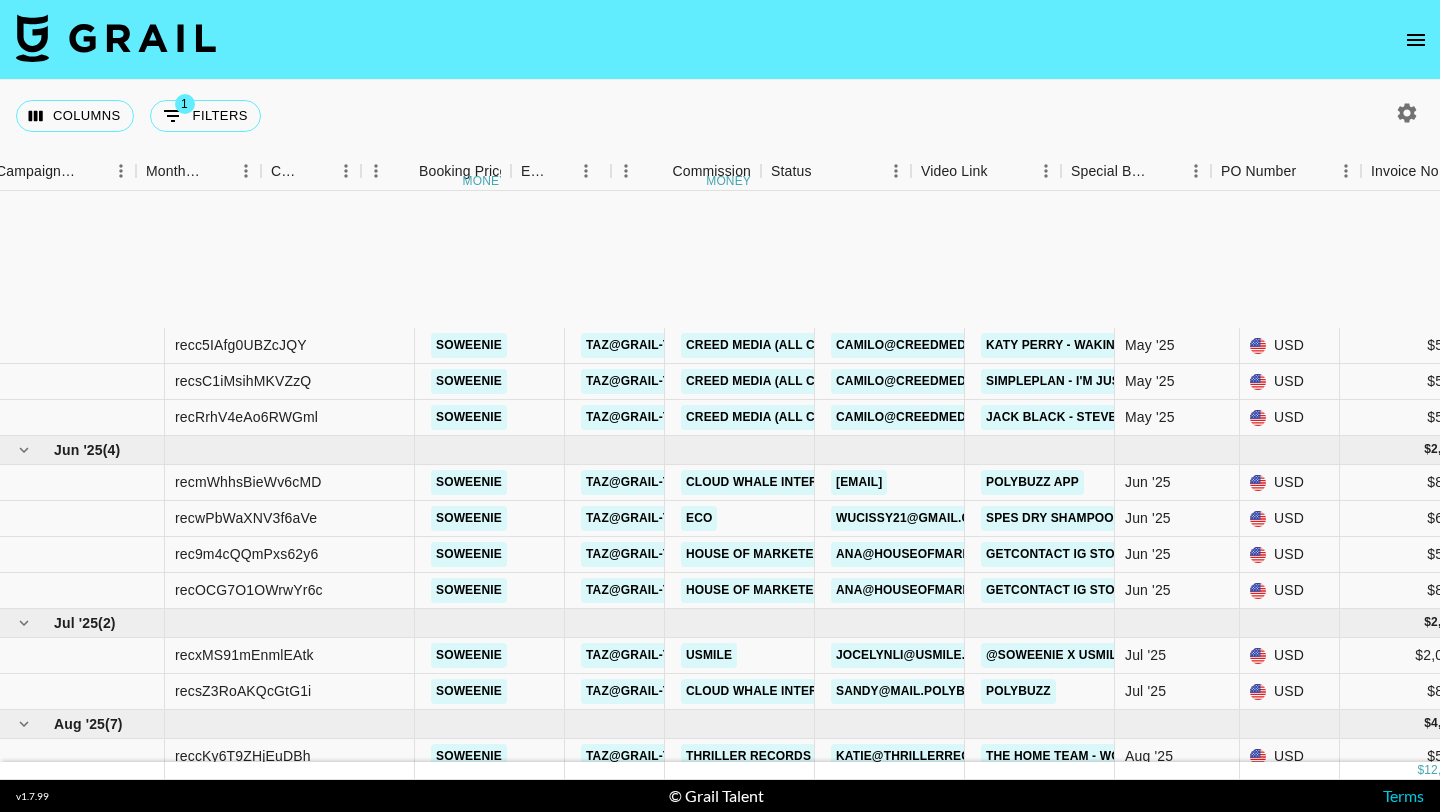 scroll, scrollTop: 0, scrollLeft: 0, axis: both 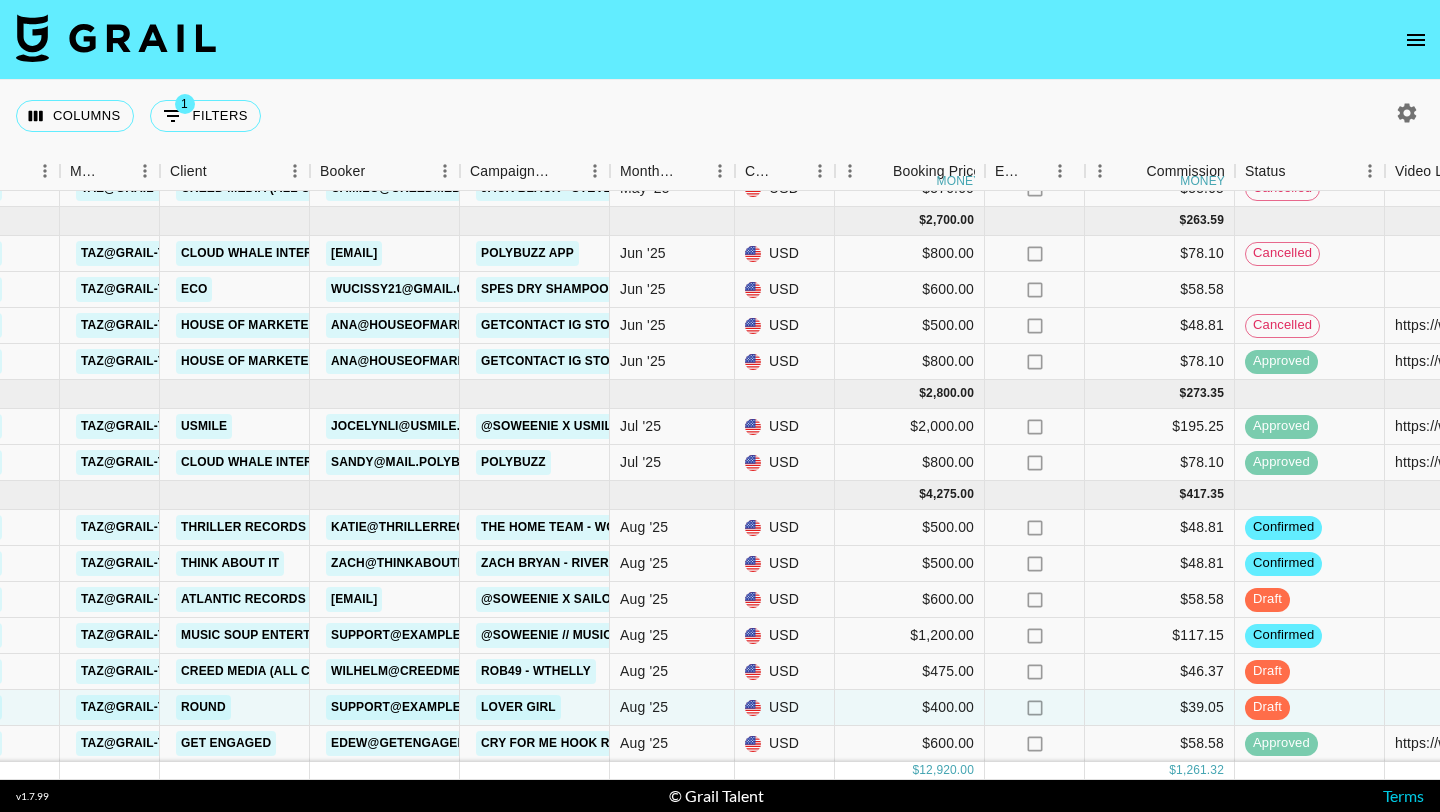 click 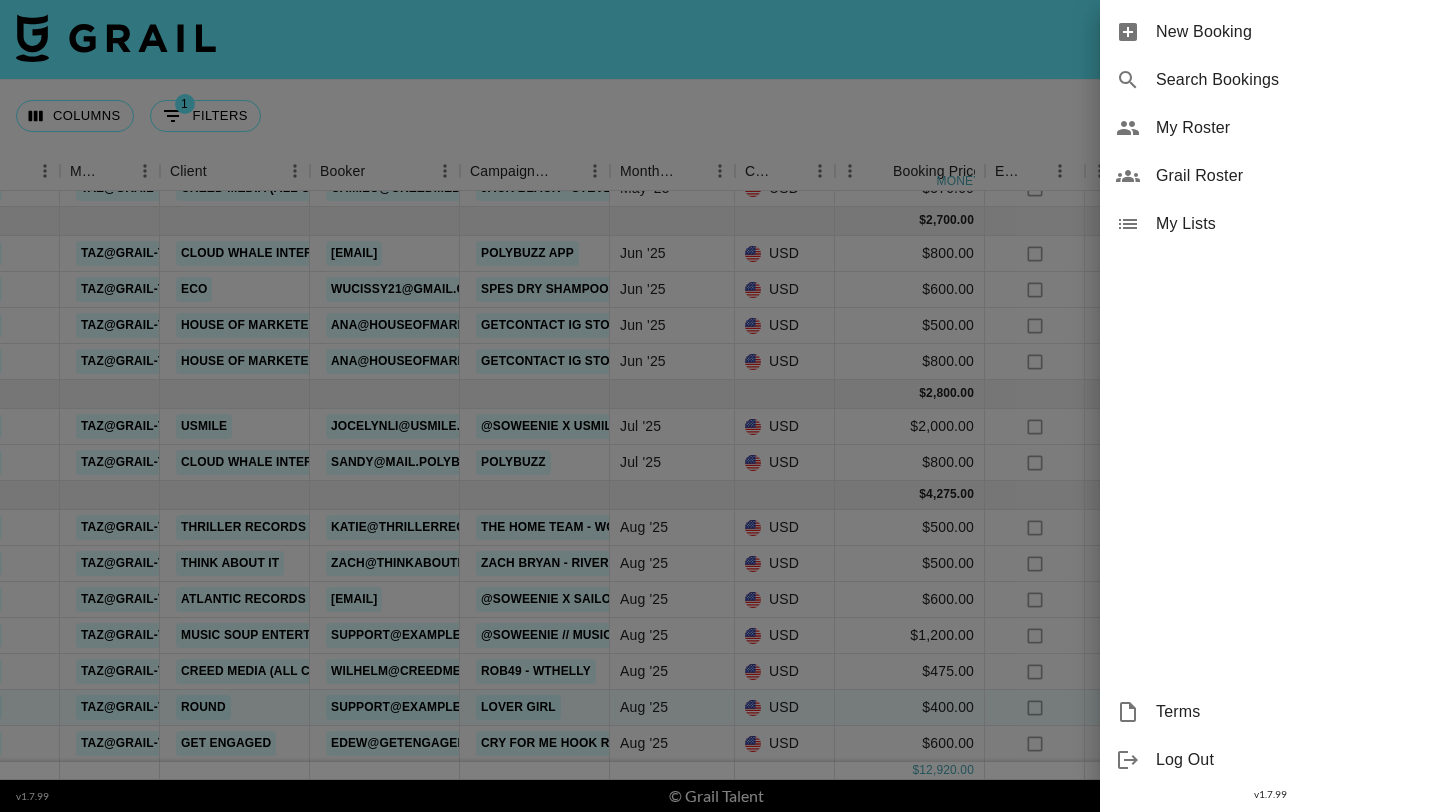 click on "New Booking" at bounding box center (1290, 32) 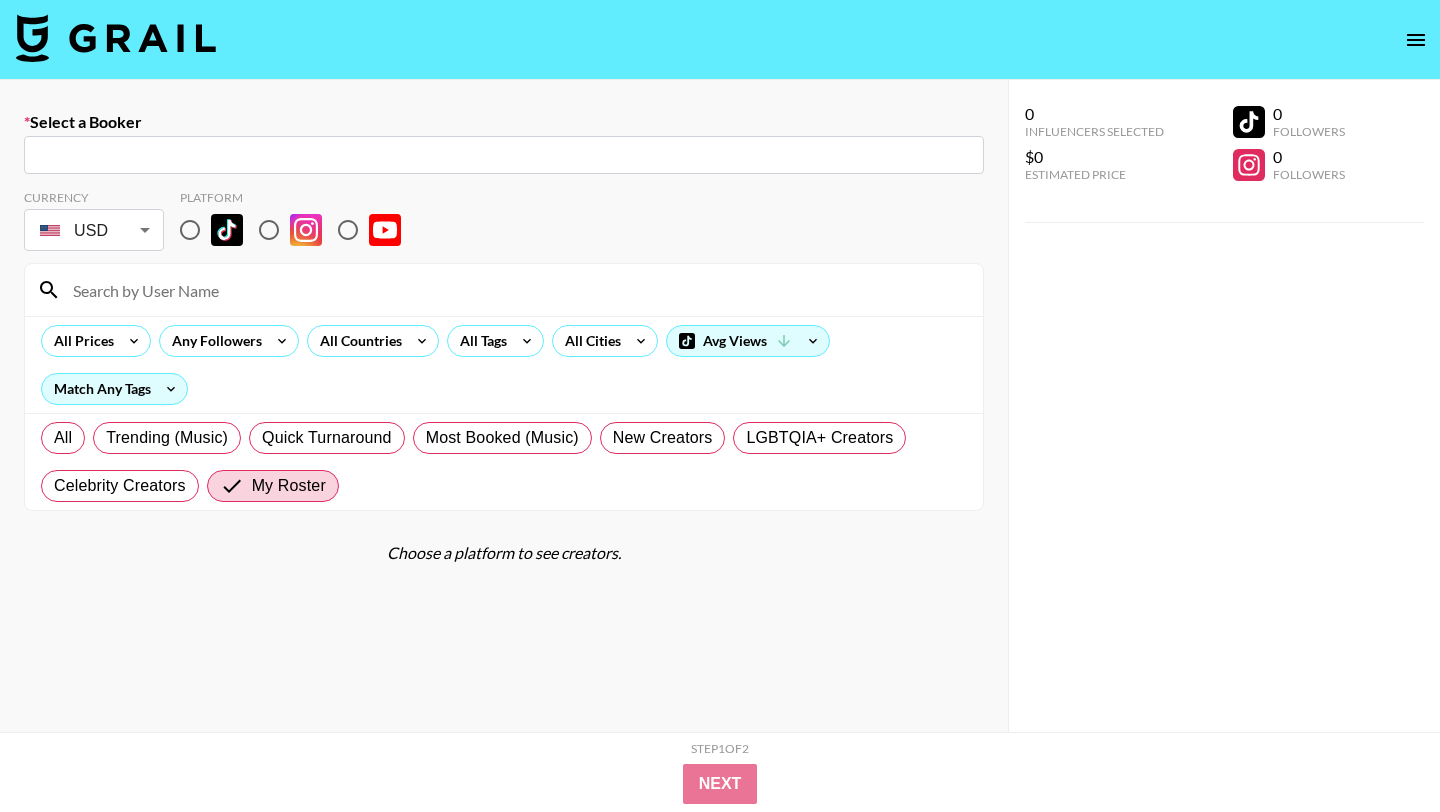 click on "​" at bounding box center (504, 155) 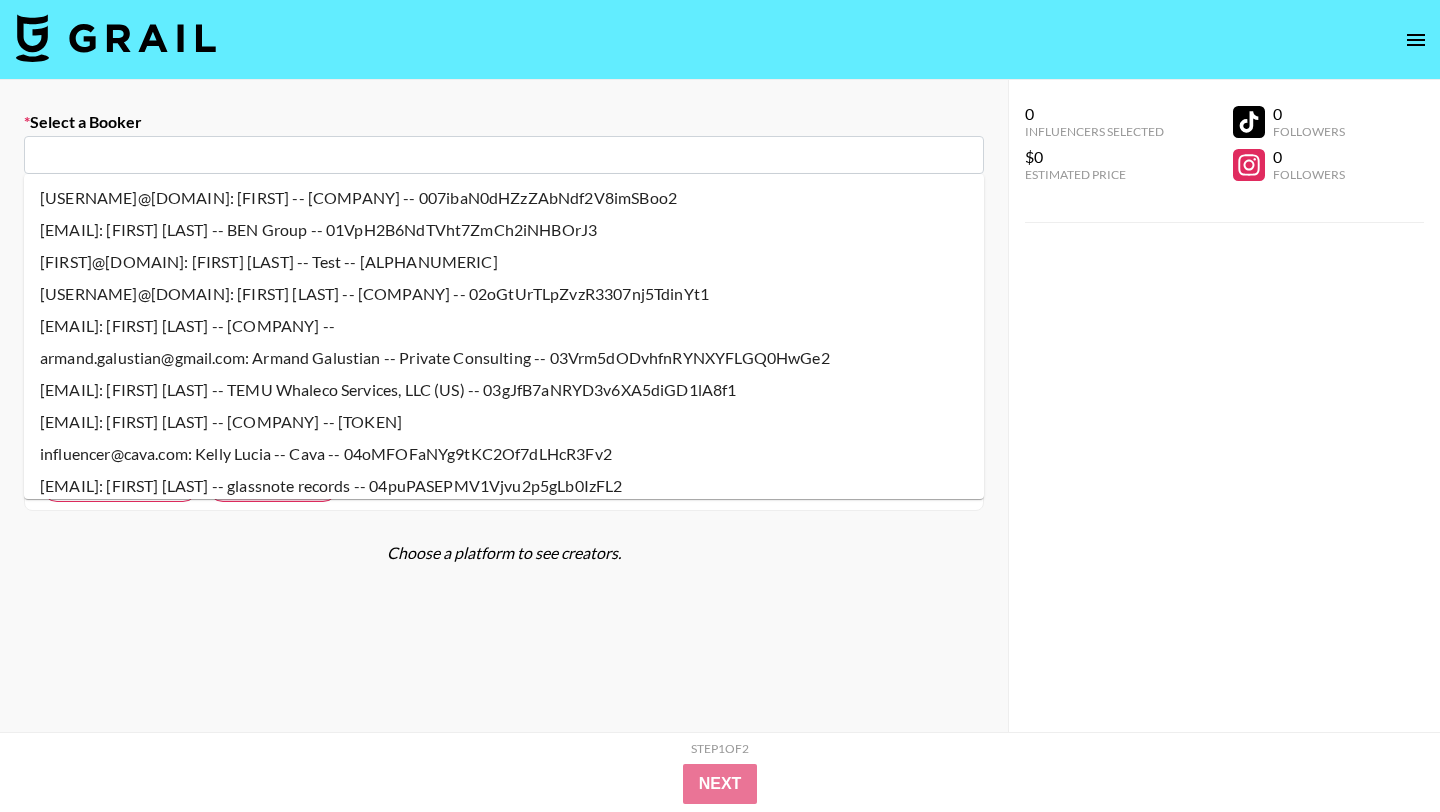 click on "Next" at bounding box center (720, 784) 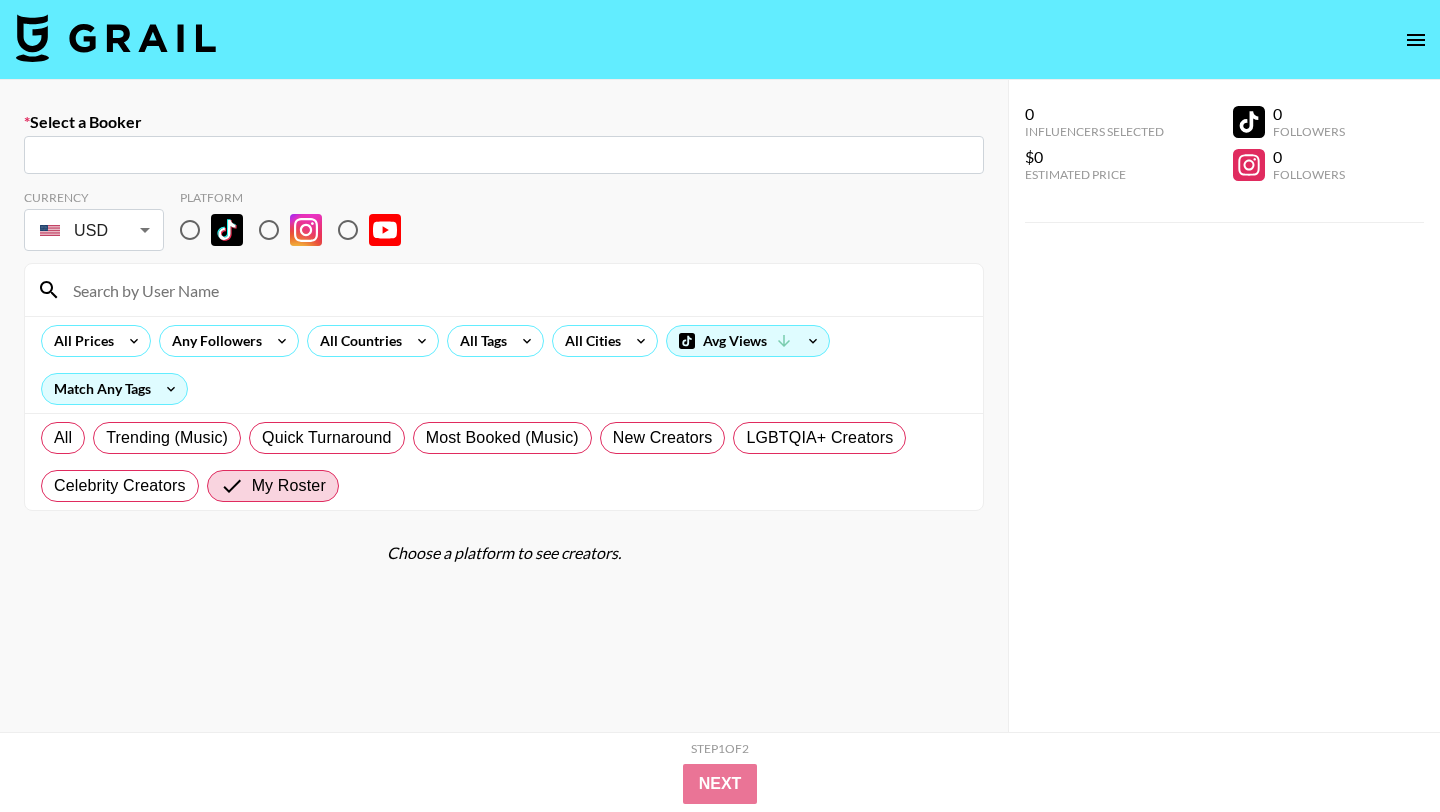 click at bounding box center (516, 290) 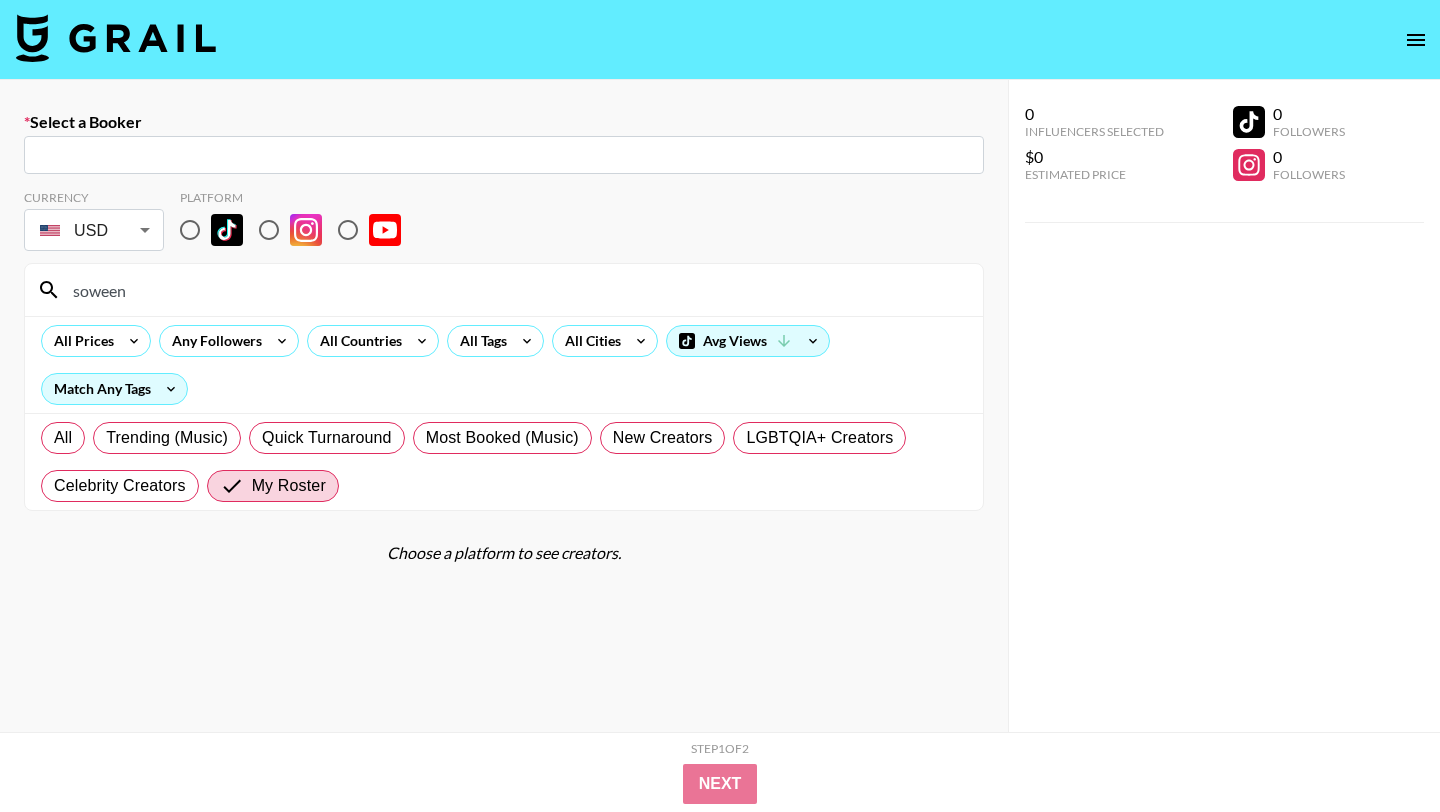 type on "soweenie" 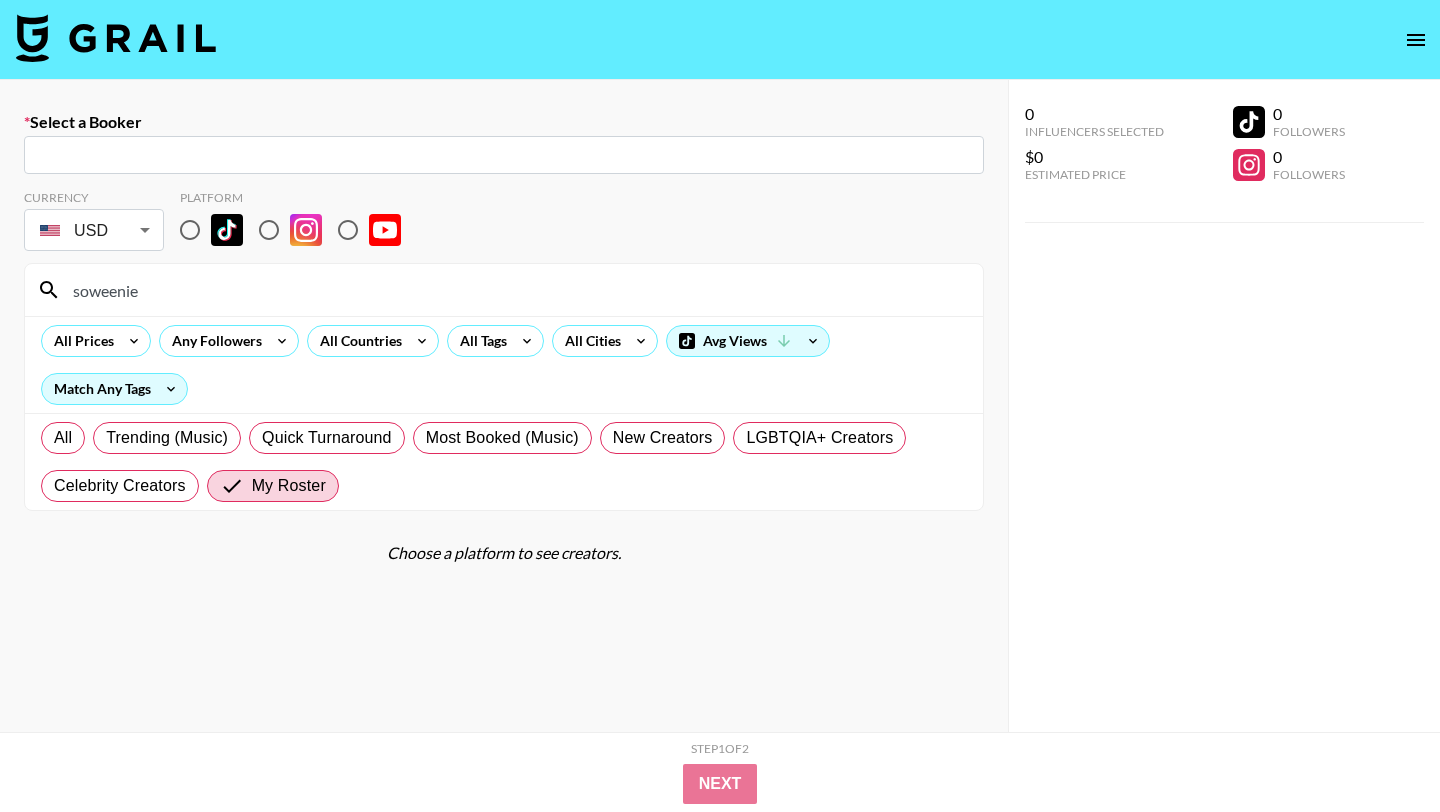 click on "Select a Booker" at bounding box center (504, 122) 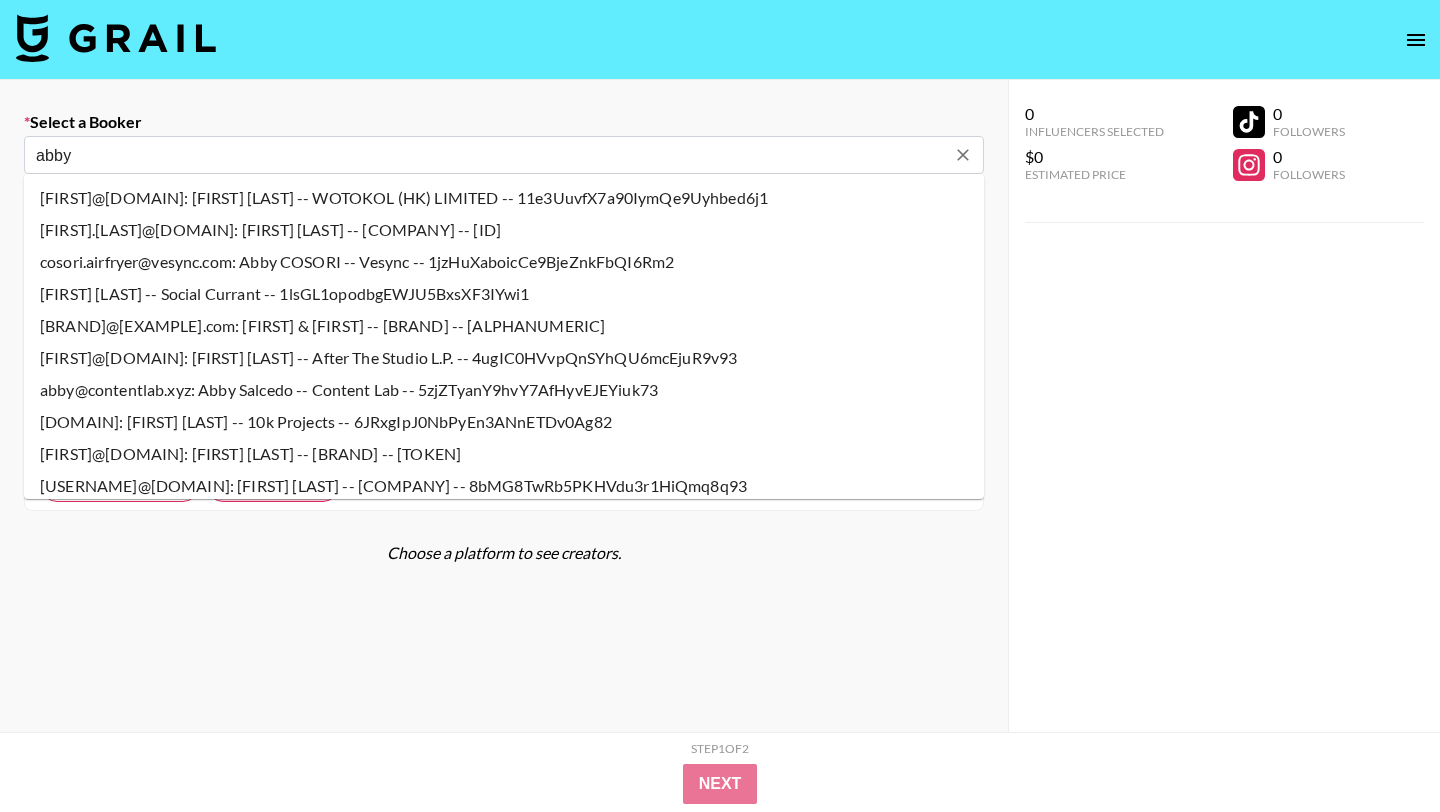 type on "abby" 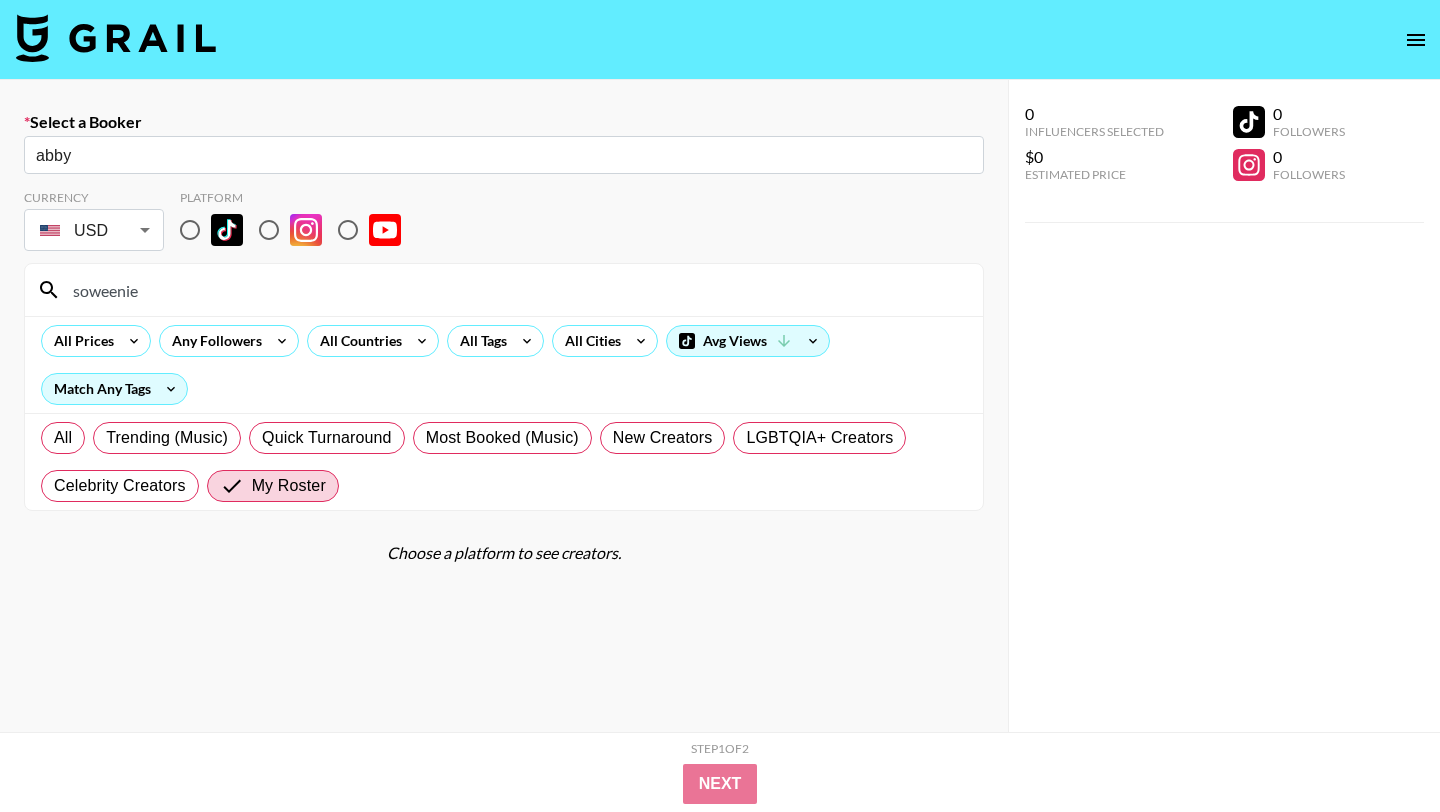 type 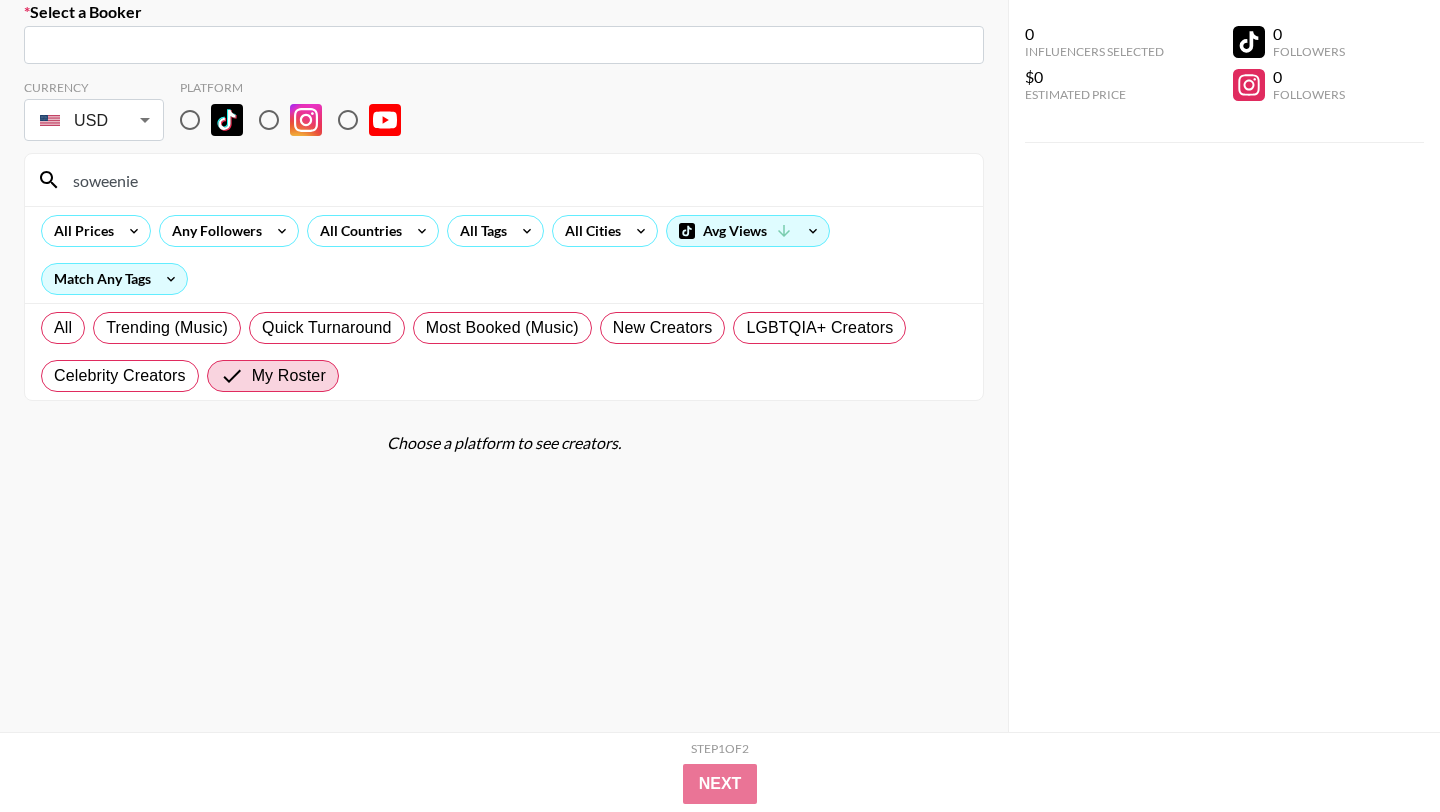 scroll, scrollTop: 142, scrollLeft: 0, axis: vertical 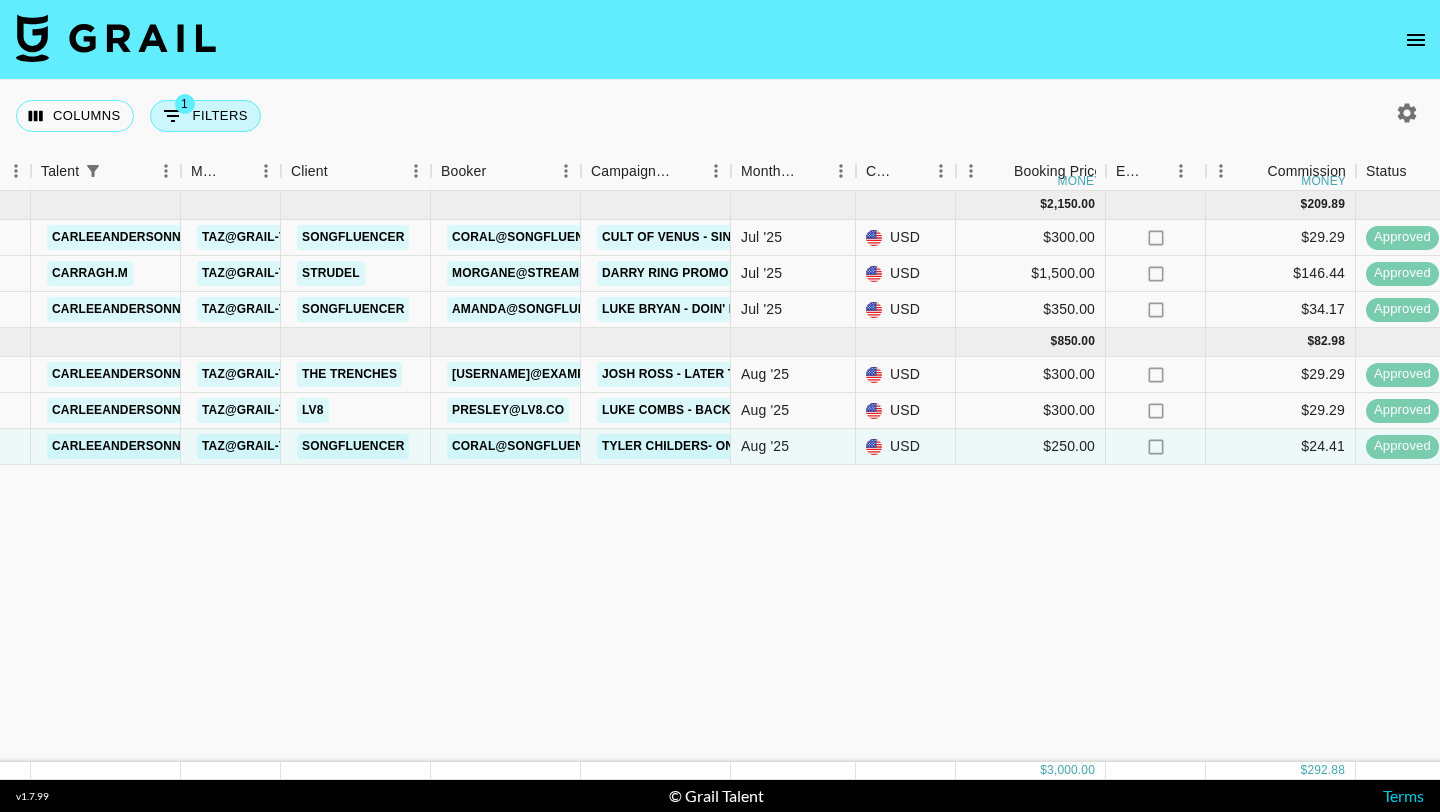 click 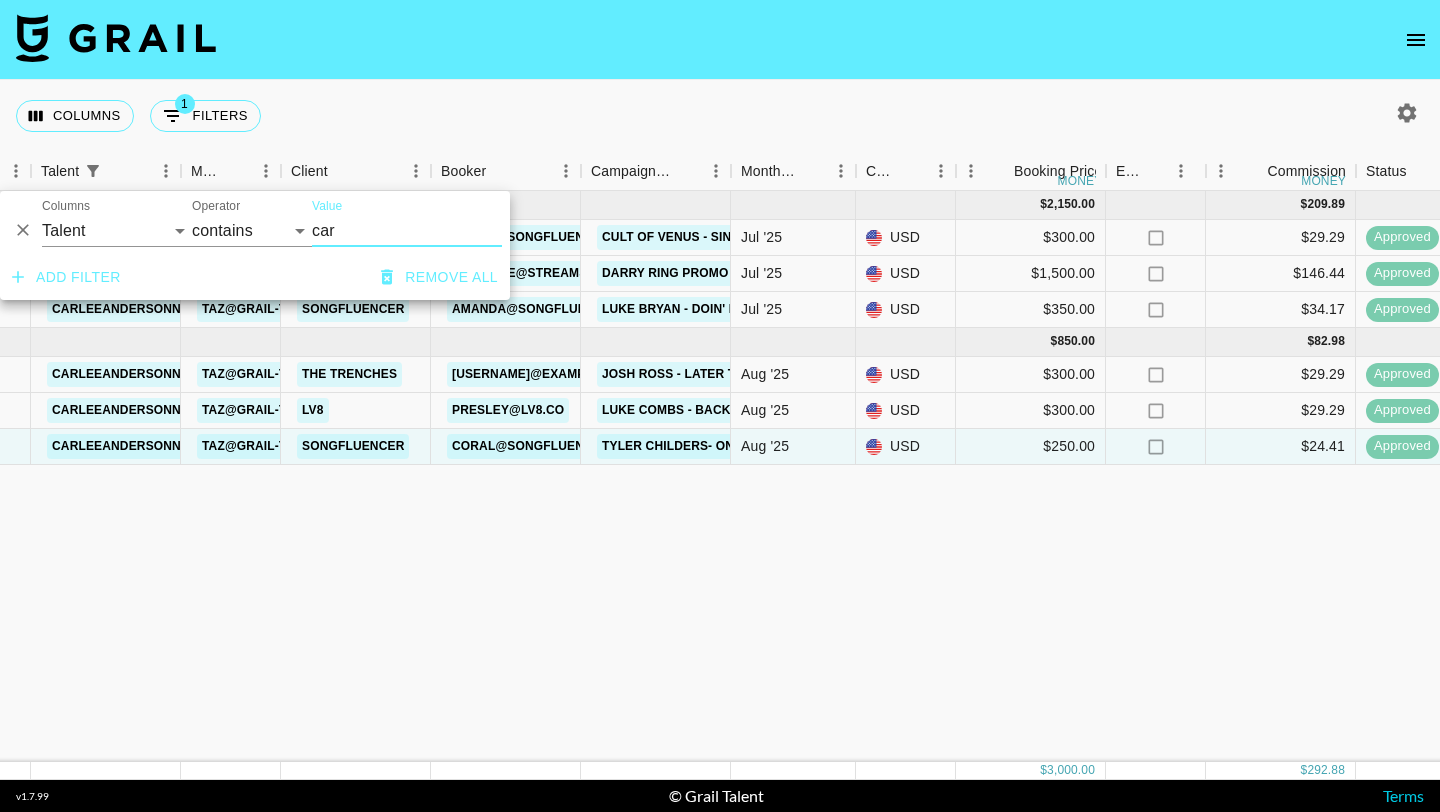 click on "car" at bounding box center [407, 231] 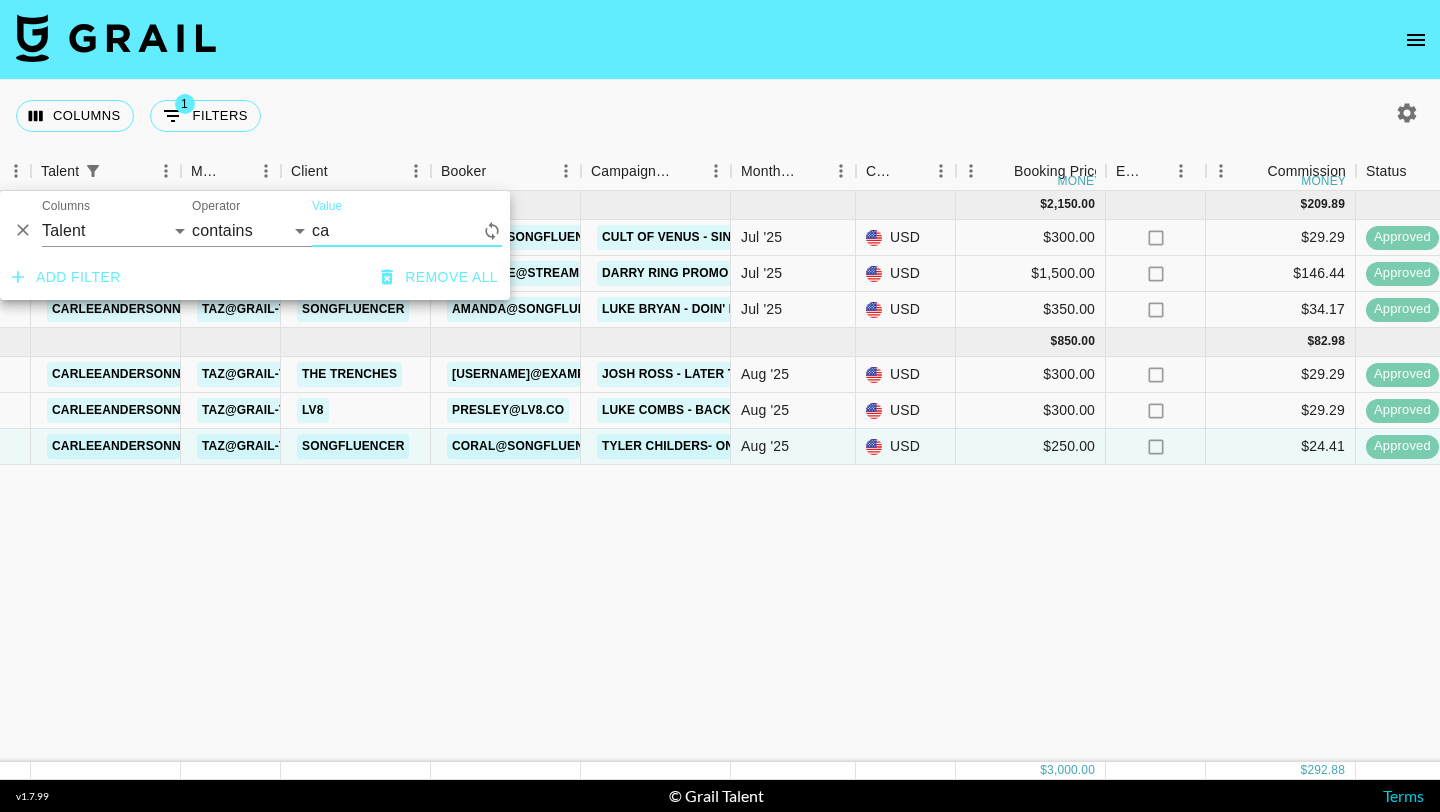 type on "c" 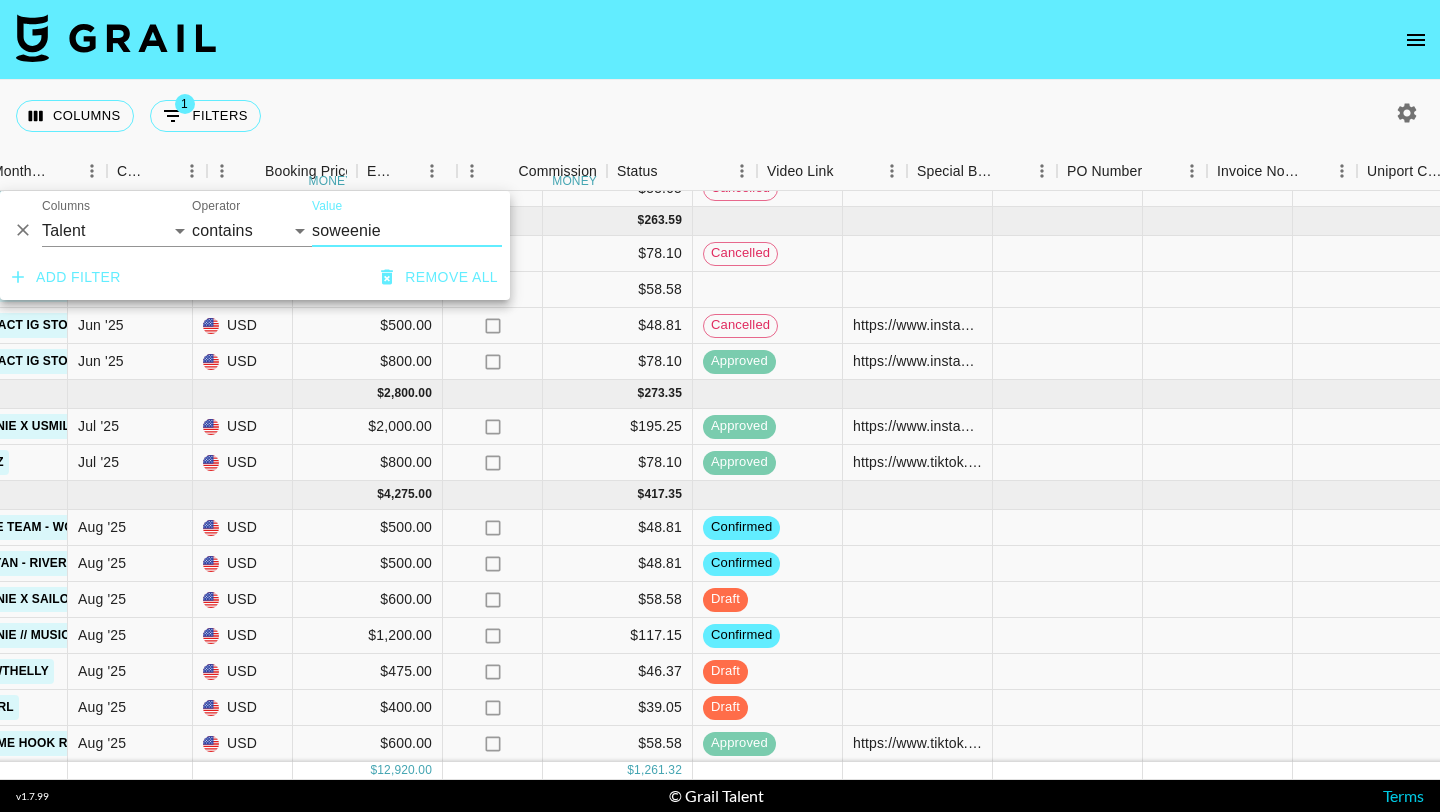 scroll, scrollTop: 229, scrollLeft: 1133, axis: both 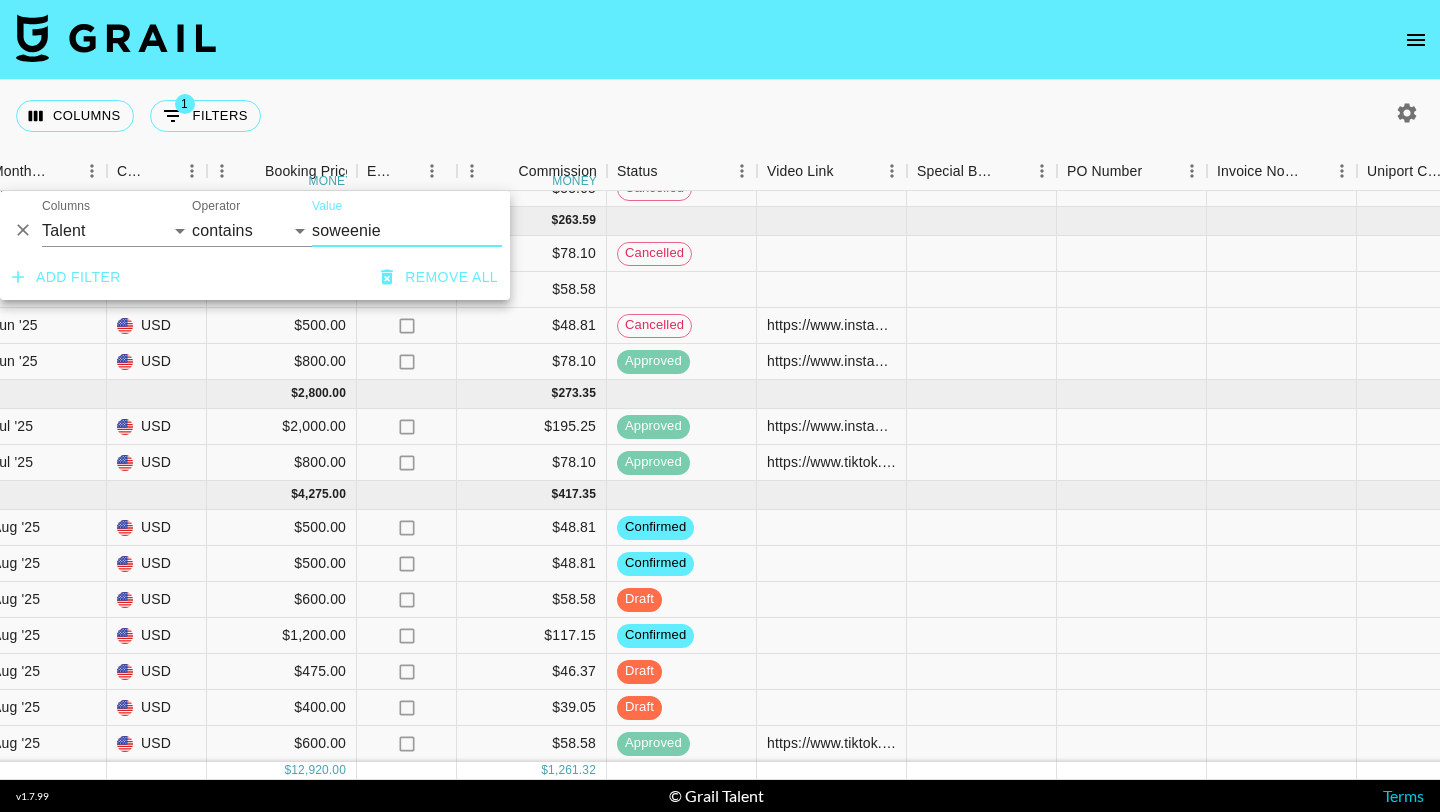 type on "soweenie" 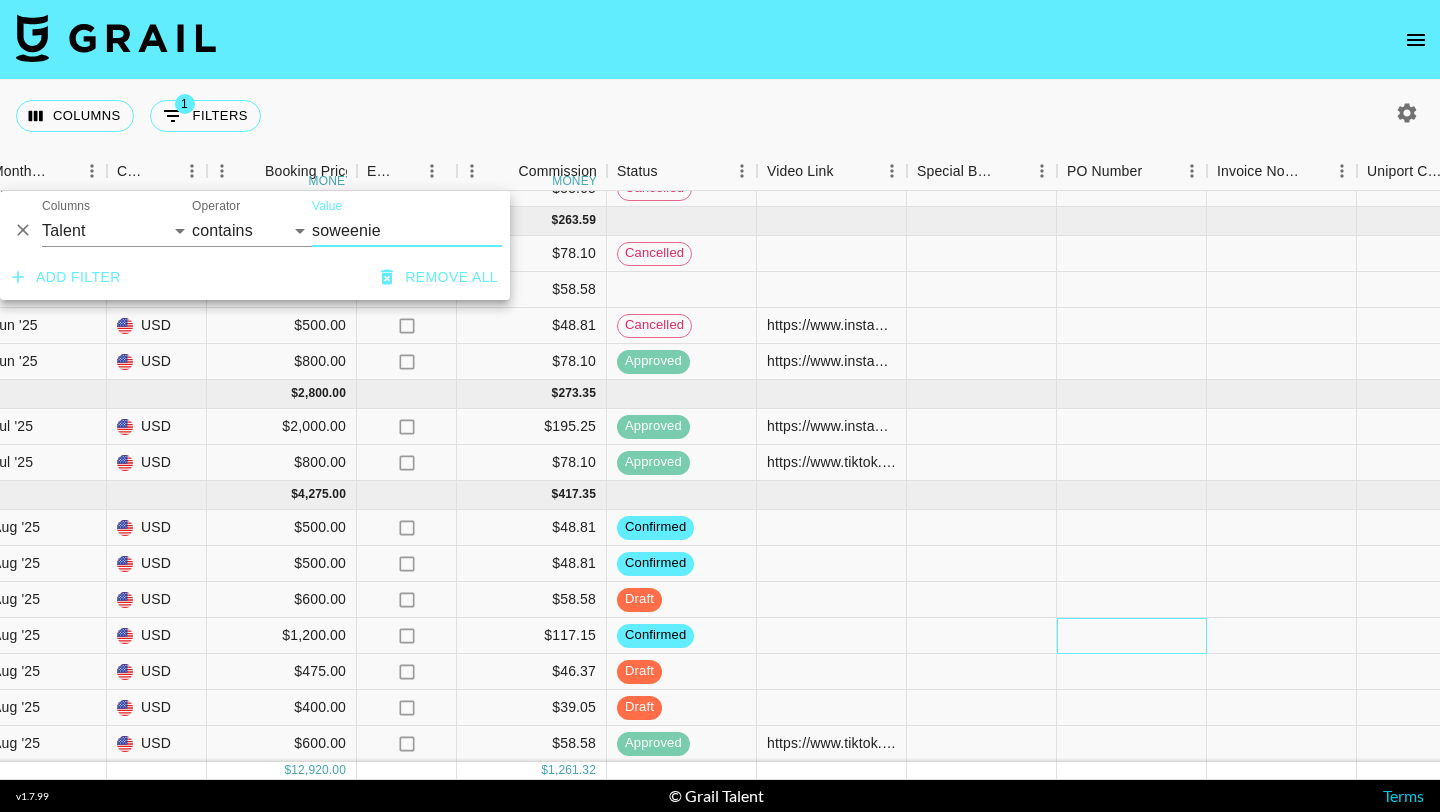 click at bounding box center (1132, 636) 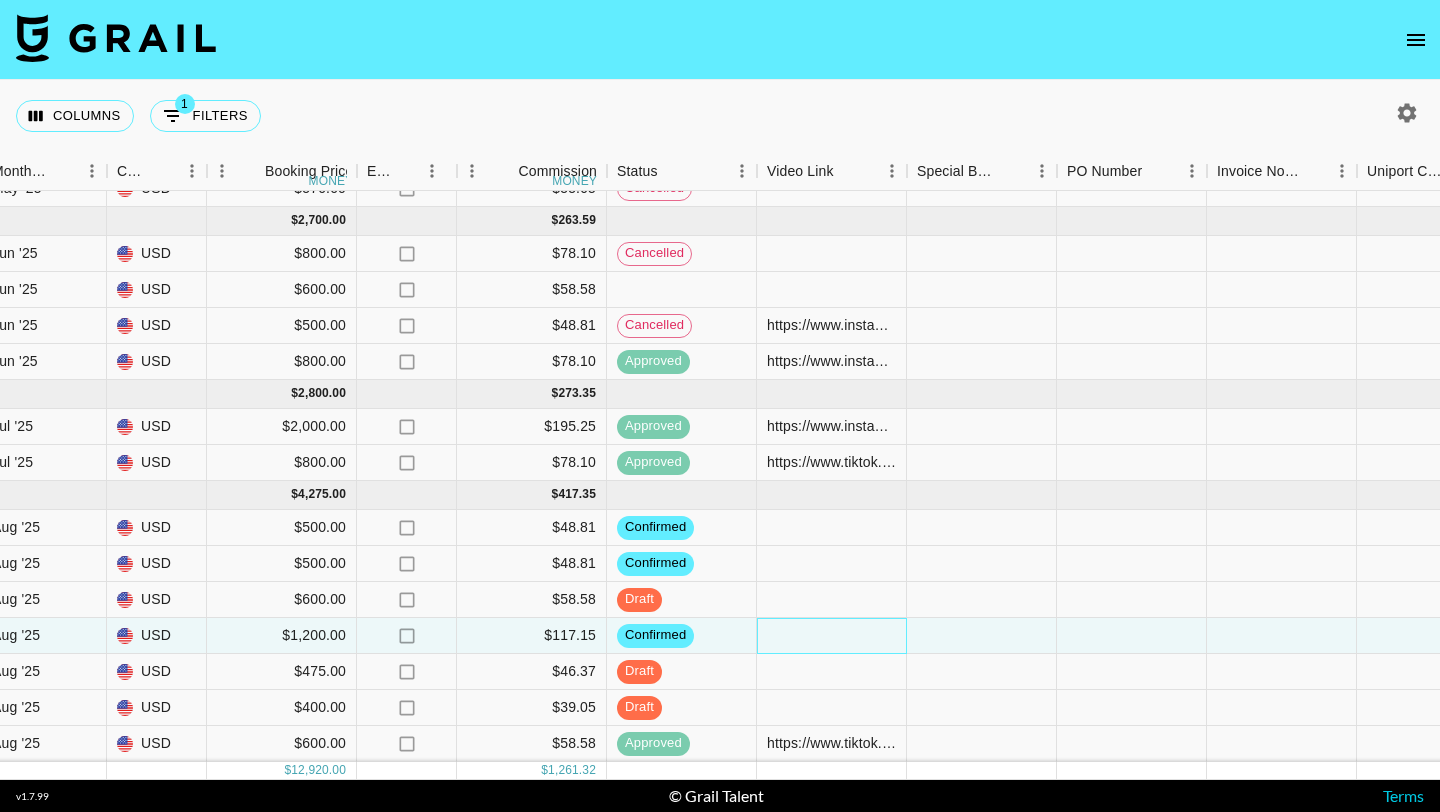 click at bounding box center (832, 636) 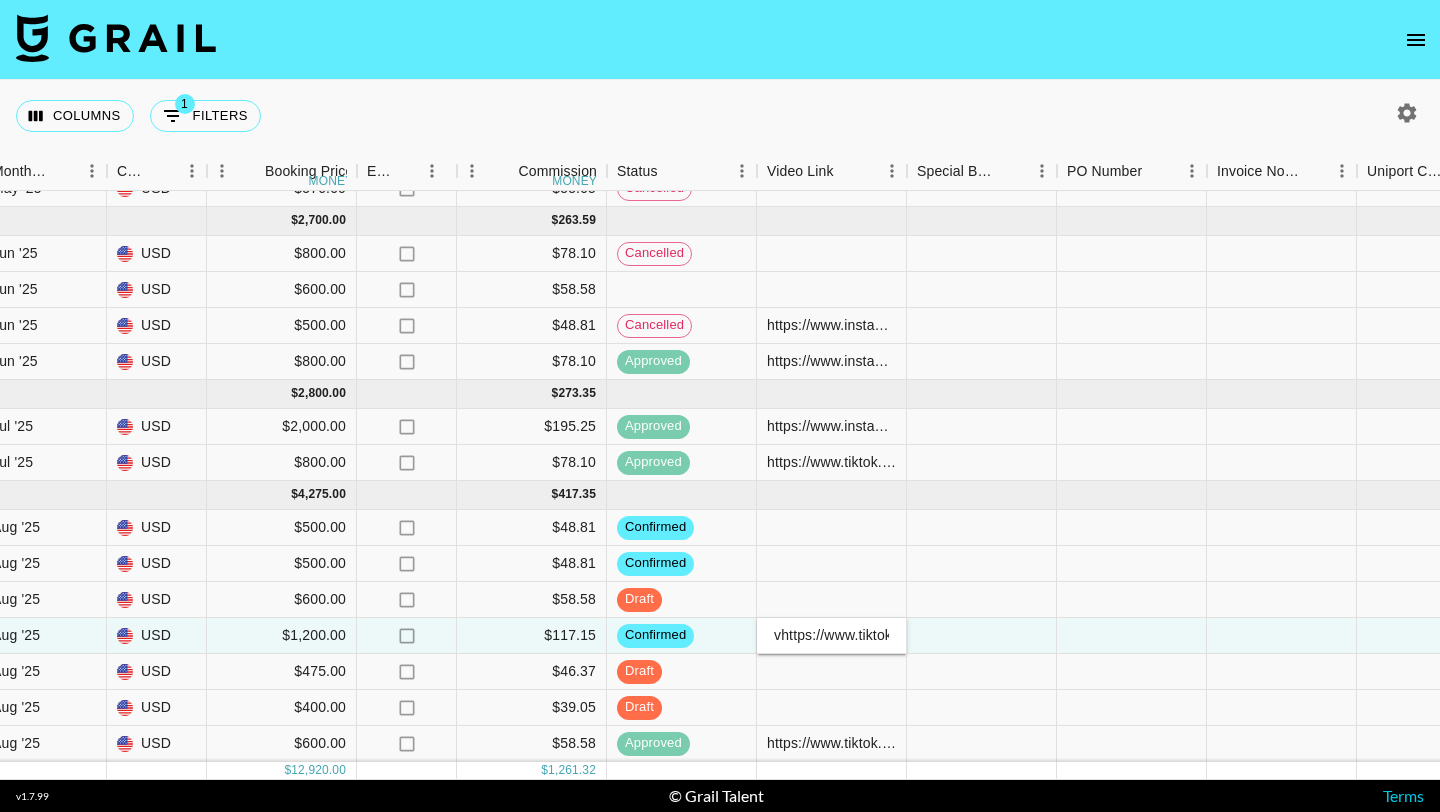 scroll, scrollTop: 0, scrollLeft: 488, axis: horizontal 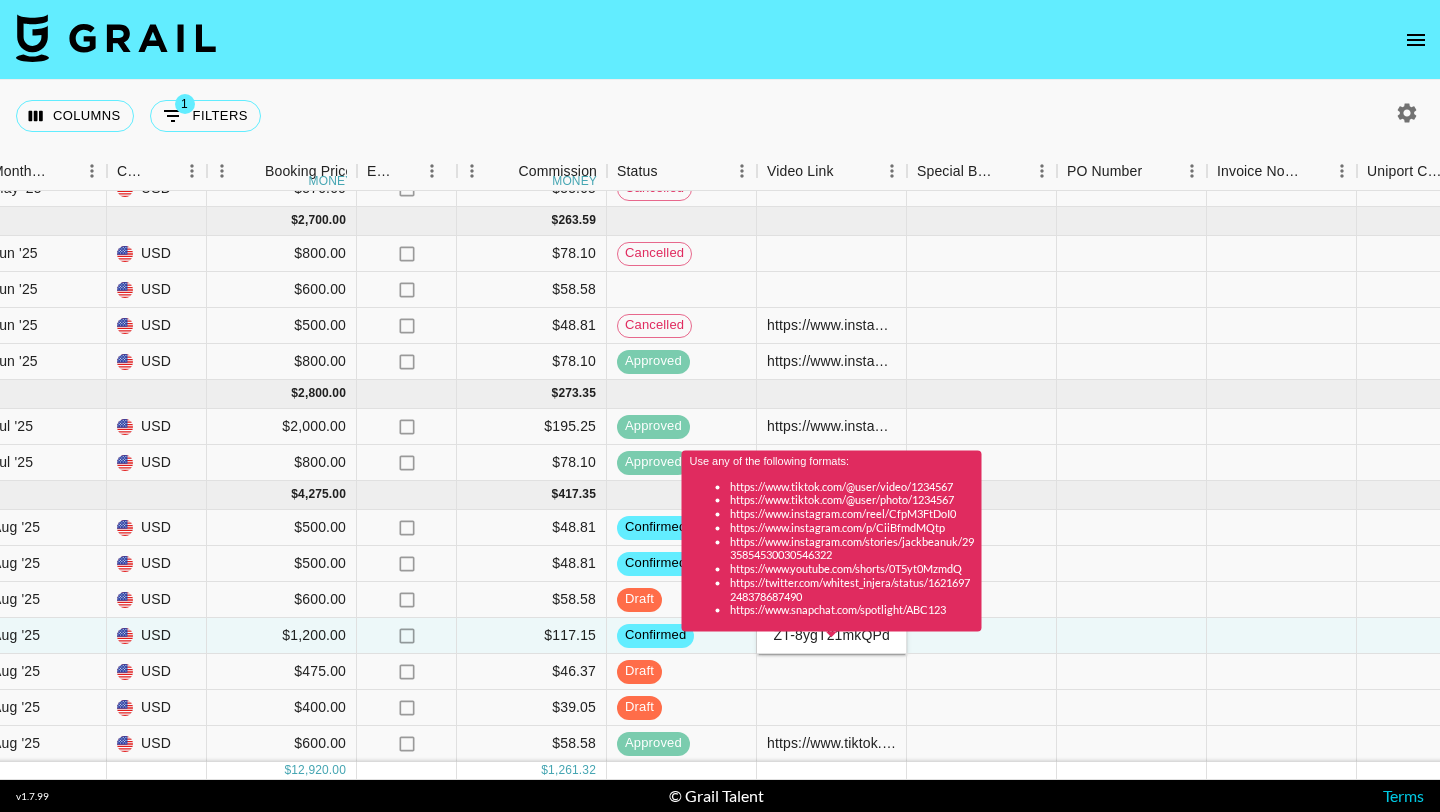 click on "Use any of the following formats: https://www.tiktok.com/@user/video/1234567 https://www.tiktok.com/@user/photo/1234567 https://www.instagram.com/reel/CfpM3FtDoI0 https://www.instagram.com/p/CiiBfmdMQtp https://www.instagram.com/stories/jackbeanuk/2935854530030546322 https://www.youtube.com/shorts/0T5yt0MzmdQ https://twitter.com/whitest_injera/status/1621697248378687490 https://www.snapchat.com/spotlight/ABC123" at bounding box center (832, 540) 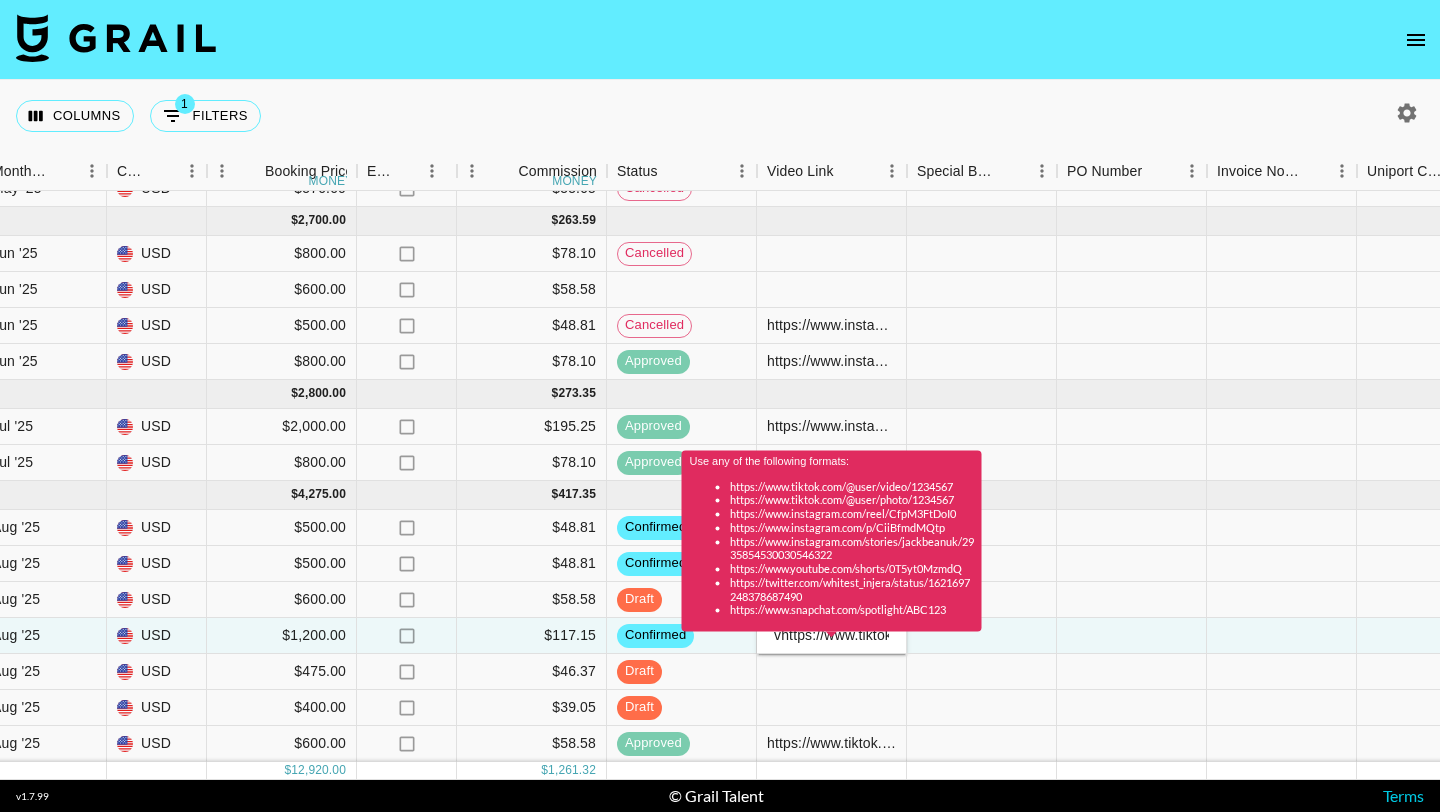 click on "Use any of the following formats: https://www.tiktok.com/@user/video/1234567 https://www.tiktok.com/@user/photo/1234567 https://www.instagram.com/reel/CfpM3FtDoI0 https://www.instagram.com/p/CiiBfmdMQtp https://www.instagram.com/stories/jackbeanuk/2935854530030546322 https://www.youtube.com/shorts/0T5yt0MzmdQ https://twitter.com/whitest_injera/status/1621697248378687490 https://www.snapchat.com/spotlight/ABC123" at bounding box center (832, 547) 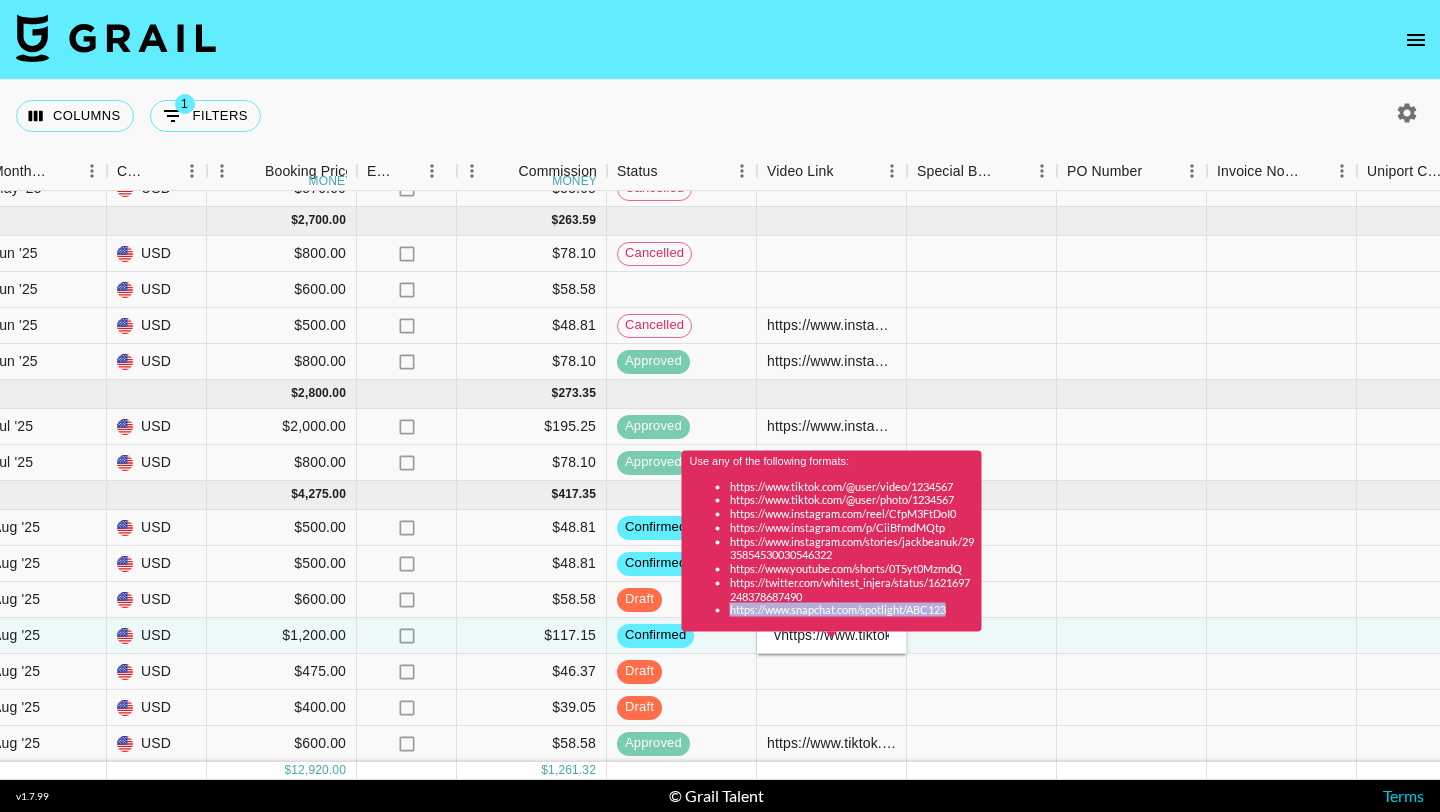 click on "Use any of the following formats: https://www.tiktok.com/@user/video/1234567 https://www.tiktok.com/@user/photo/1234567 https://www.instagram.com/reel/CfpM3FtDoI0 https://www.instagram.com/p/CiiBfmdMQtp https://www.instagram.com/stories/jackbeanuk/2935854530030546322 https://www.youtube.com/shorts/0T5yt0MzmdQ https://twitter.com/whitest_injera/status/1621697248378687490 https://www.snapchat.com/spotlight/ABC123" at bounding box center (832, 547) 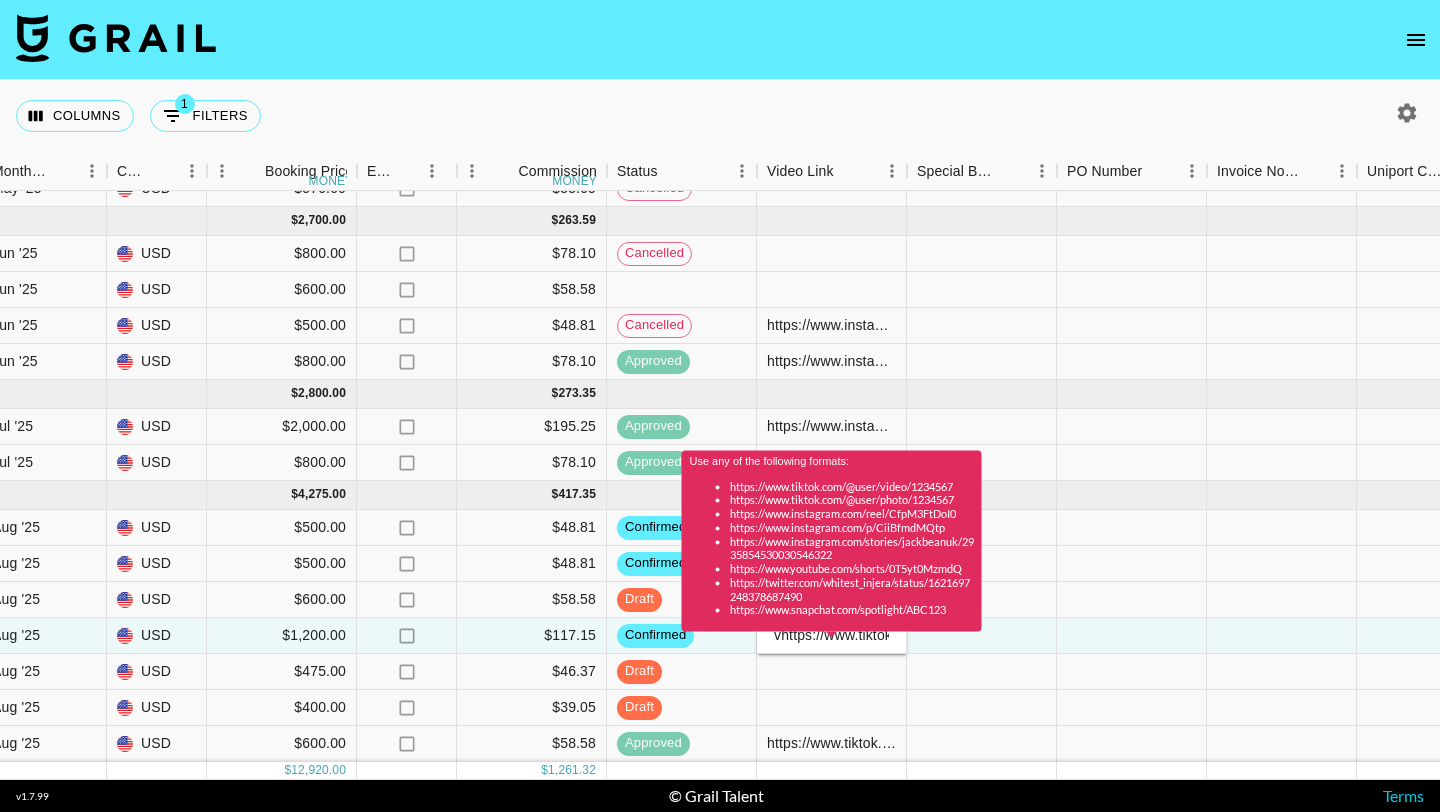 click on "Use any of the following formats: https://www.tiktok.com/@user/video/1234567 https://www.tiktok.com/@user/photo/1234567 https://www.instagram.com/reel/CfpM3FtDoI0 https://www.instagram.com/p/CiiBfmdMQtp https://www.instagram.com/stories/jackbeanuk/2935854530030546322 https://www.youtube.com/shorts/0T5yt0MzmdQ https://twitter.com/whitest_injera/status/1621697248378687490 https://www.snapchat.com/spotlight/ABC123" at bounding box center [832, 547] 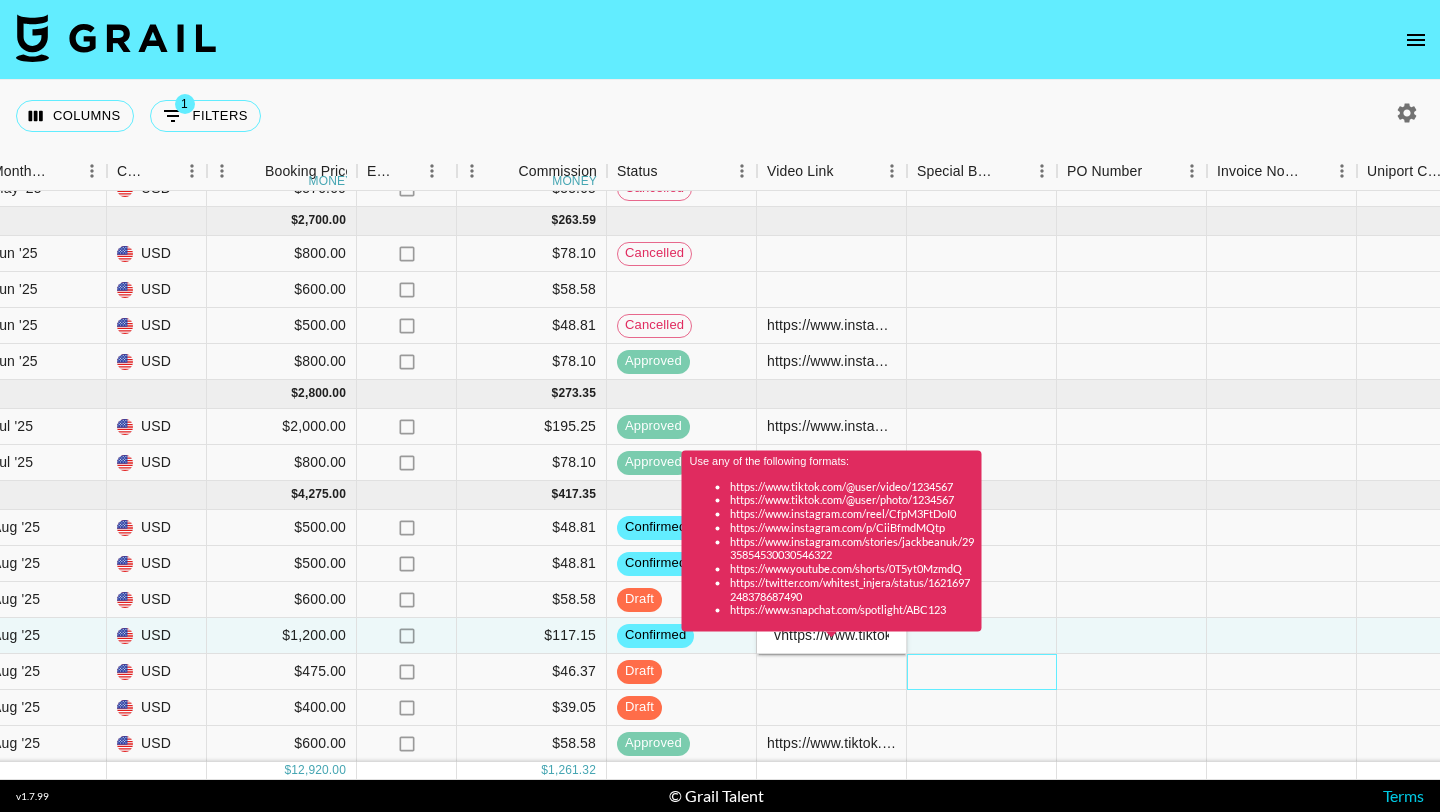 click at bounding box center [982, 672] 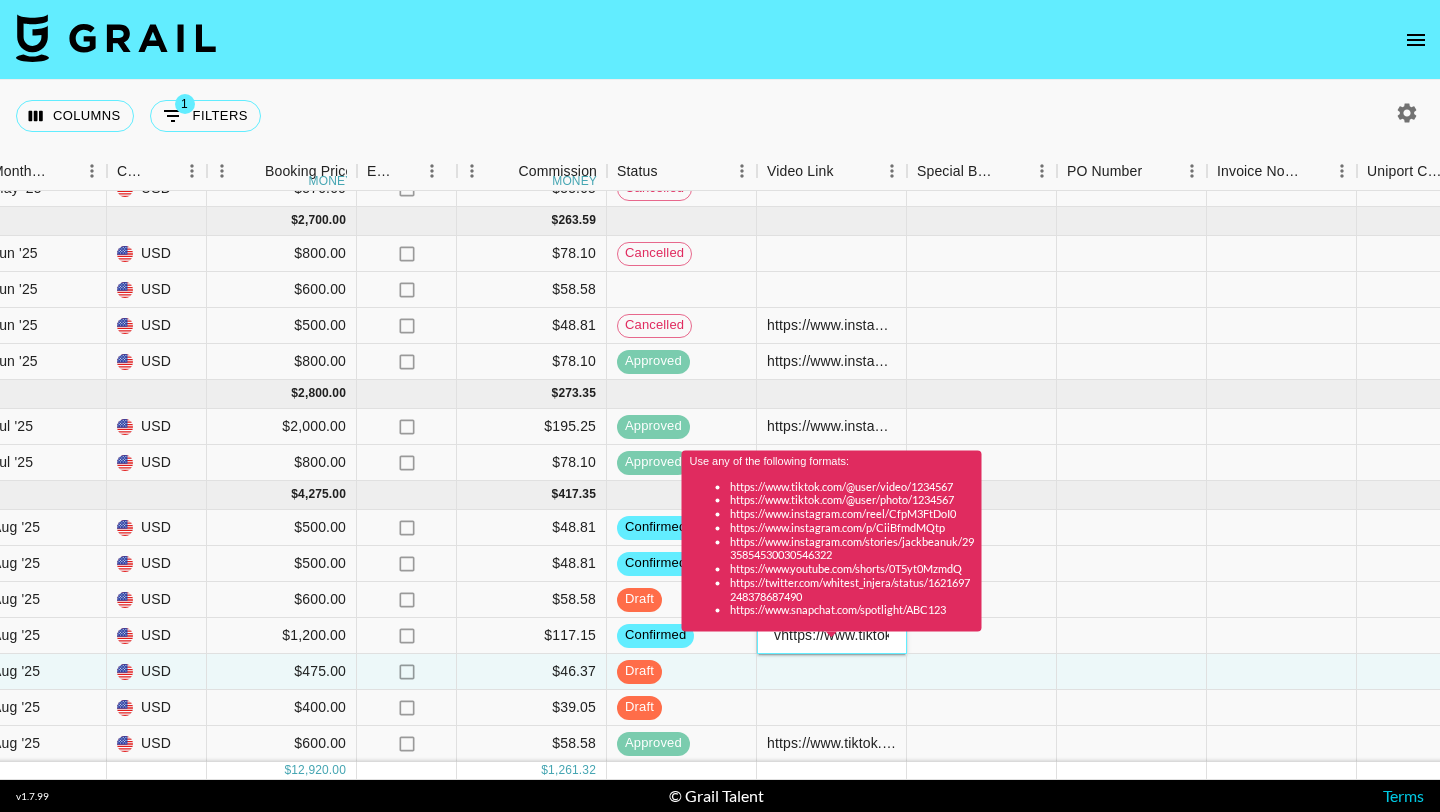 type on "v" 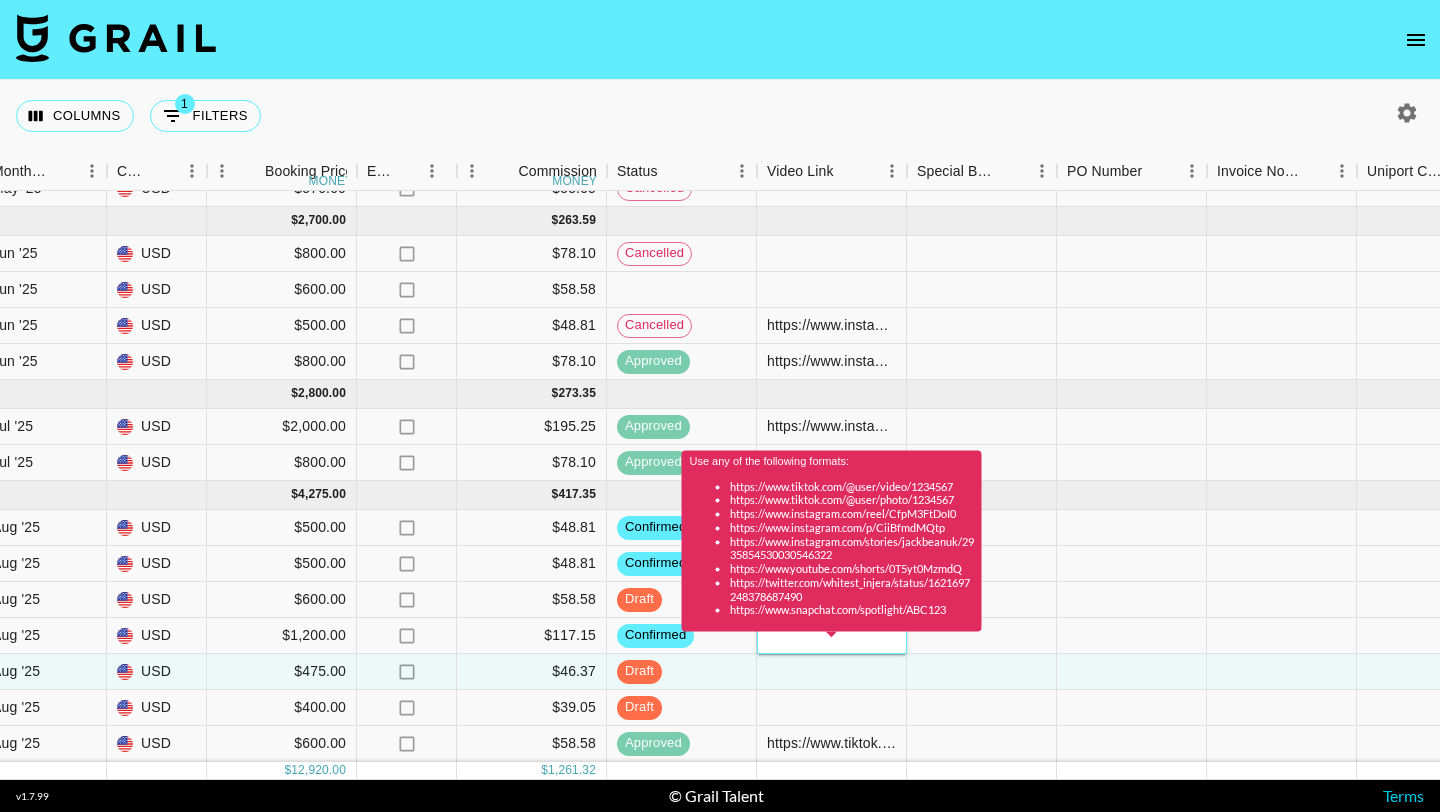 paste on "https://www.tiktok.com/@soweenie/video/7535892163419245837?_r=1&_t=ZT-8ygT21mkQPd" 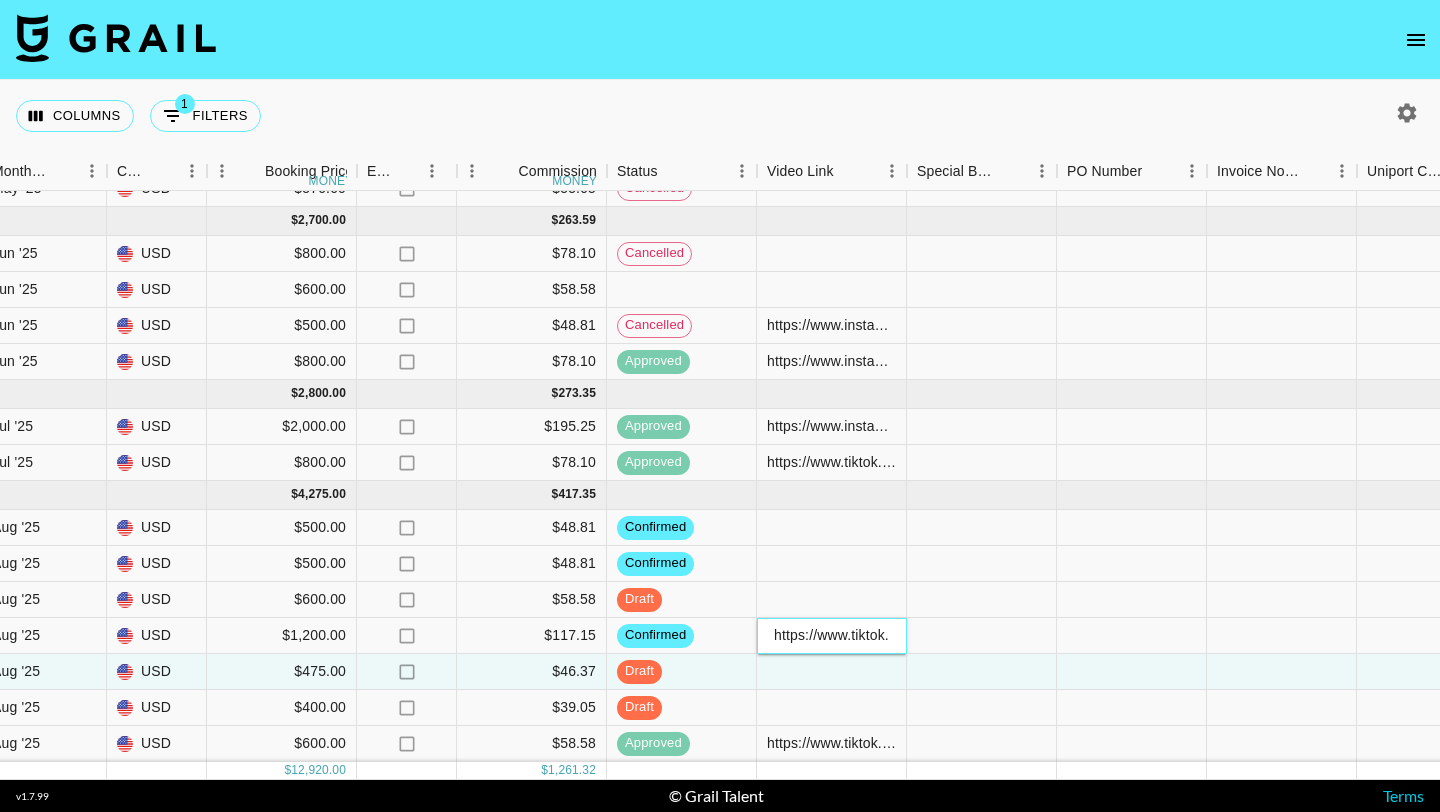 scroll, scrollTop: 0, scrollLeft: 481, axis: horizontal 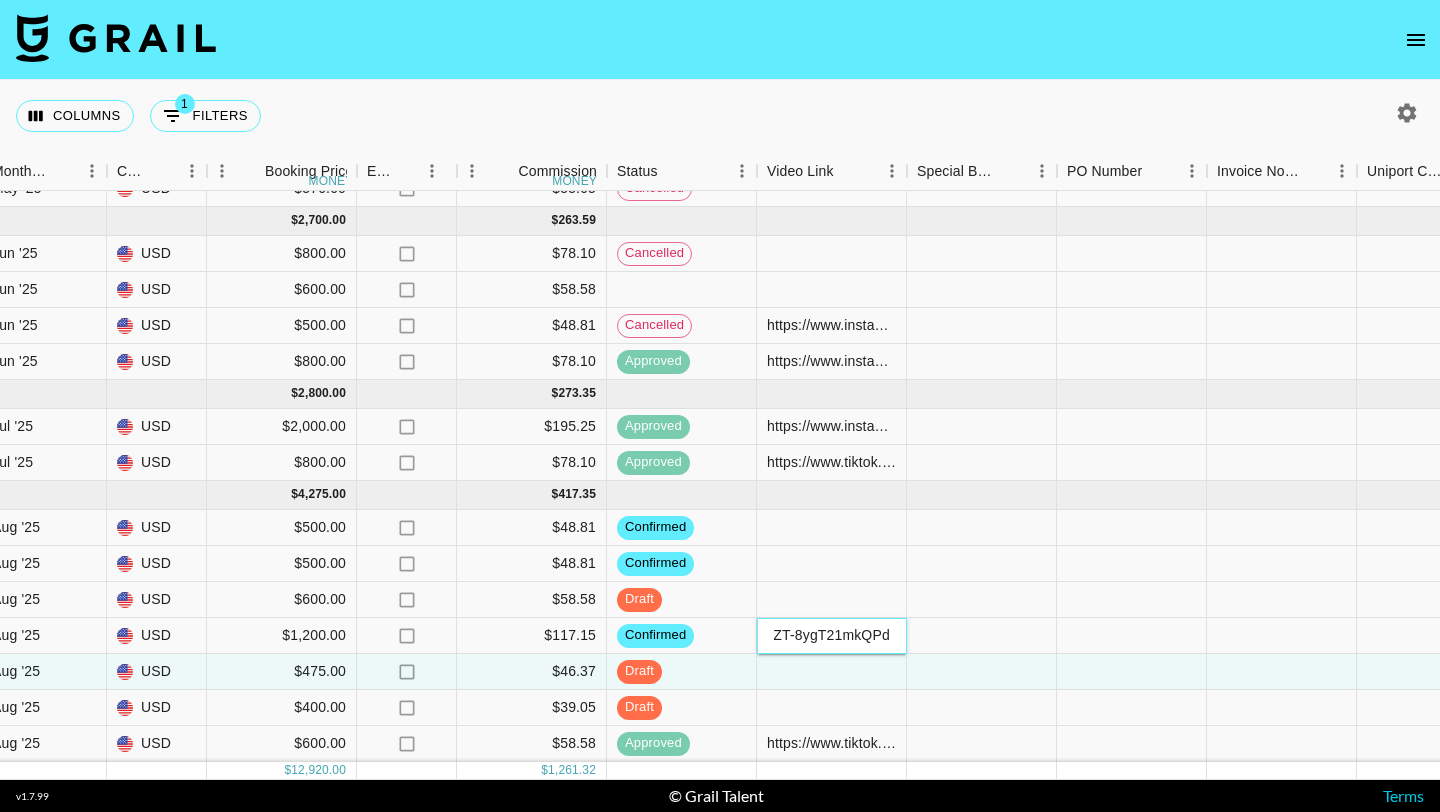 type on "https://www.tiktok.com/@soweenie/video/7535892163419245837?_r=1&_t=ZT-8ygT21mkQPd" 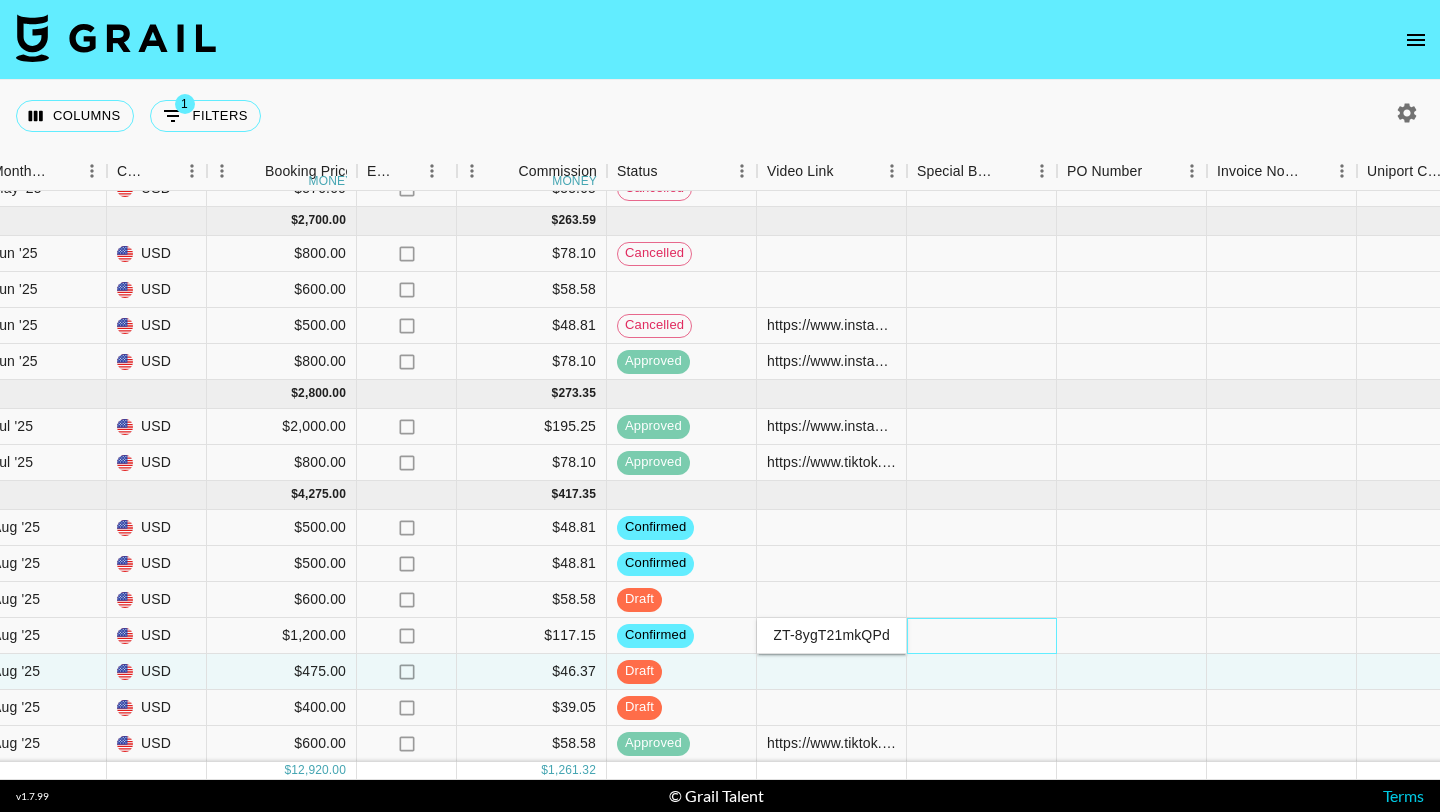click at bounding box center (982, 636) 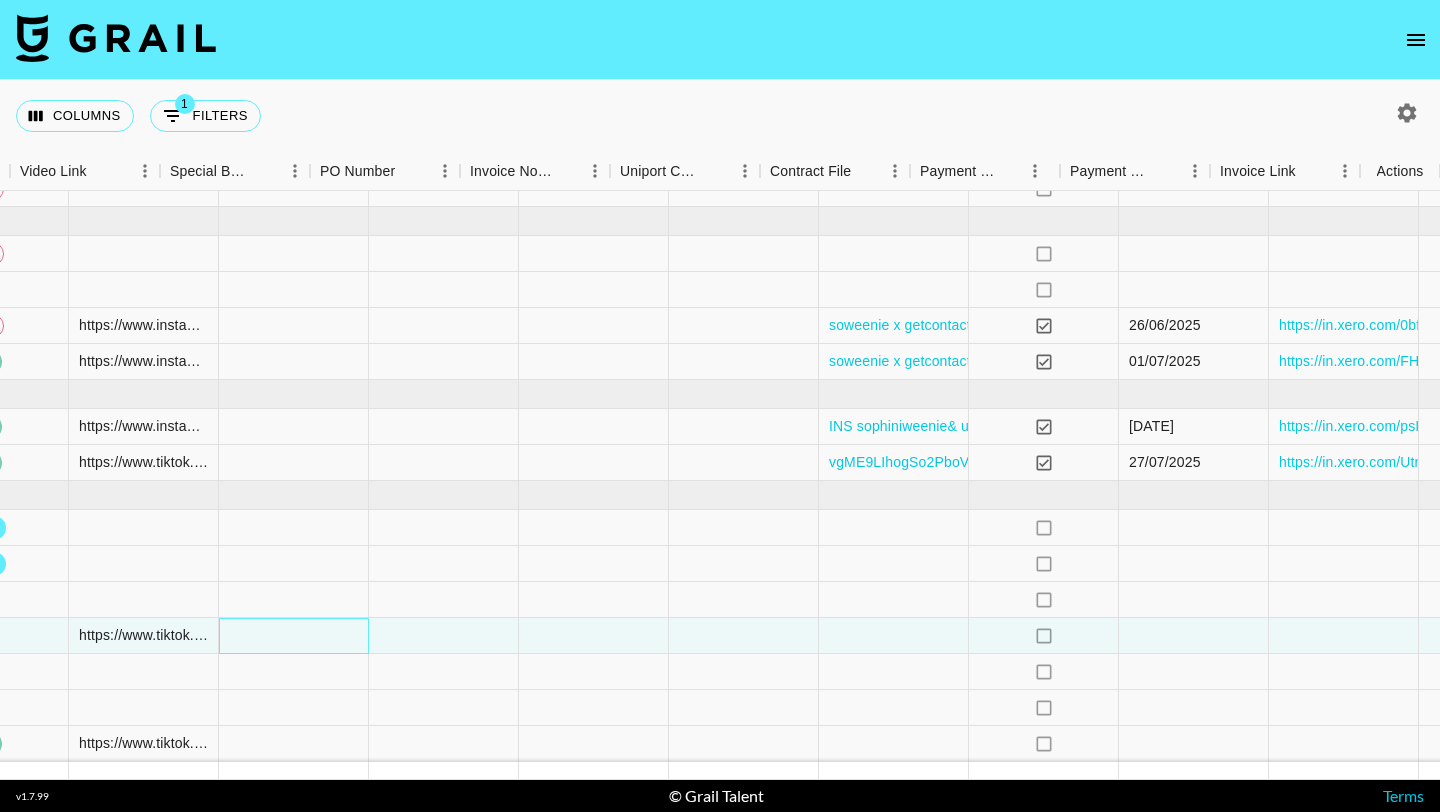 scroll, scrollTop: 229, scrollLeft: 1880, axis: both 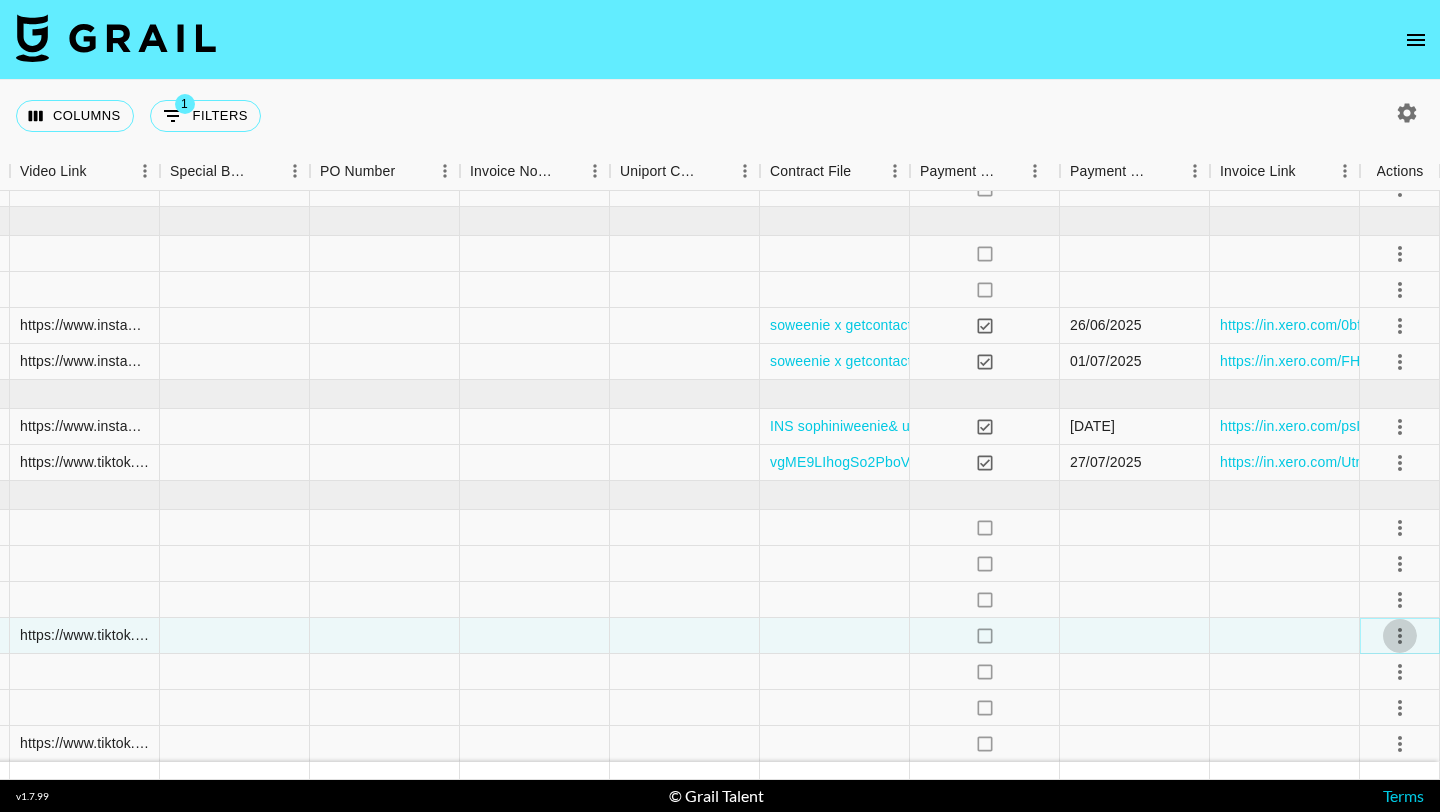 click 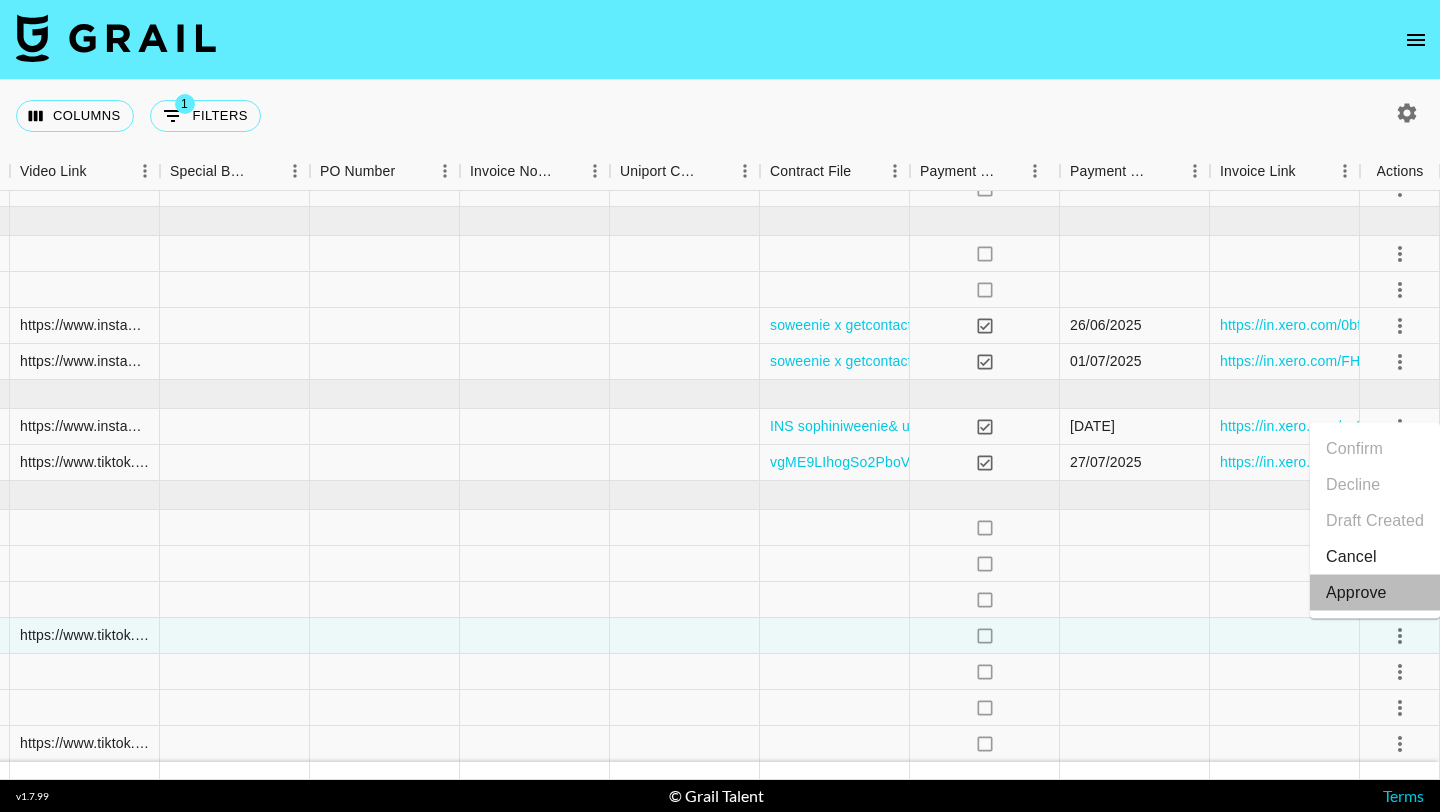 click on "Approve" at bounding box center [1375, 593] 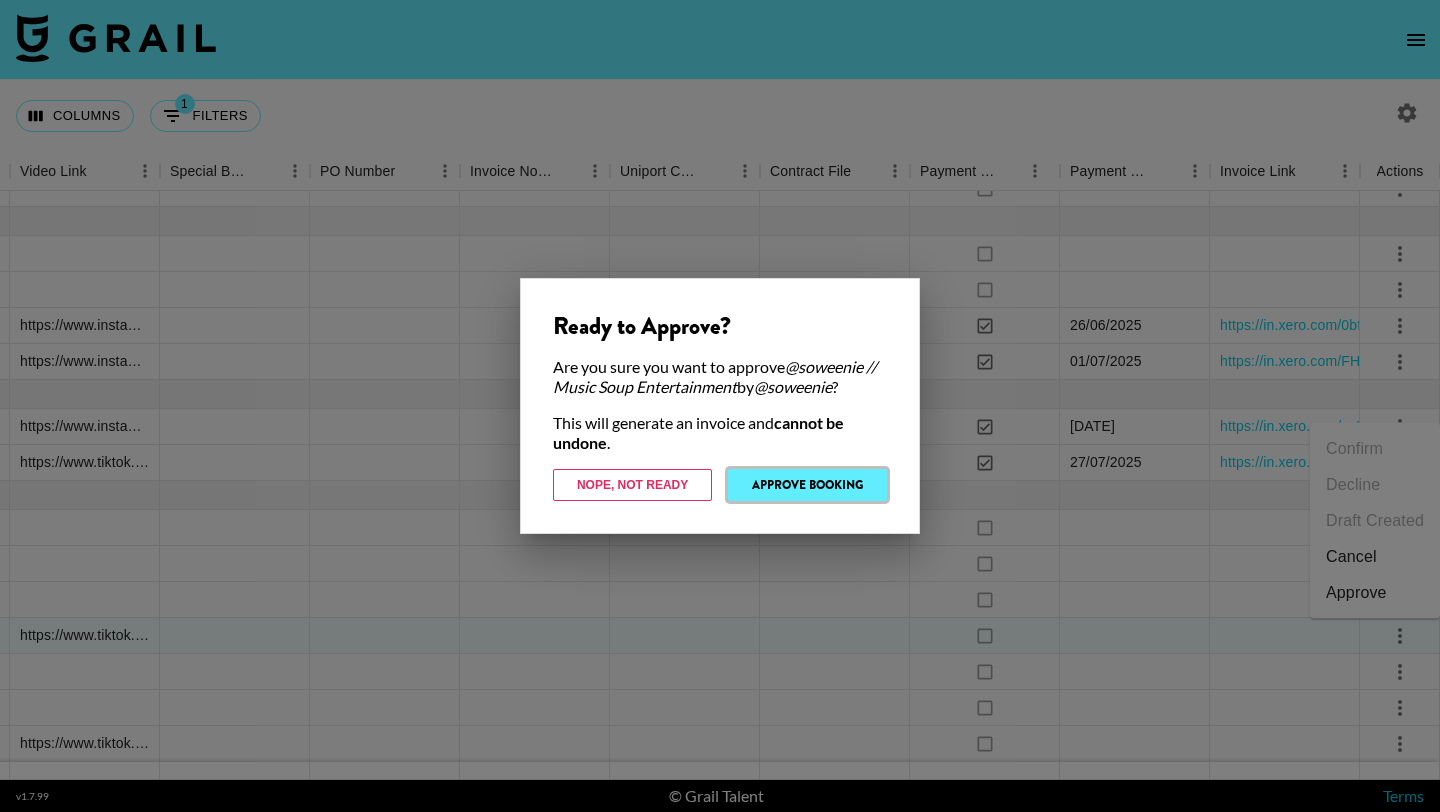 click on "Approve Booking" at bounding box center (807, 485) 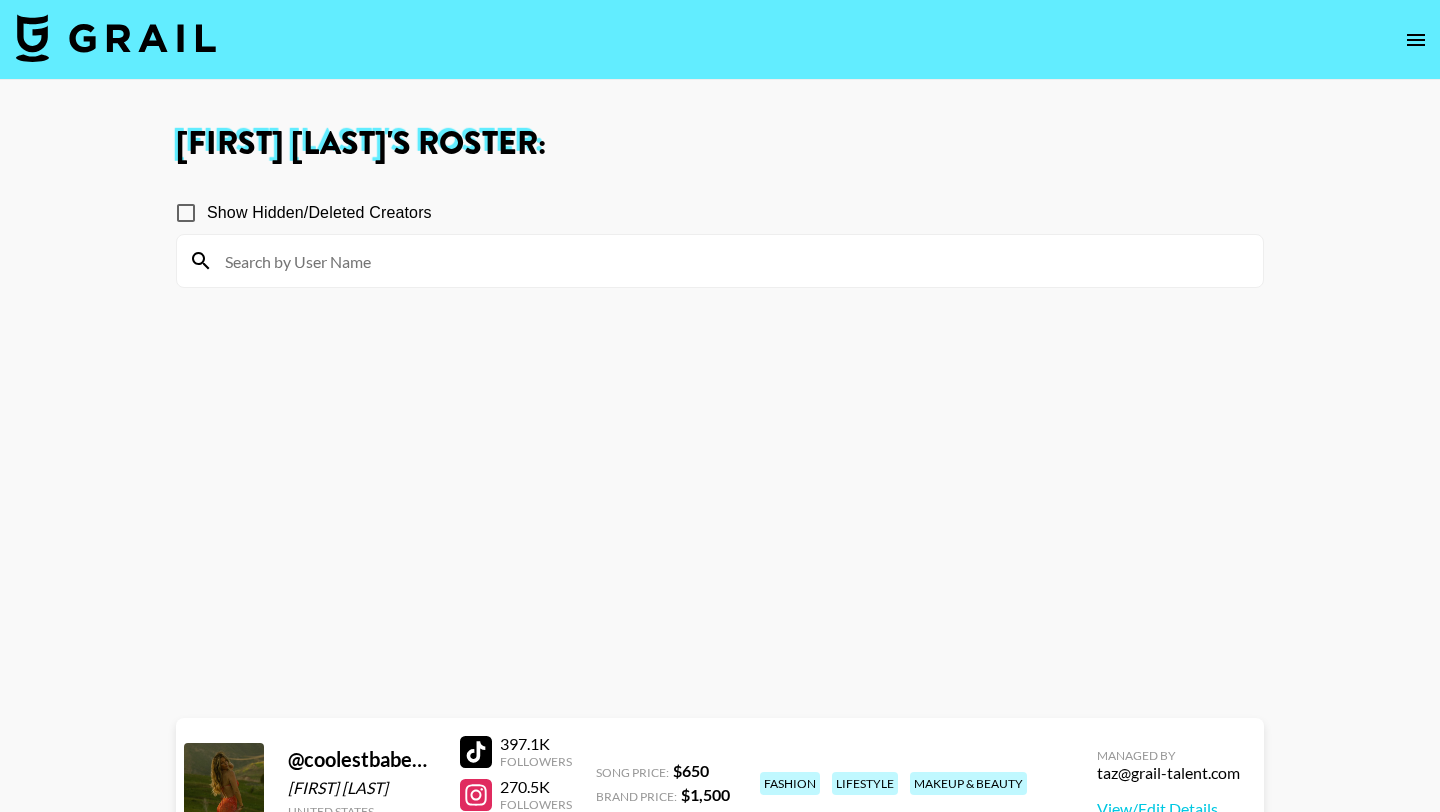scroll, scrollTop: 2941, scrollLeft: 0, axis: vertical 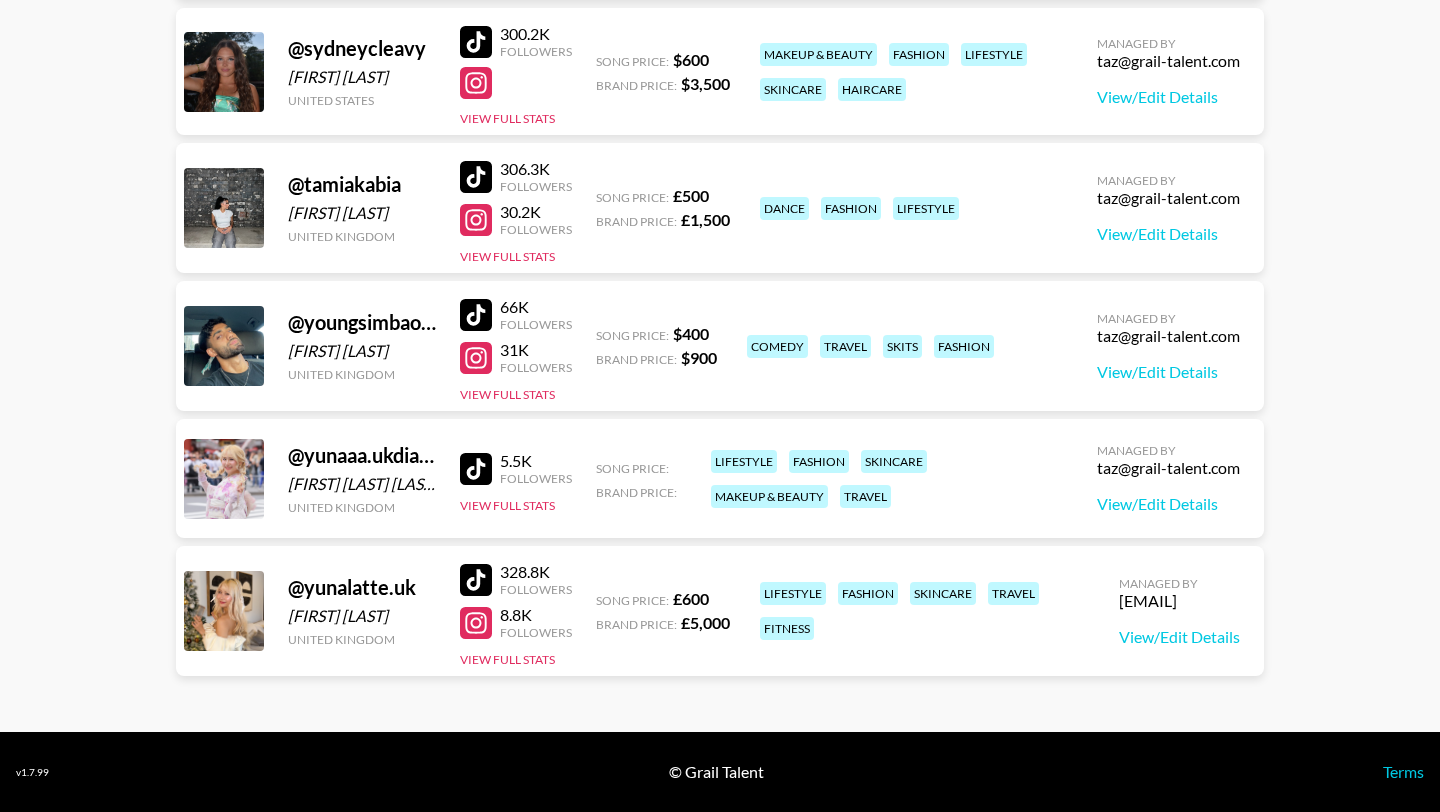 click at bounding box center [476, 42] 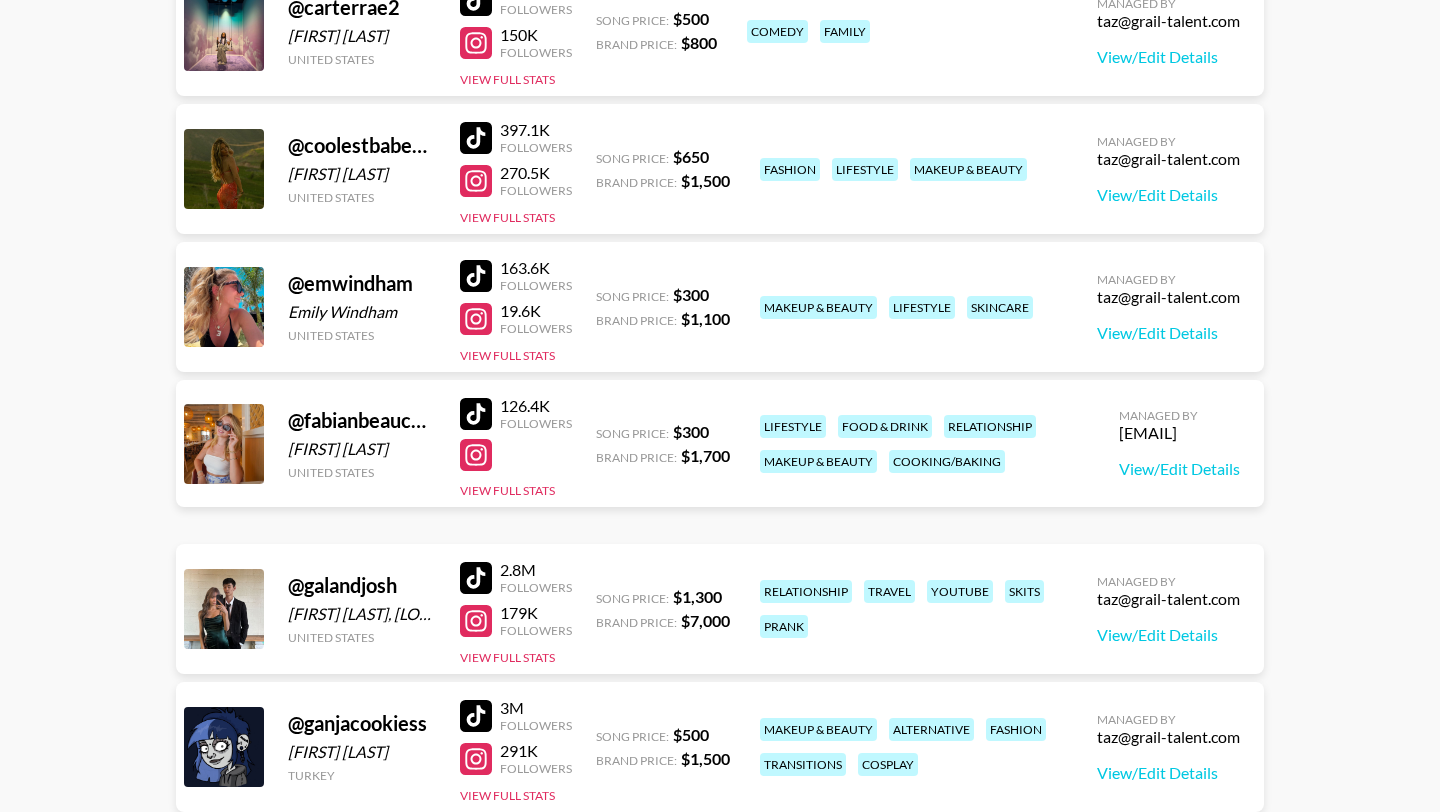 scroll, scrollTop: 603, scrollLeft: 0, axis: vertical 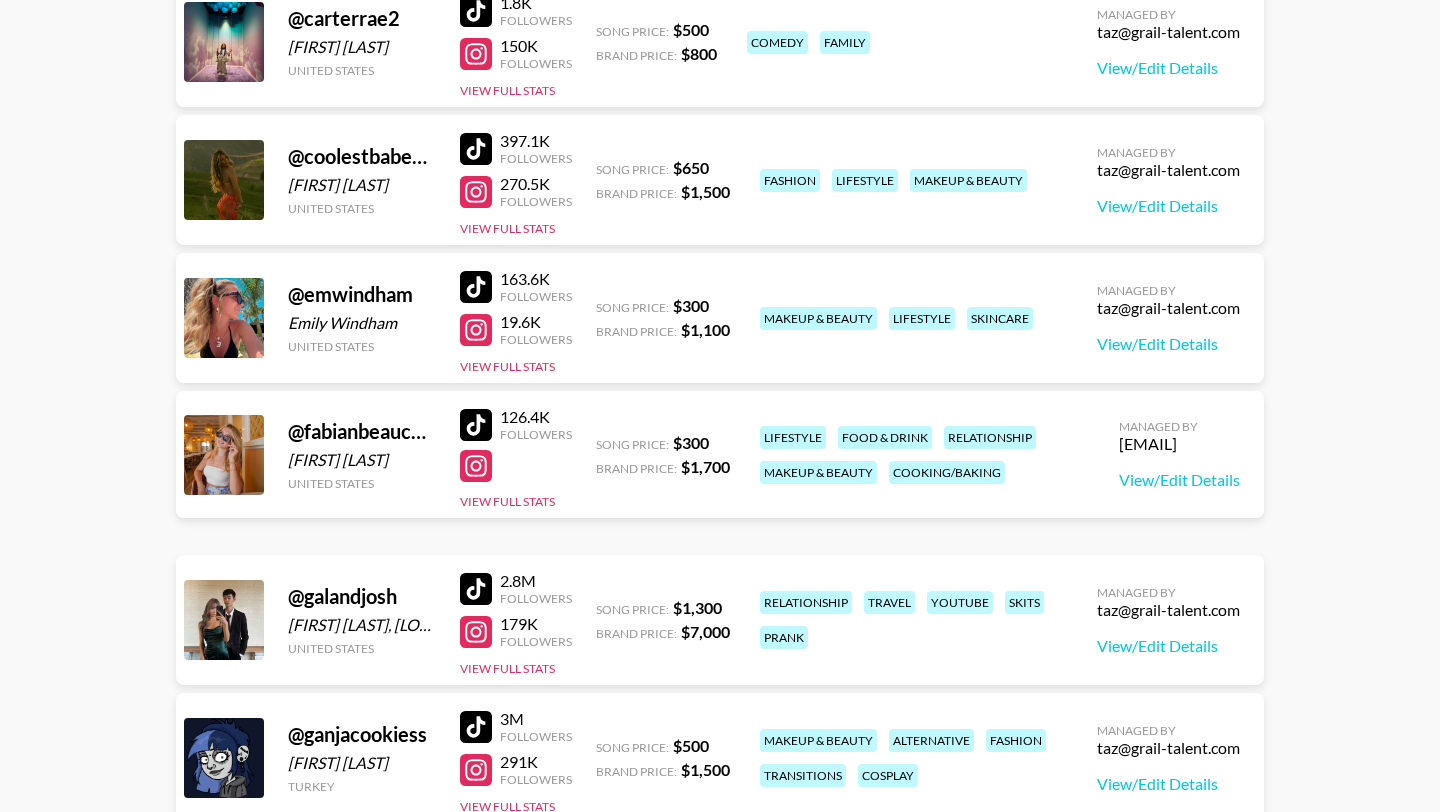 click at bounding box center (476, 149) 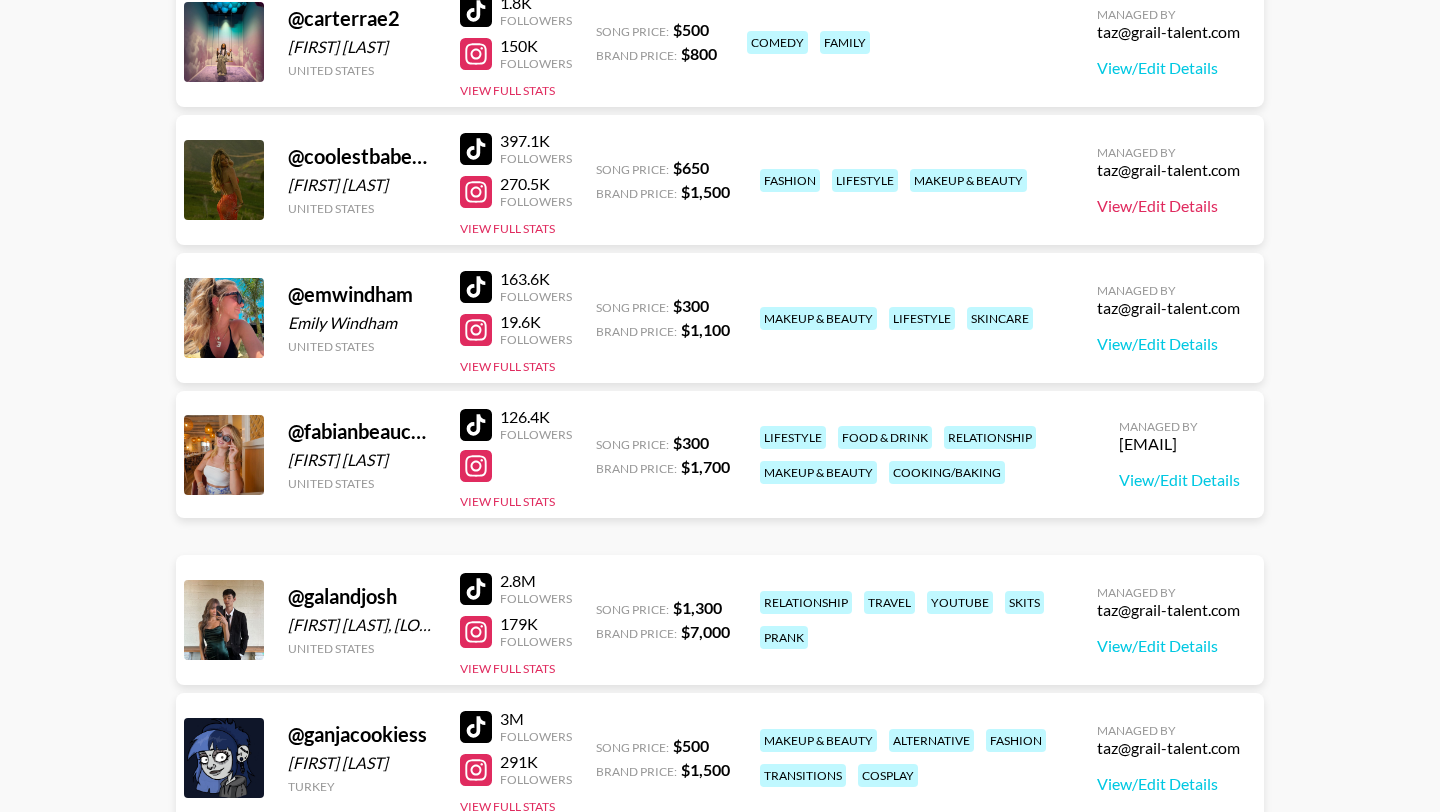 click on "View/Edit Details" at bounding box center (1168, 206) 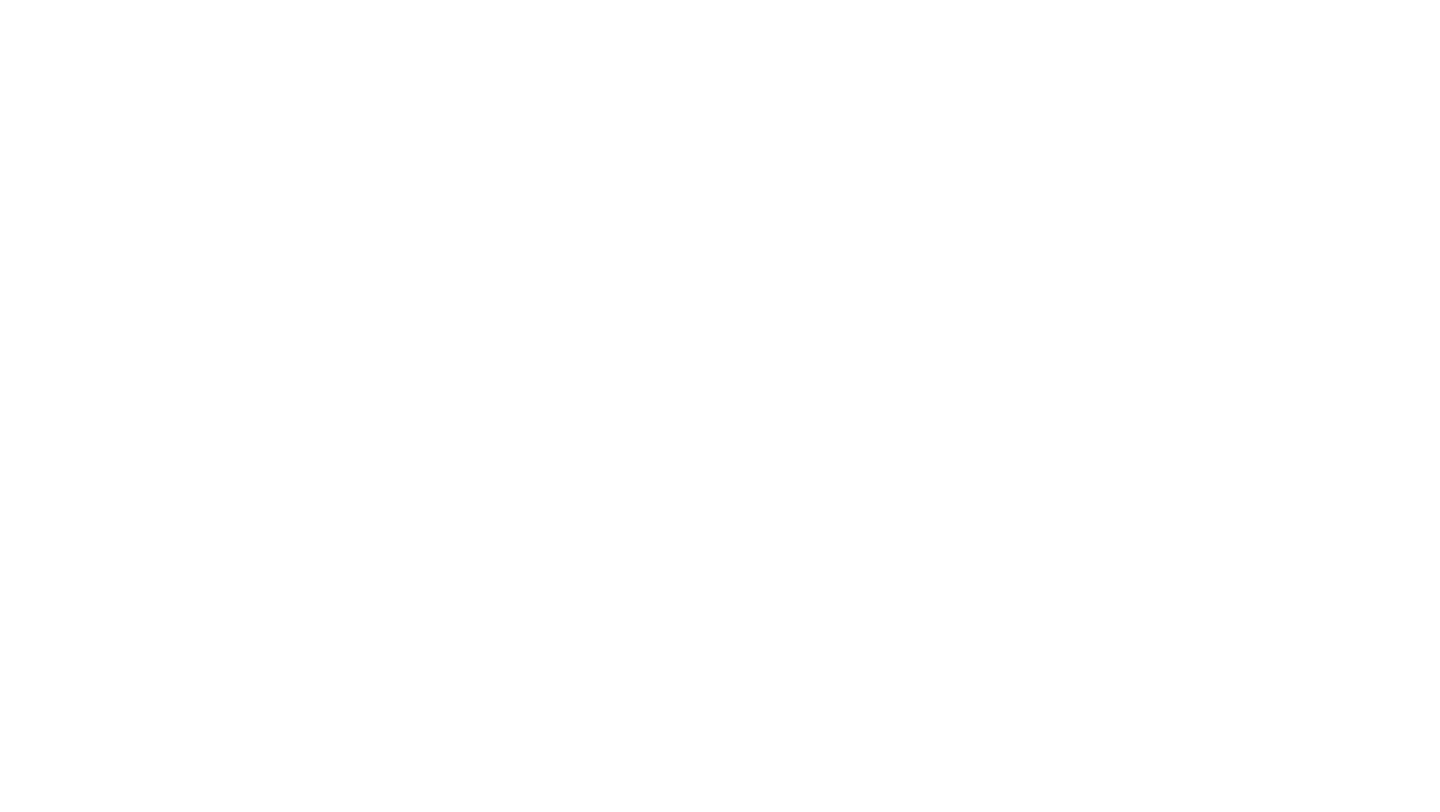 scroll, scrollTop: 0, scrollLeft: 0, axis: both 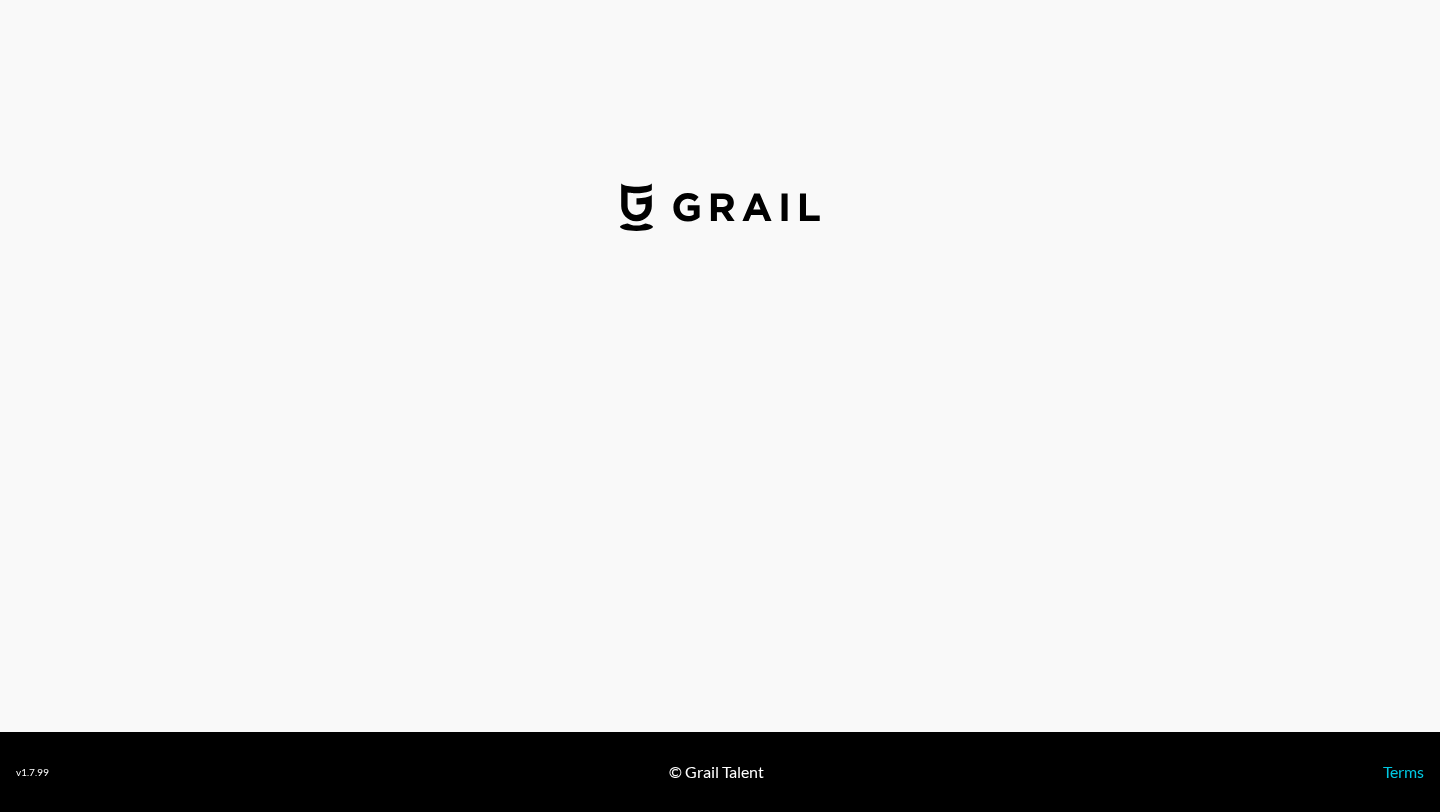 select on "USD" 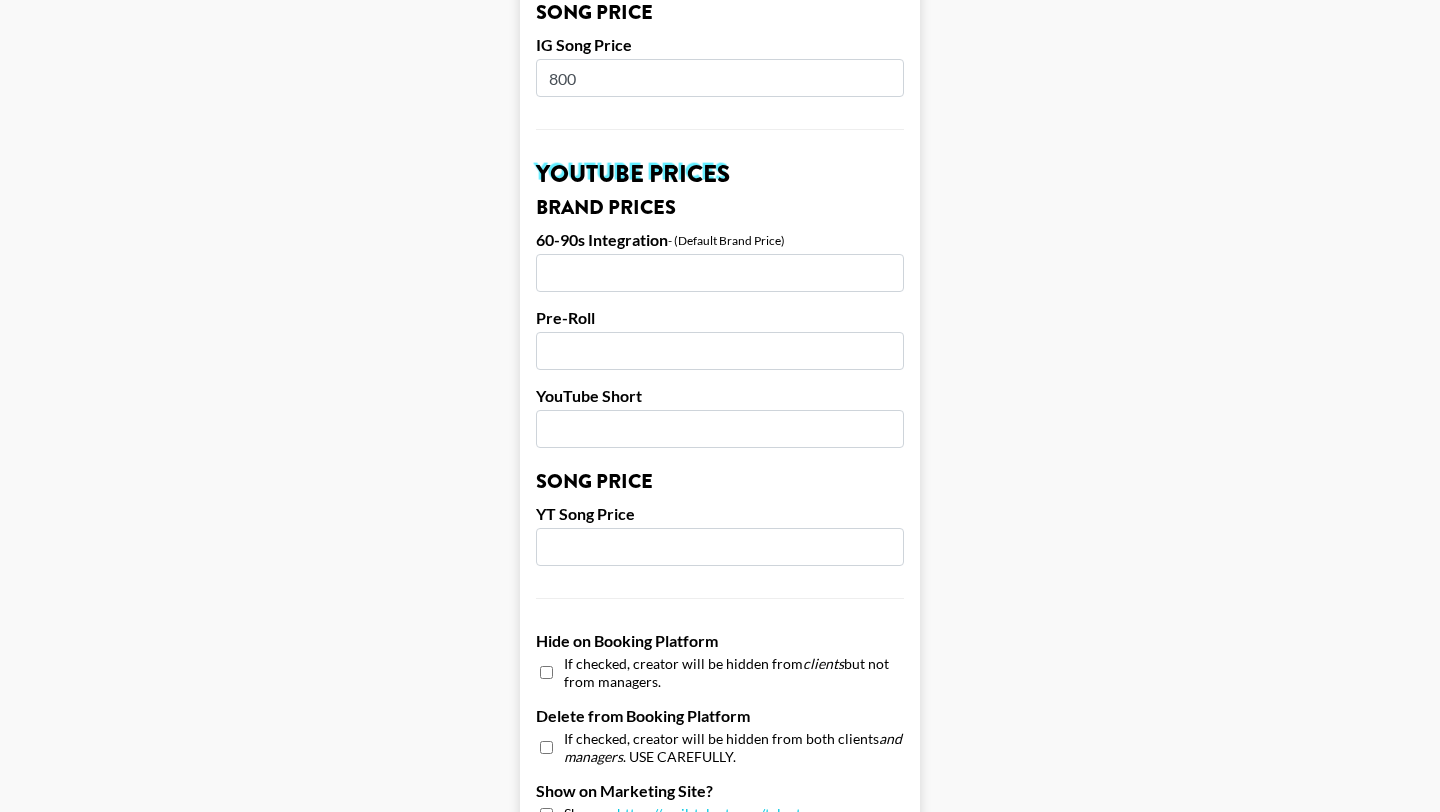 scroll, scrollTop: 1901, scrollLeft: 0, axis: vertical 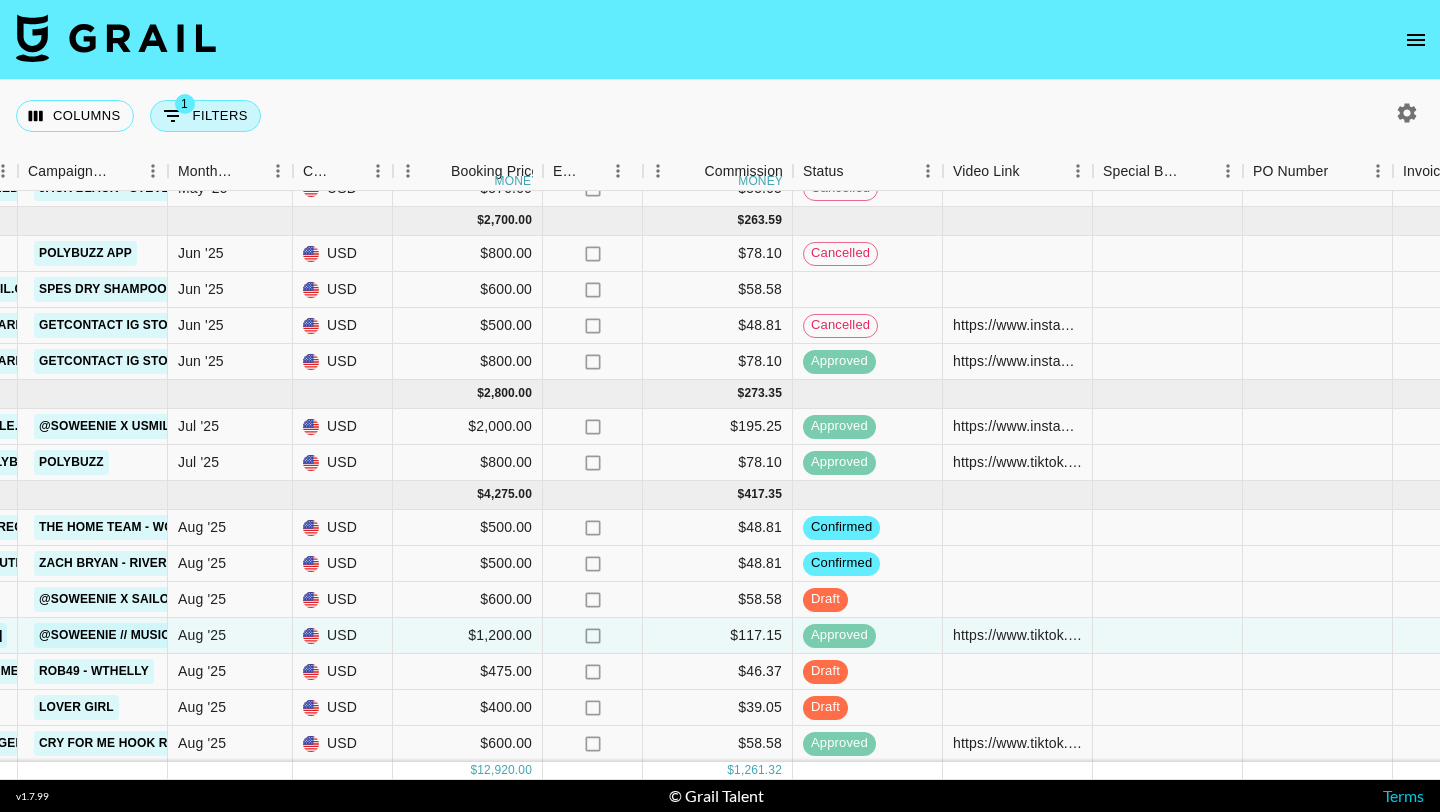 click on "1 Filters" at bounding box center [205, 116] 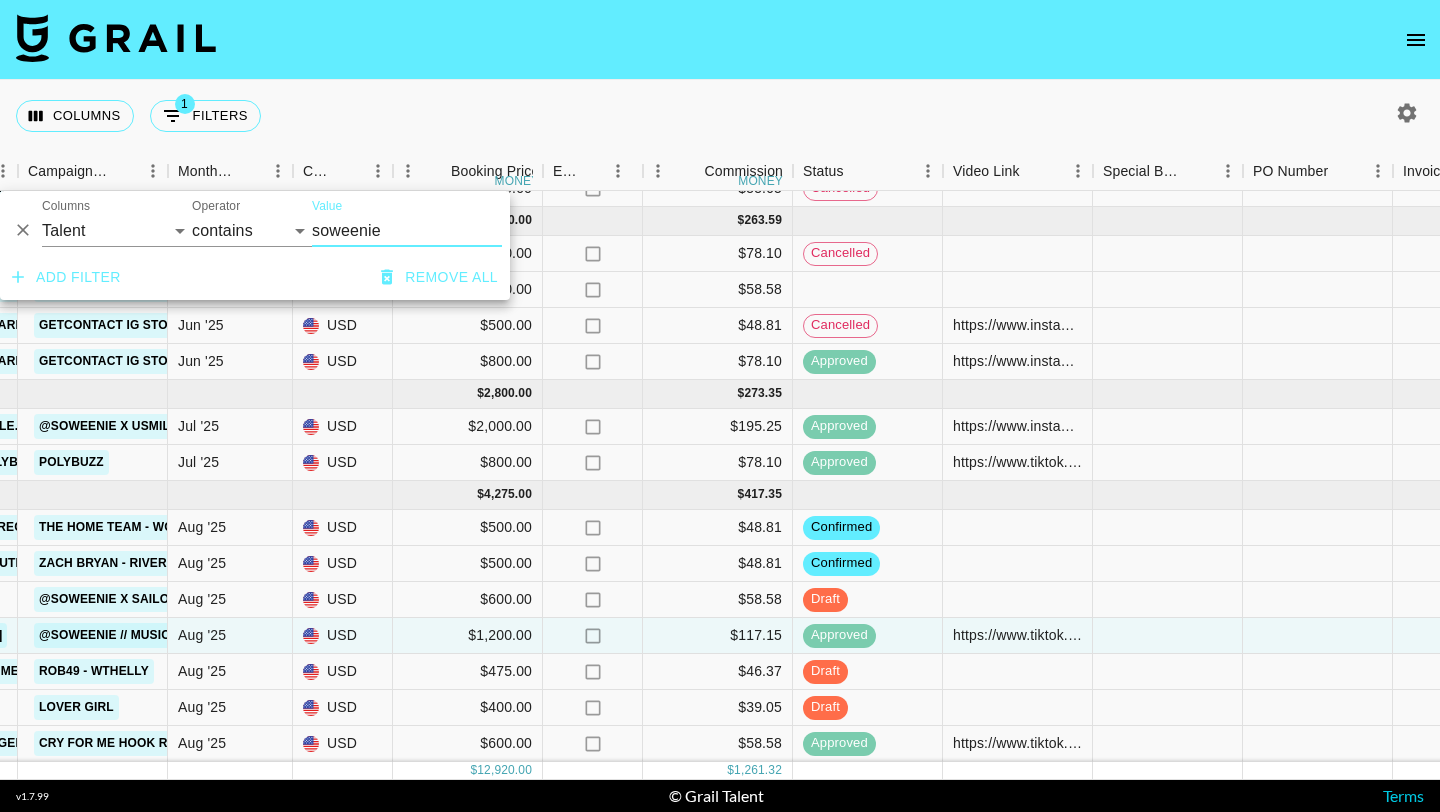 click 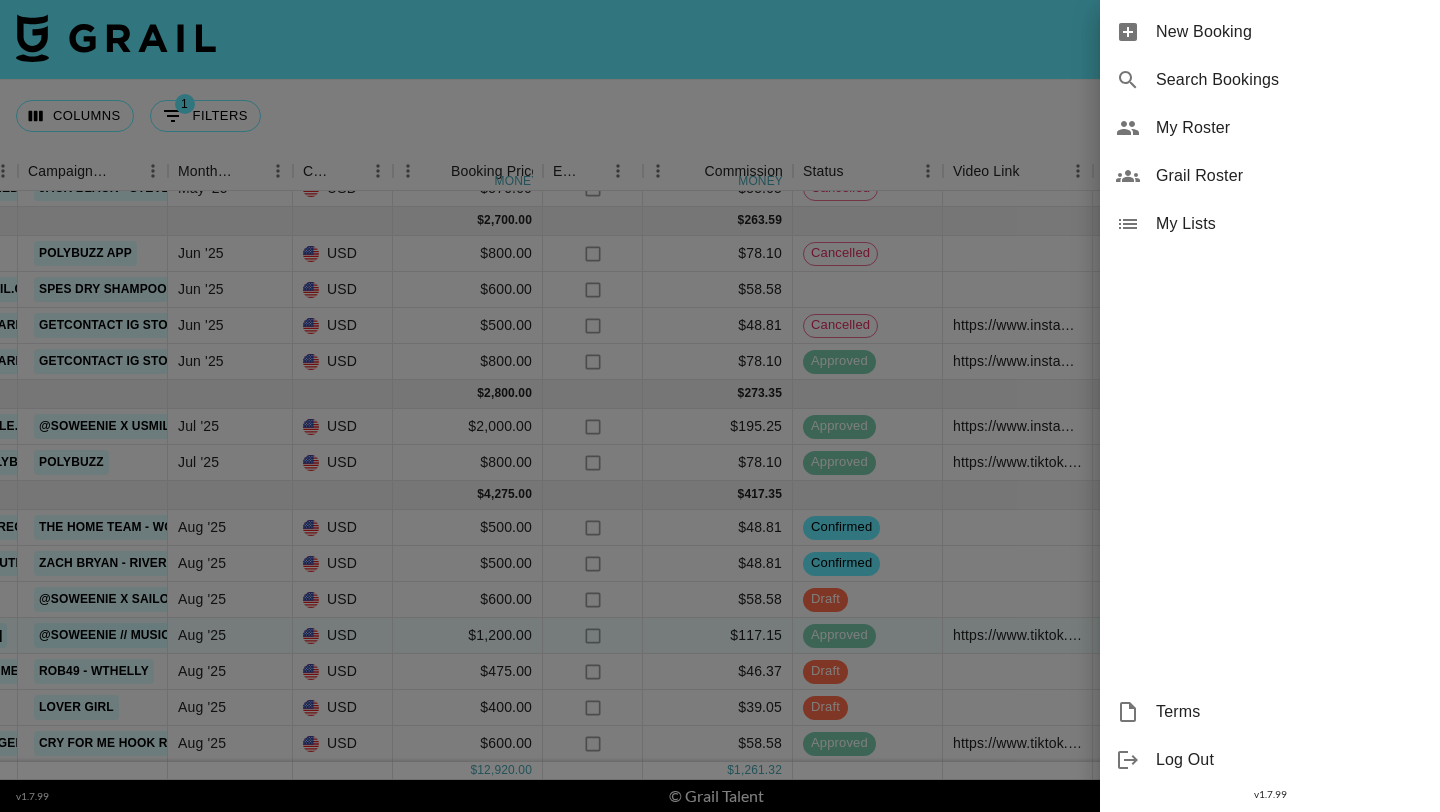 click on "New Booking" at bounding box center (1290, 32) 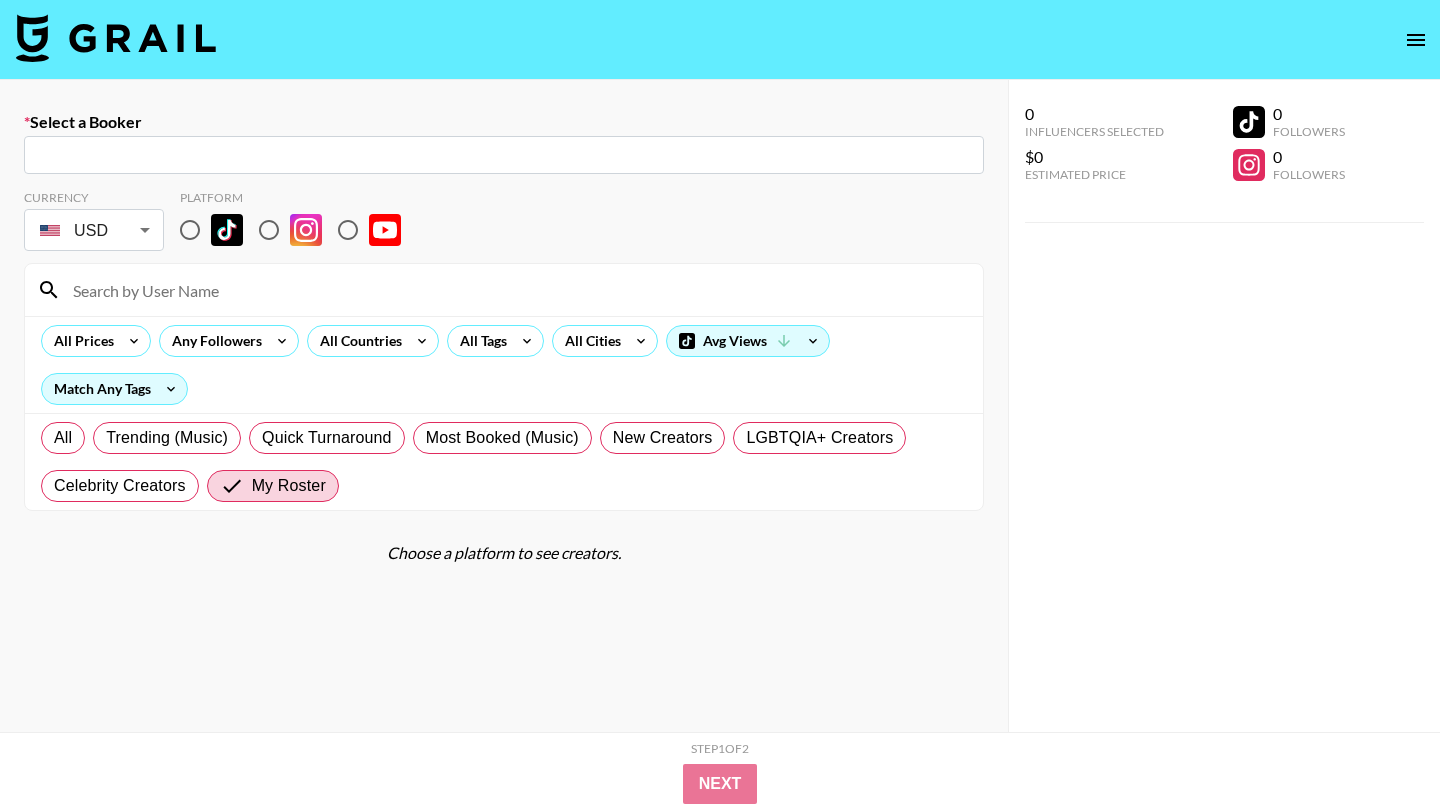 click at bounding box center [504, 155] 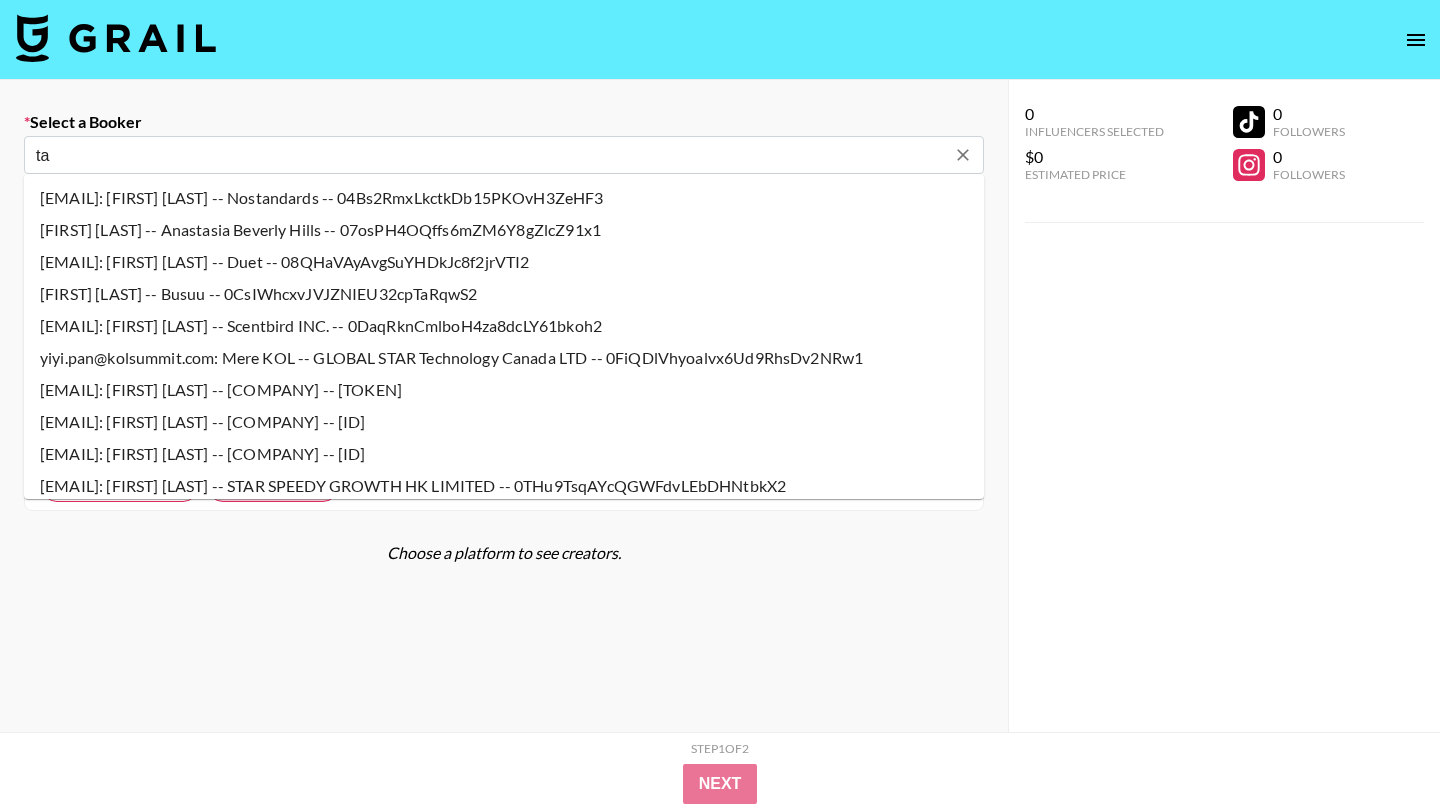 type on "t" 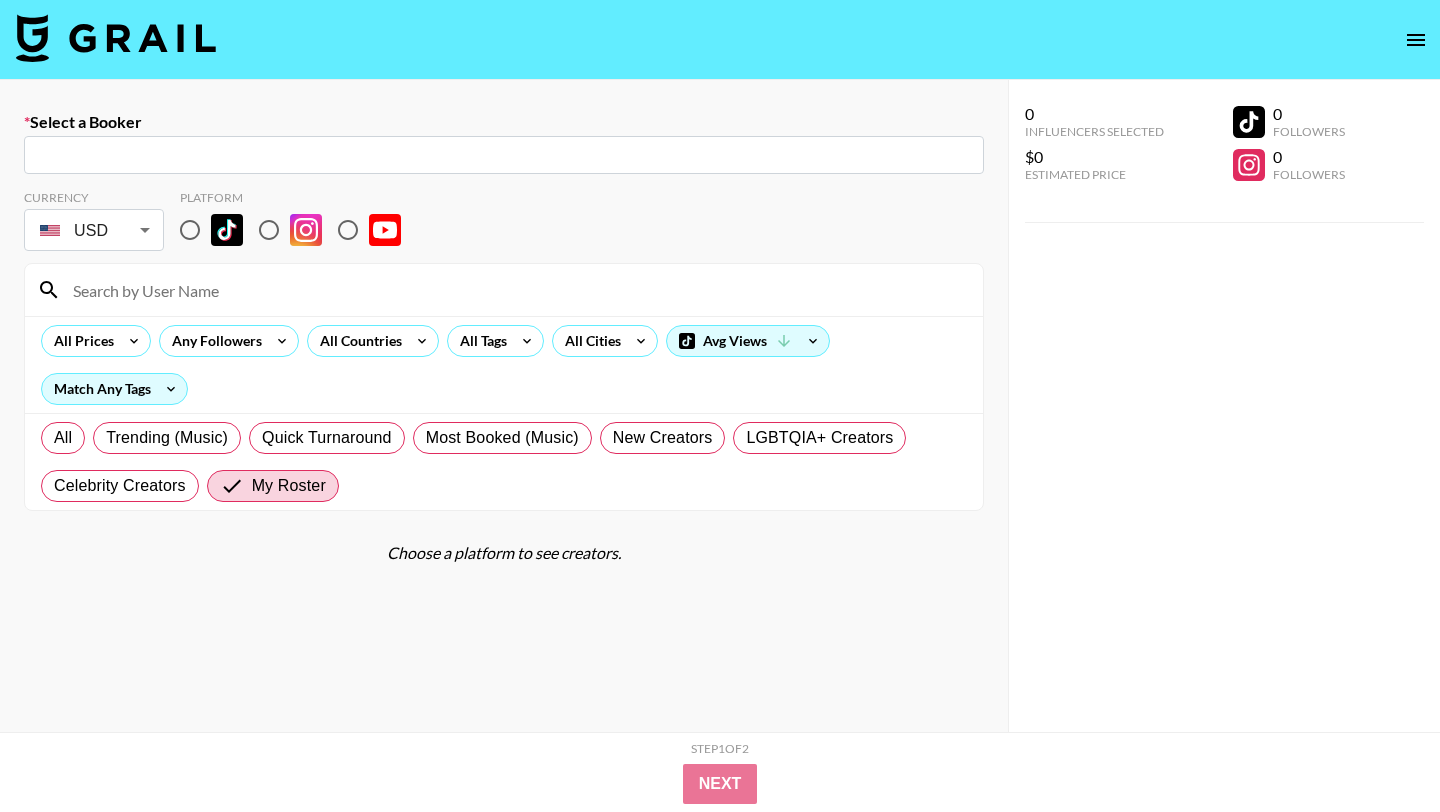 paste on "allie@hundreddays.co" 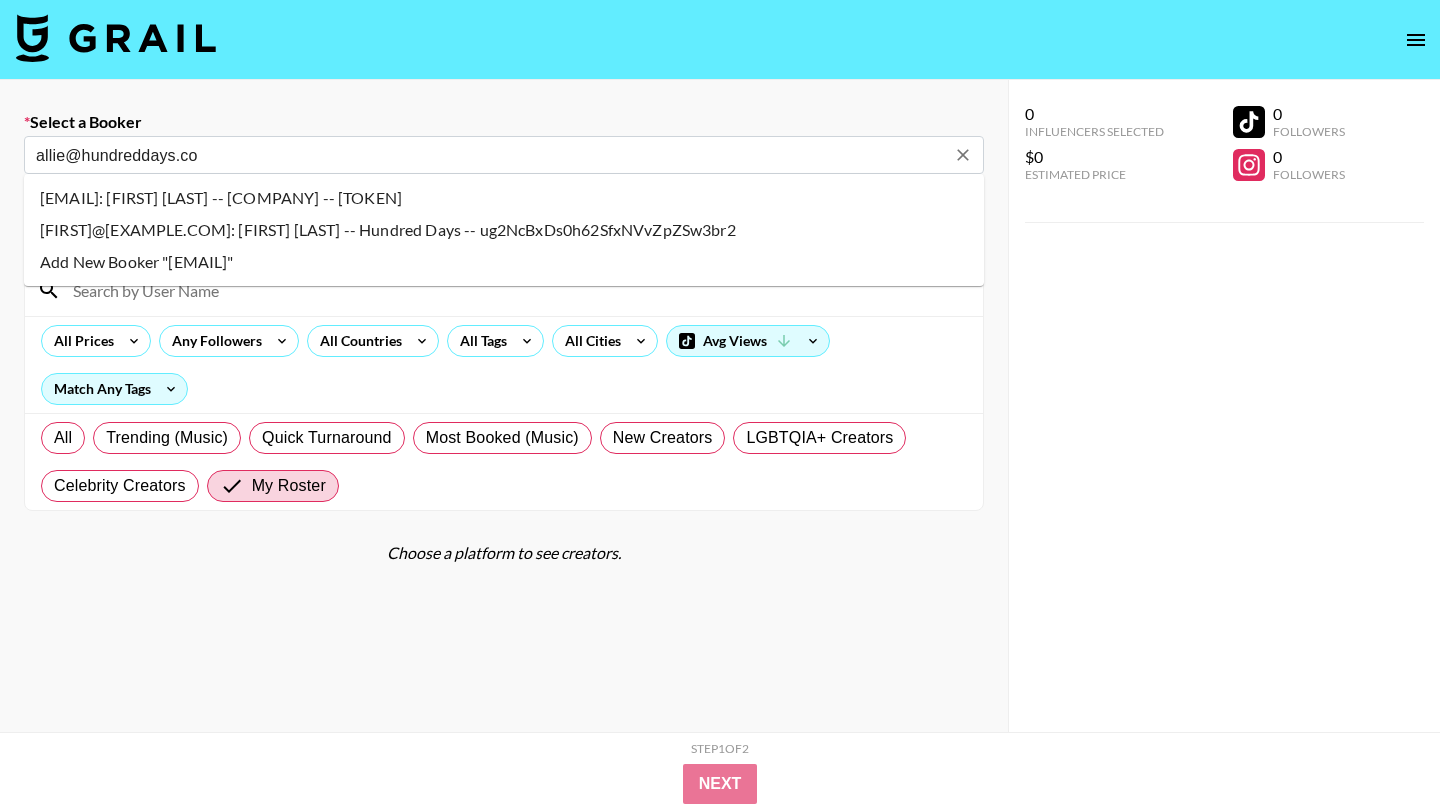 click on "allie@hundreddays.co: Allie Stadler -- Hundred Days -- ug2NcBxDs0h62SfxNVvZpZSw3br2" at bounding box center (504, 230) 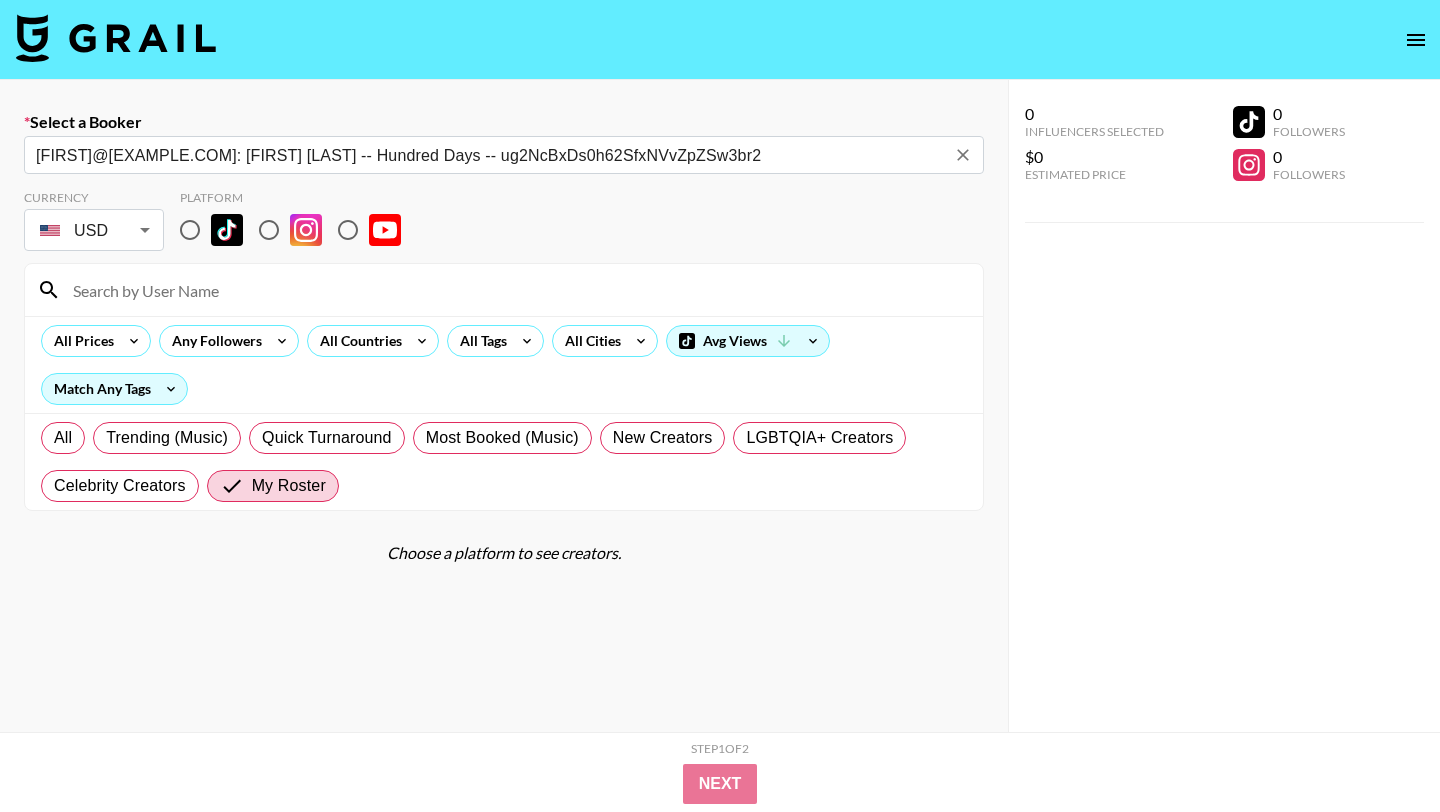type on "allie@hundreddays.co: Allie Stadler -- Hundred Days -- ug2NcBxDs0h62SfxNVvZpZSw3br2" 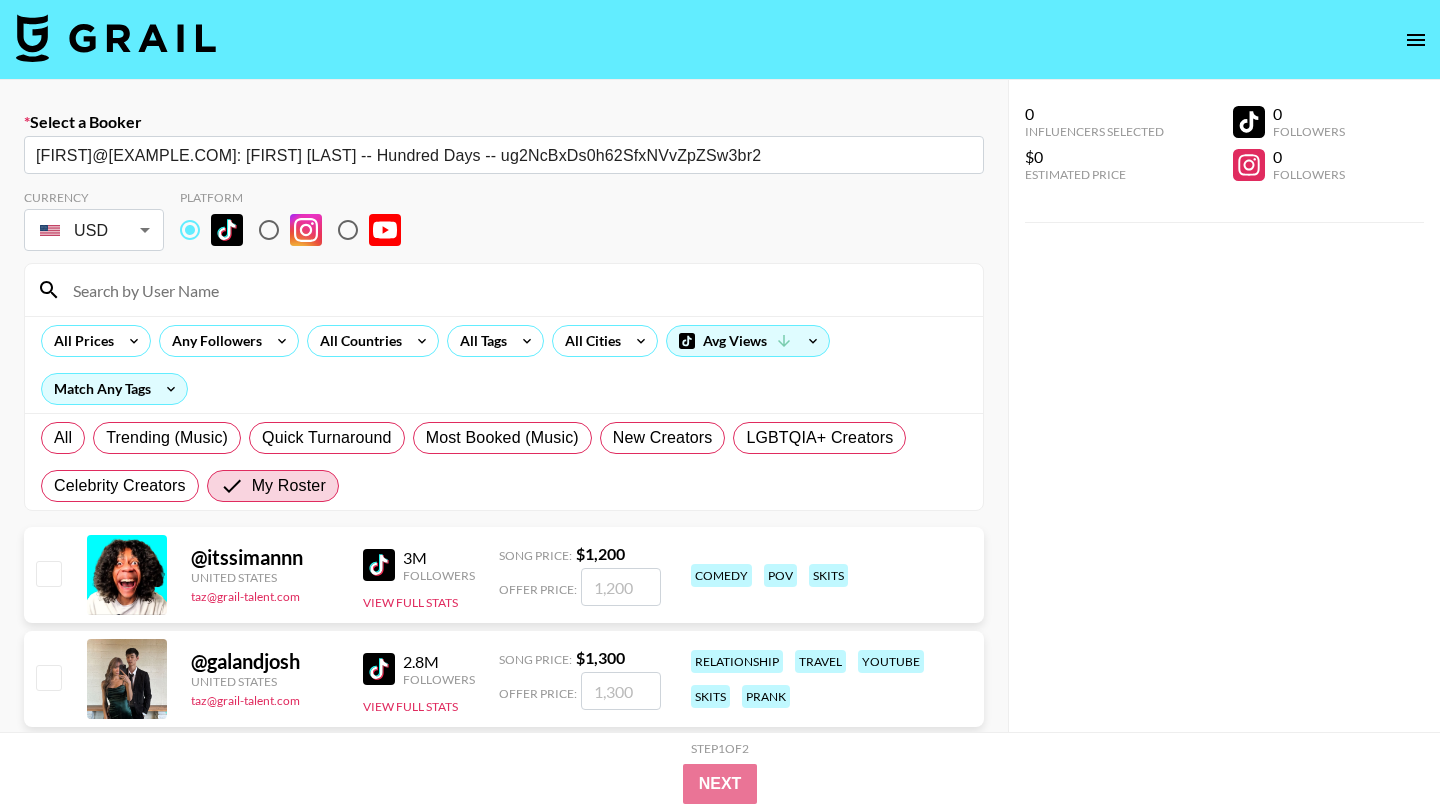 click at bounding box center (516, 290) 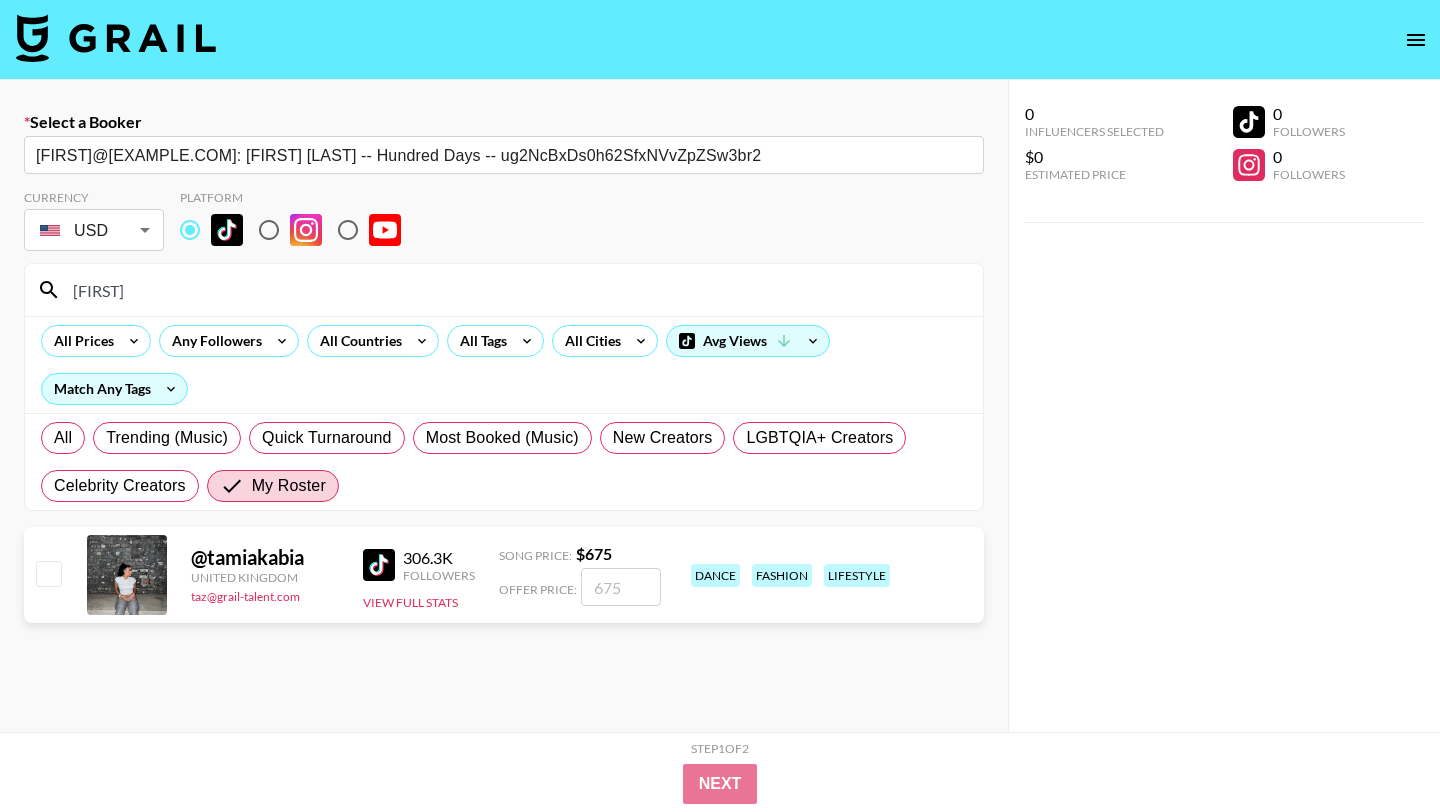 type on "tamia" 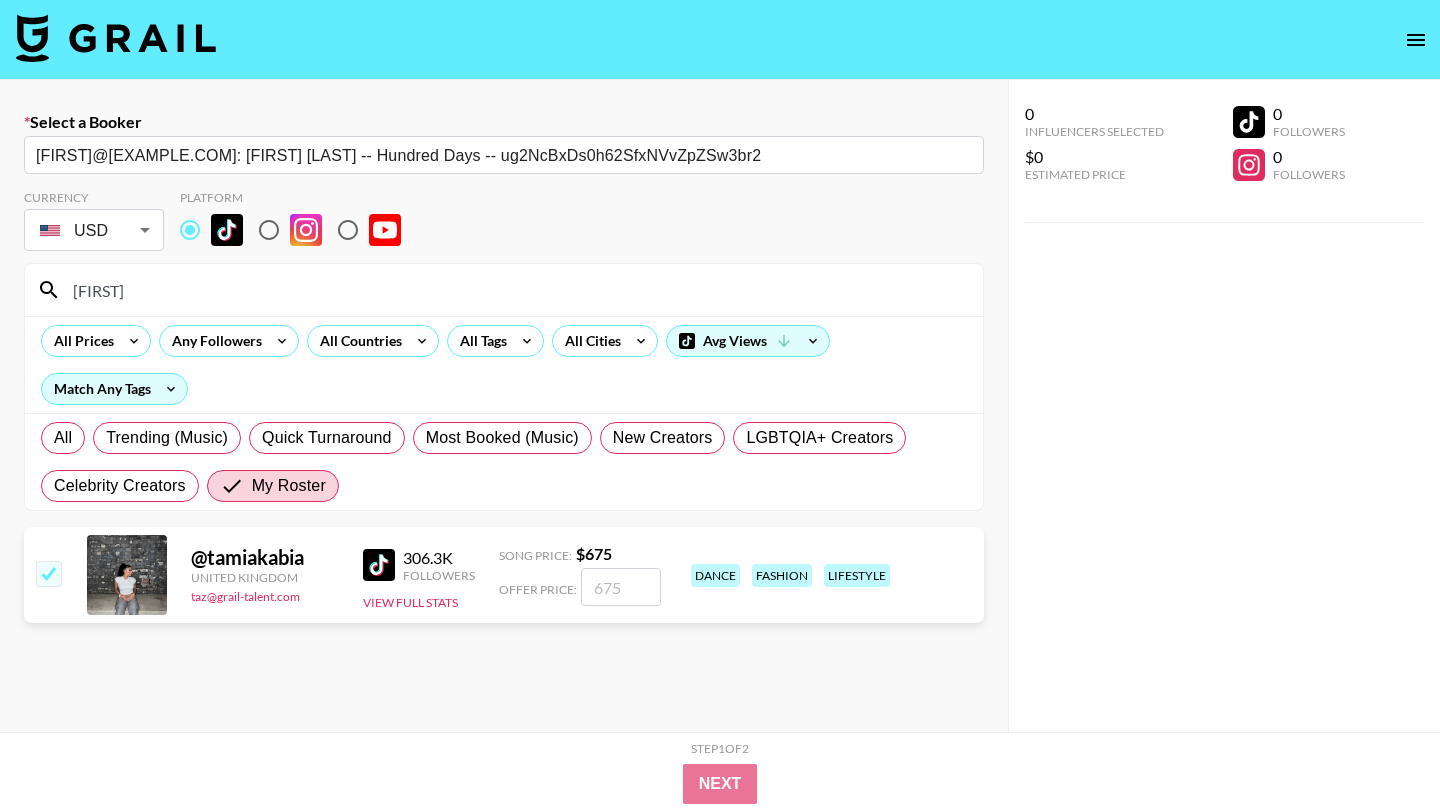 checkbox on "true" 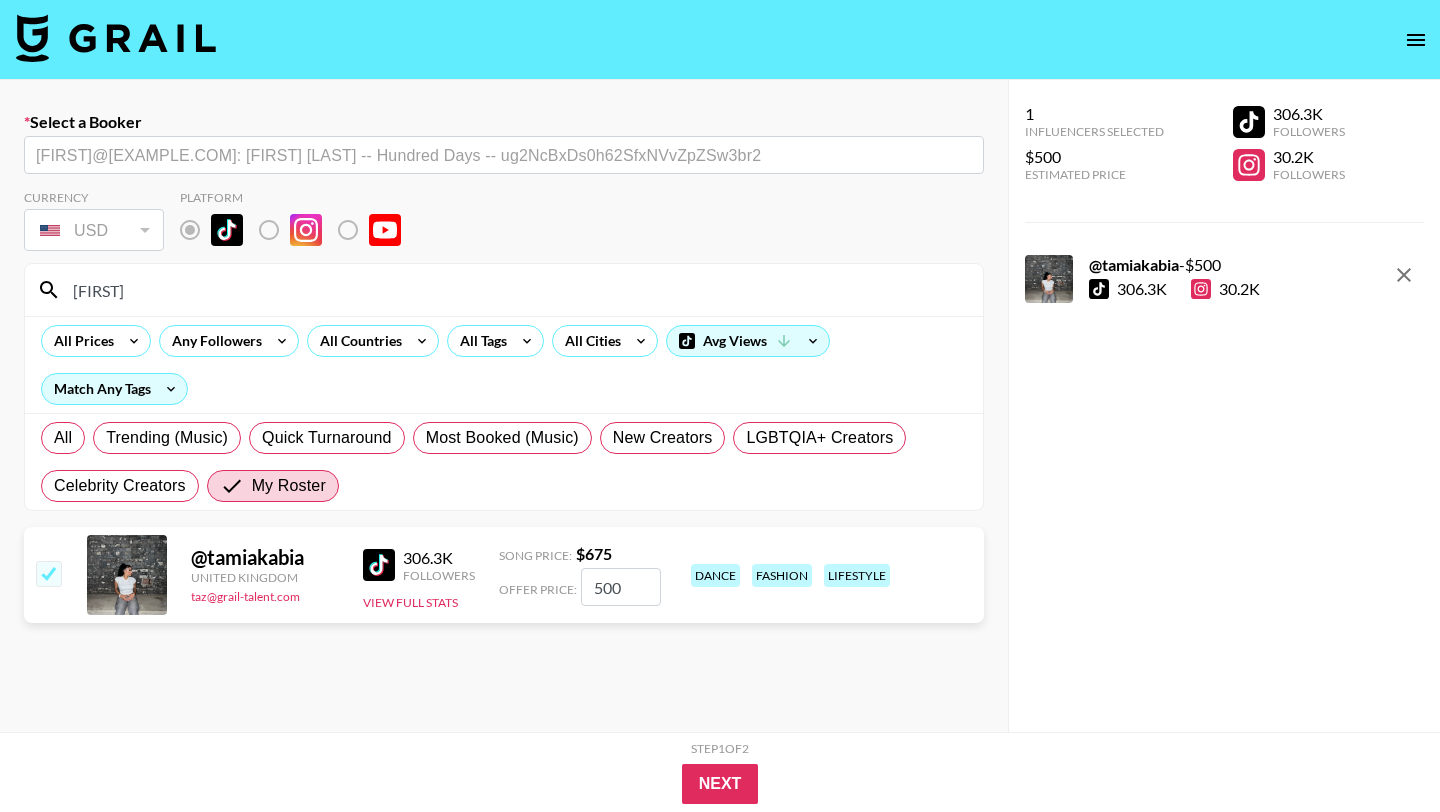 type on "500" 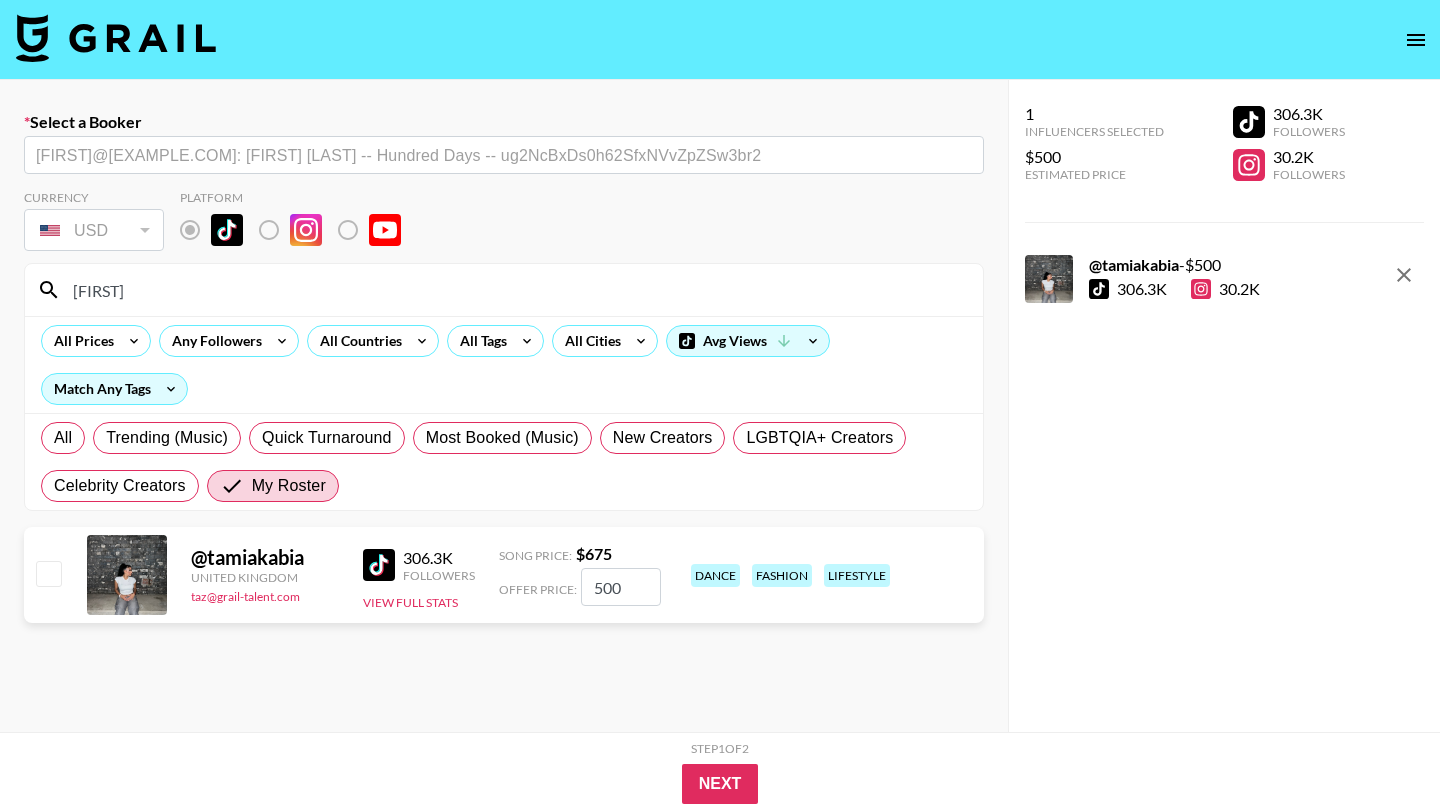 checkbox on "false" 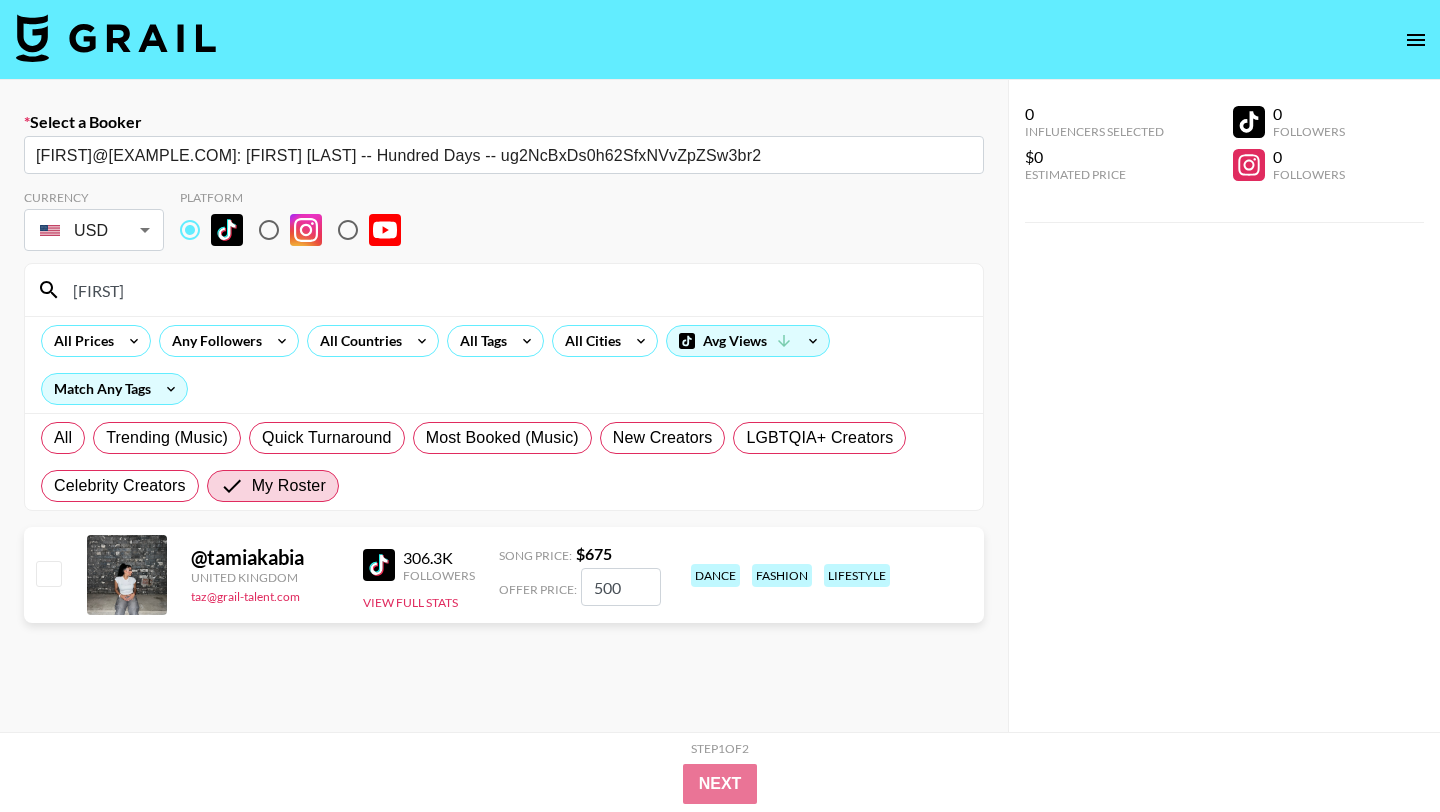 click on "USD USD ​" at bounding box center [94, 230] 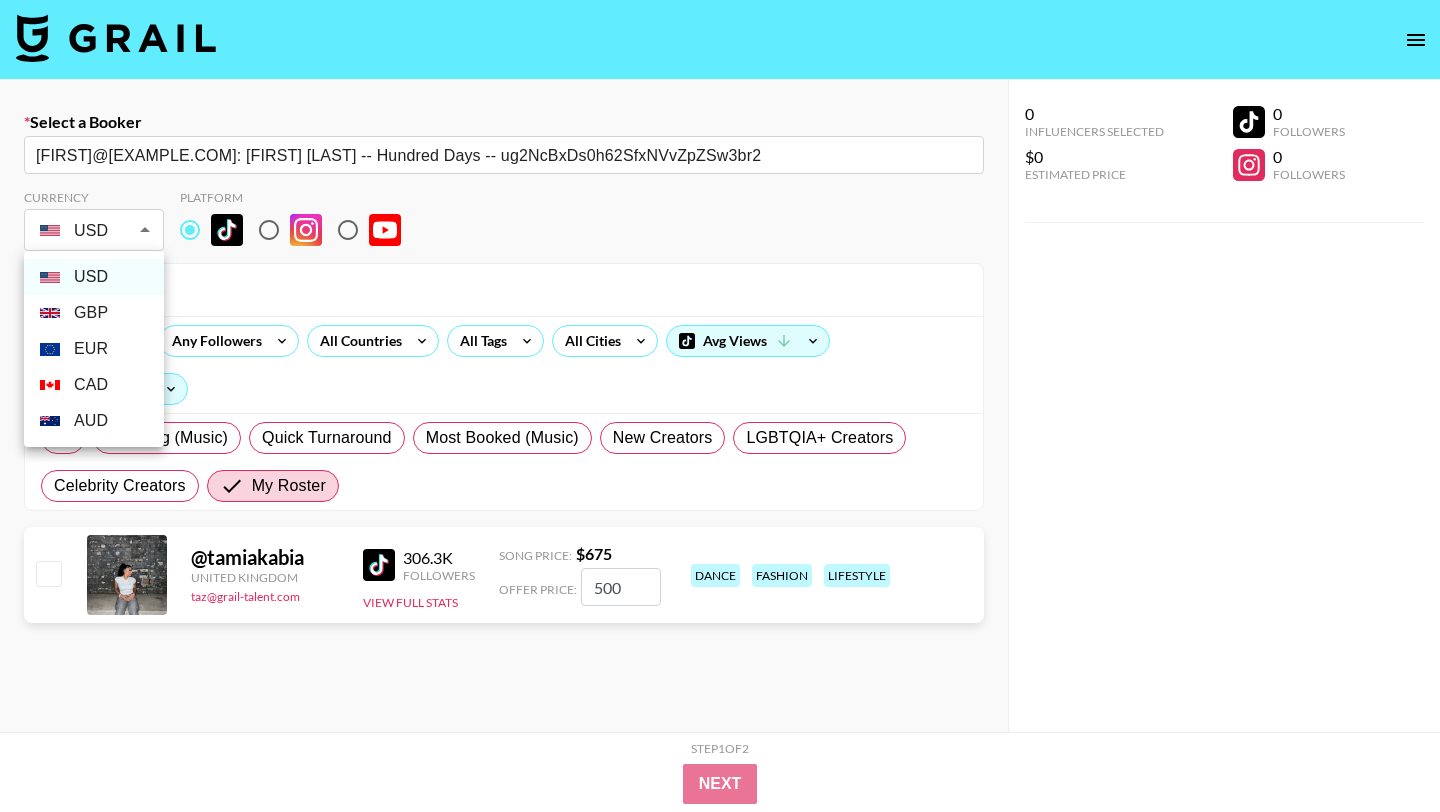 click on "GBP" at bounding box center (94, 313) 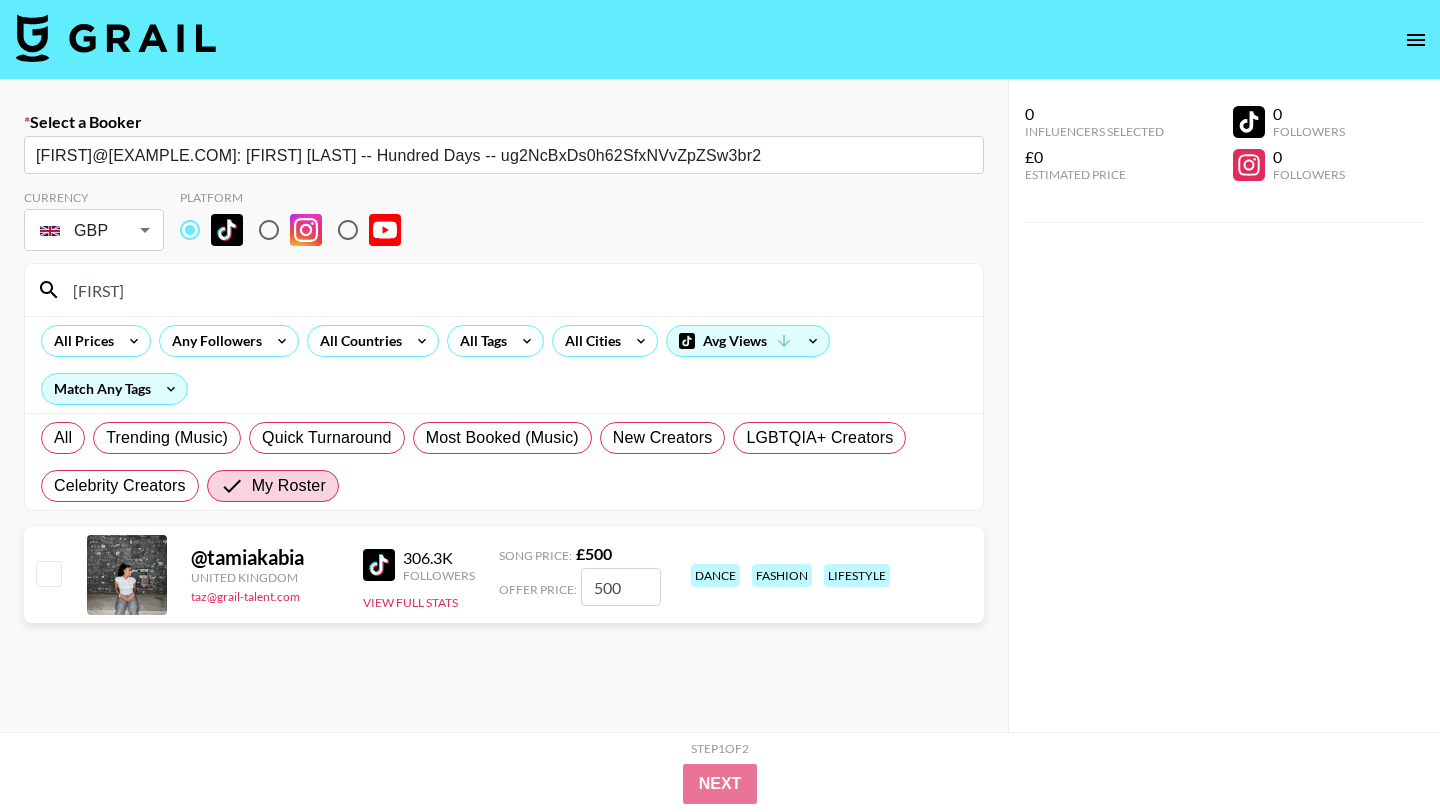 click at bounding box center (47, 575) 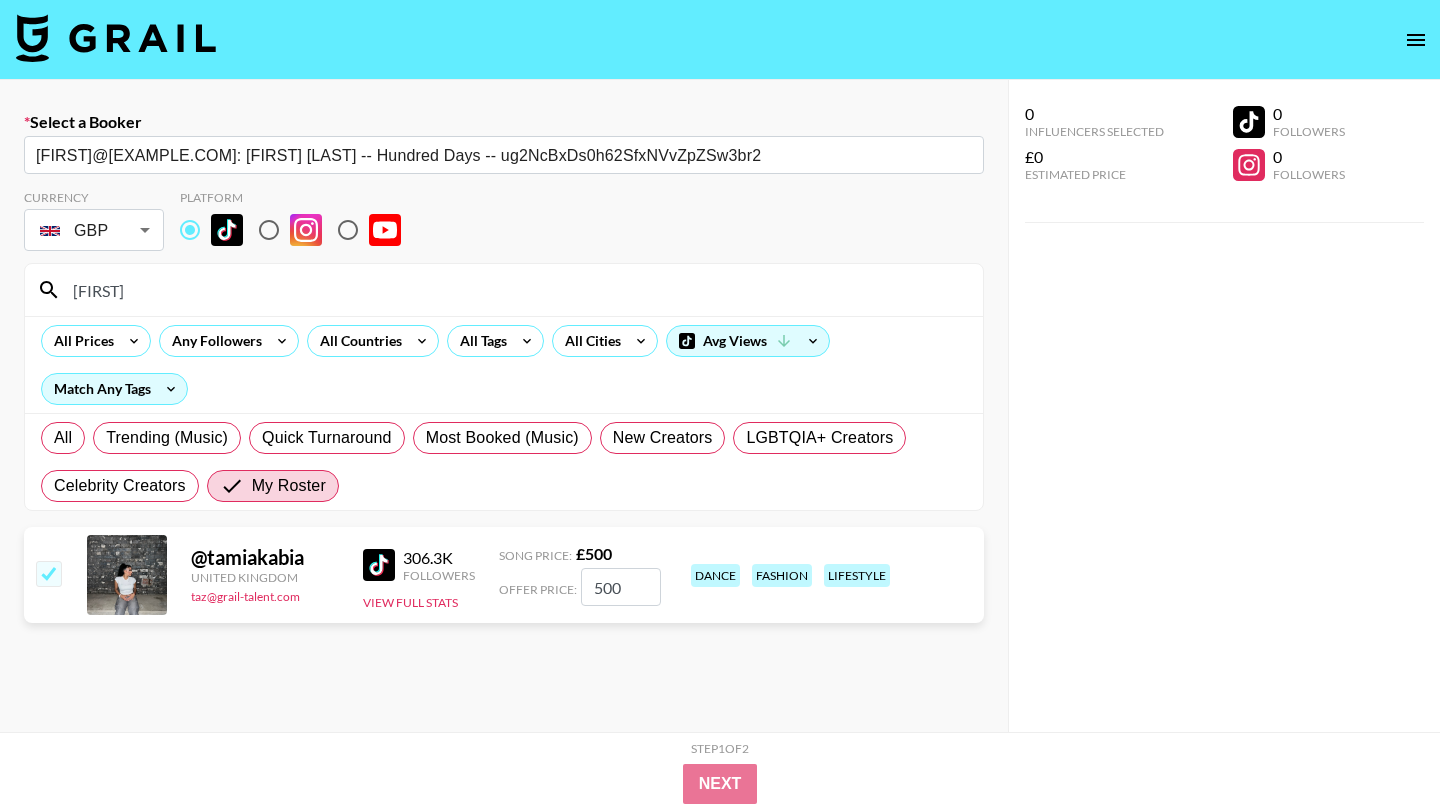 checkbox on "true" 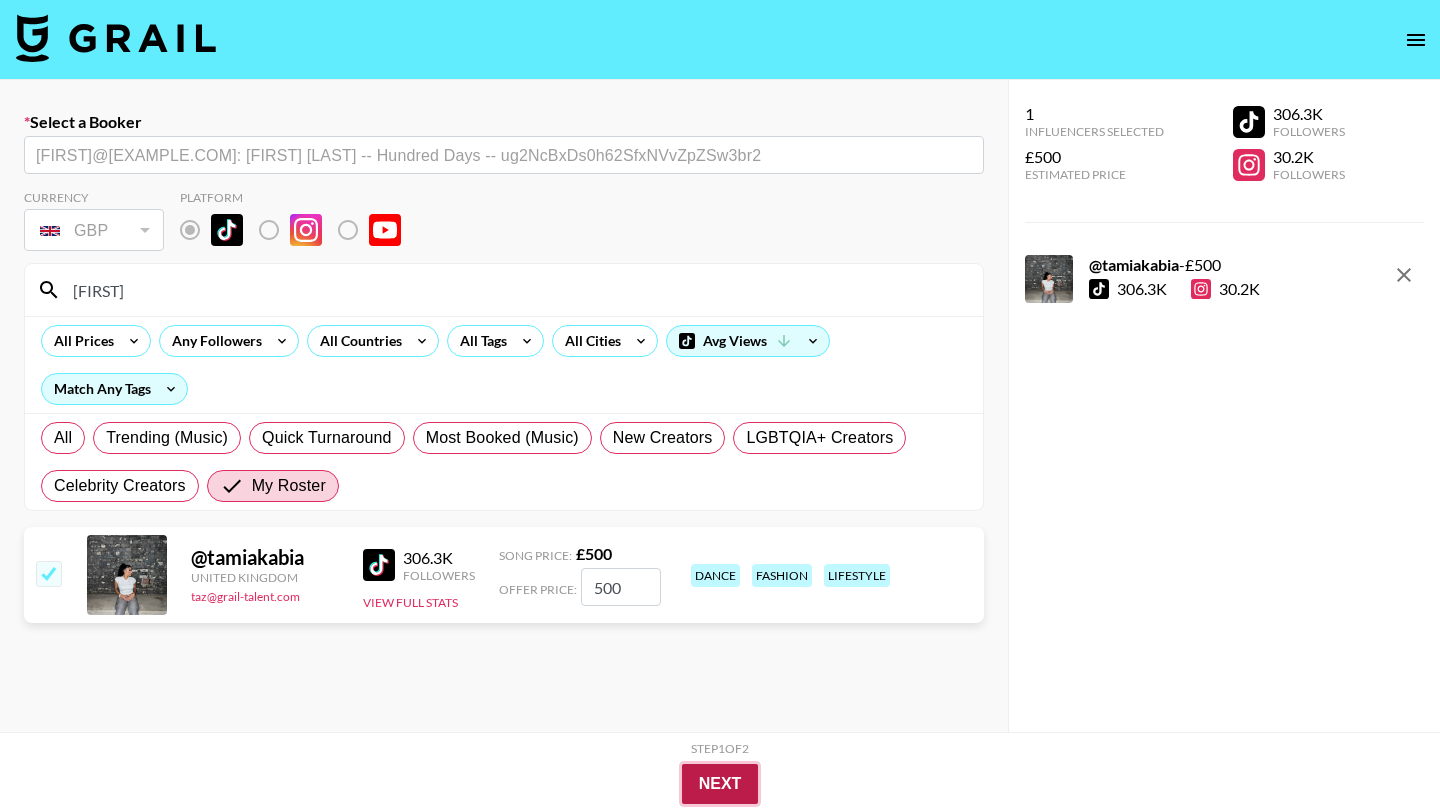 click on "Next" at bounding box center (720, 784) 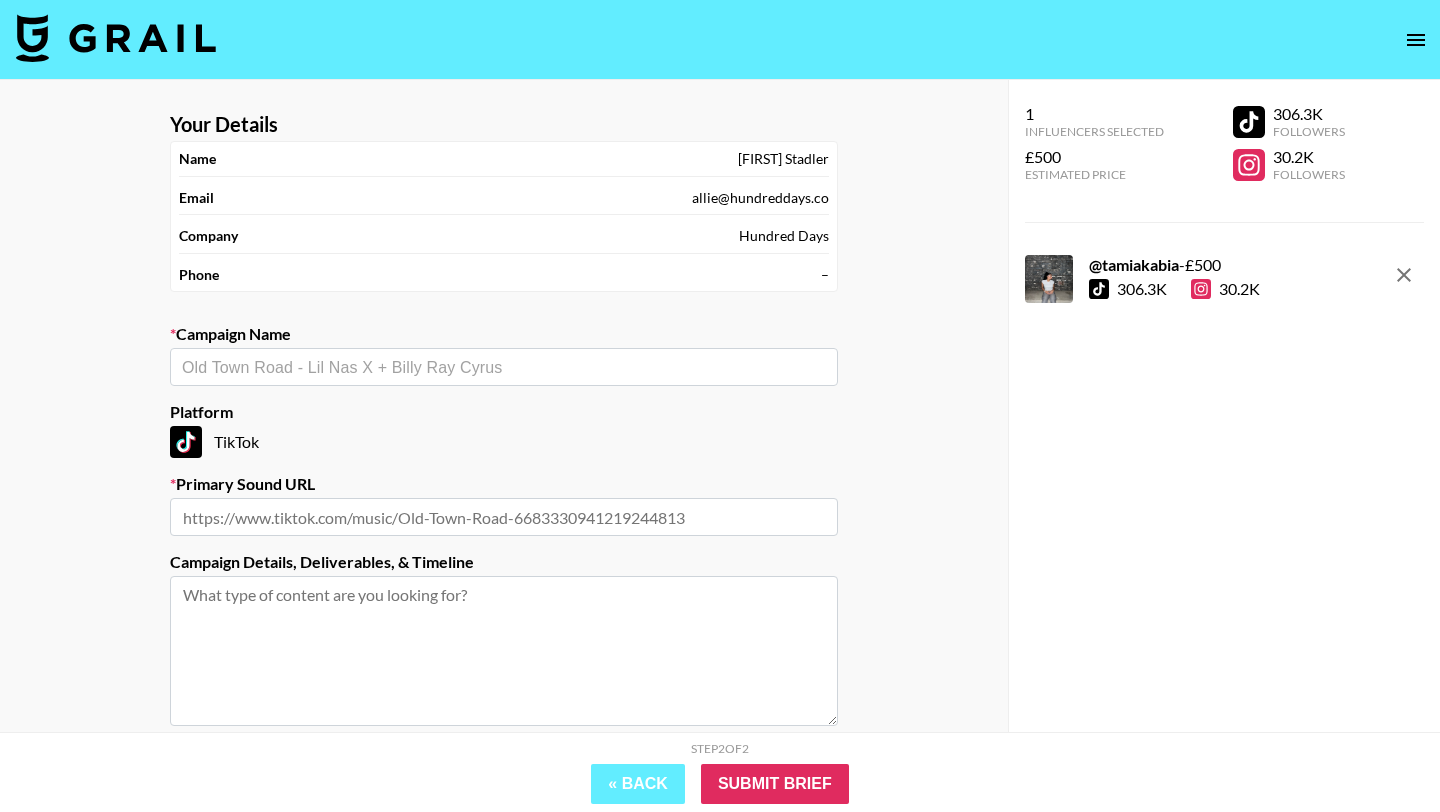 click at bounding box center (504, 367) 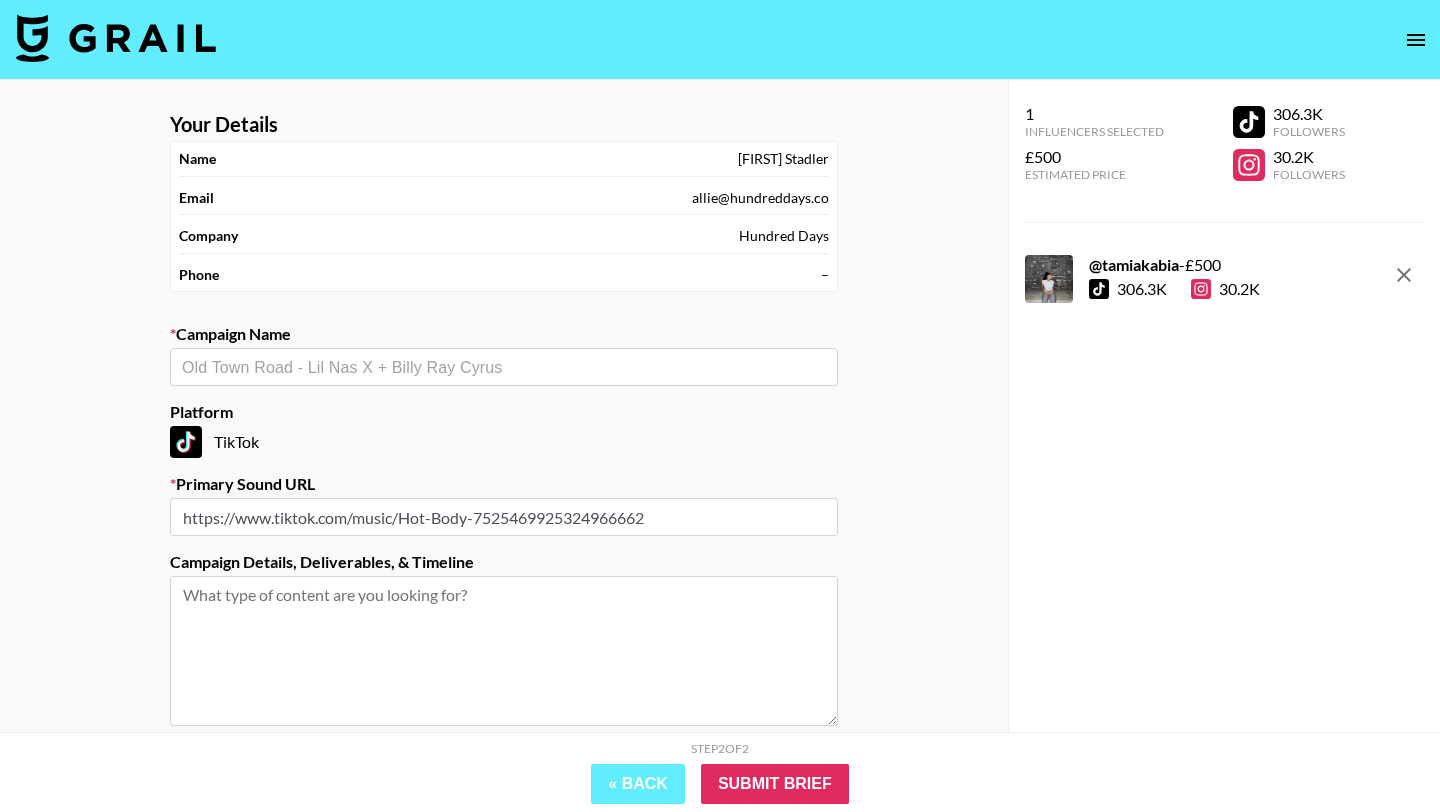 type on "https://www.tiktok.com/music/Hot-Body-7525469925324966662" 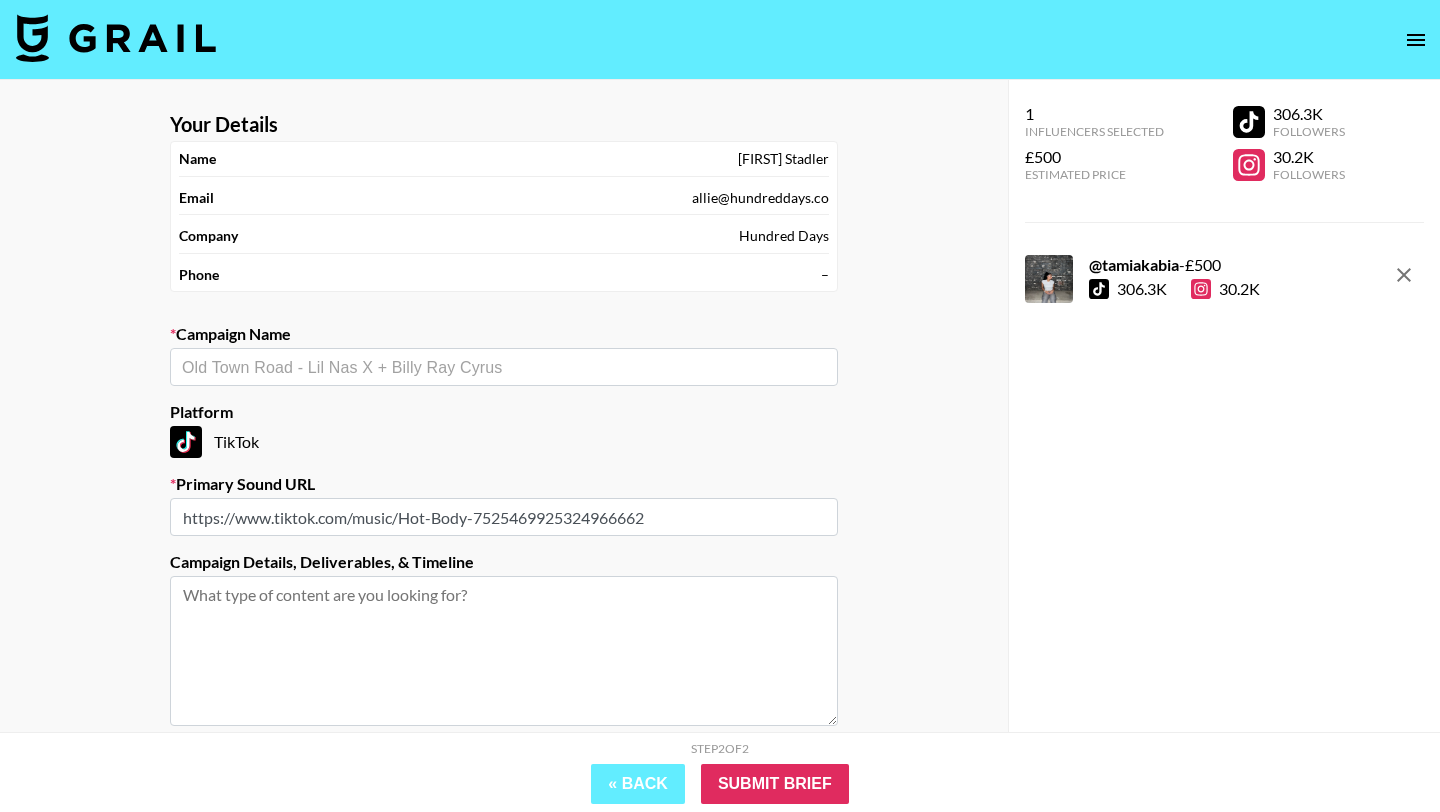 click at bounding box center [504, 367] 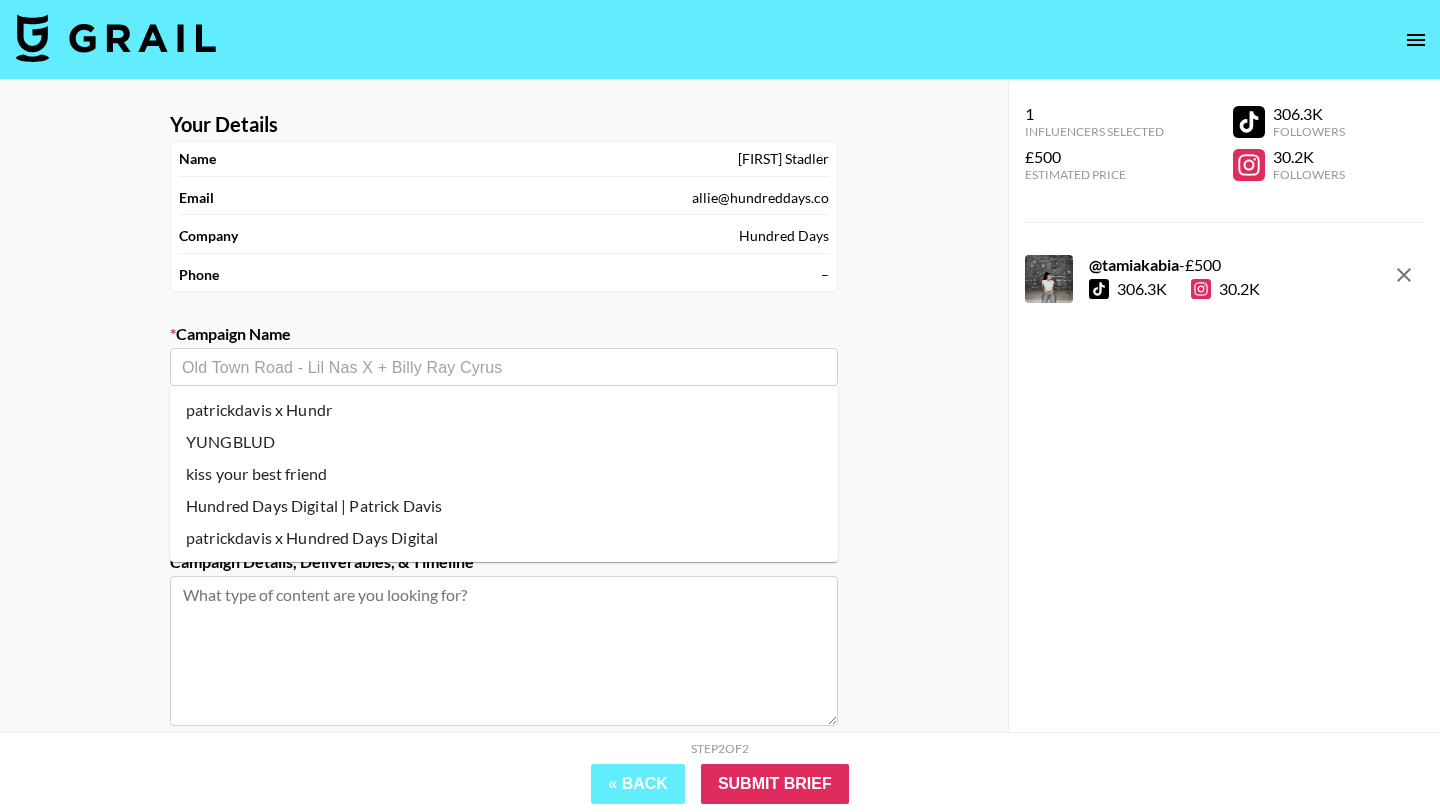 paste on "Ayra Starr - Hot Body:" 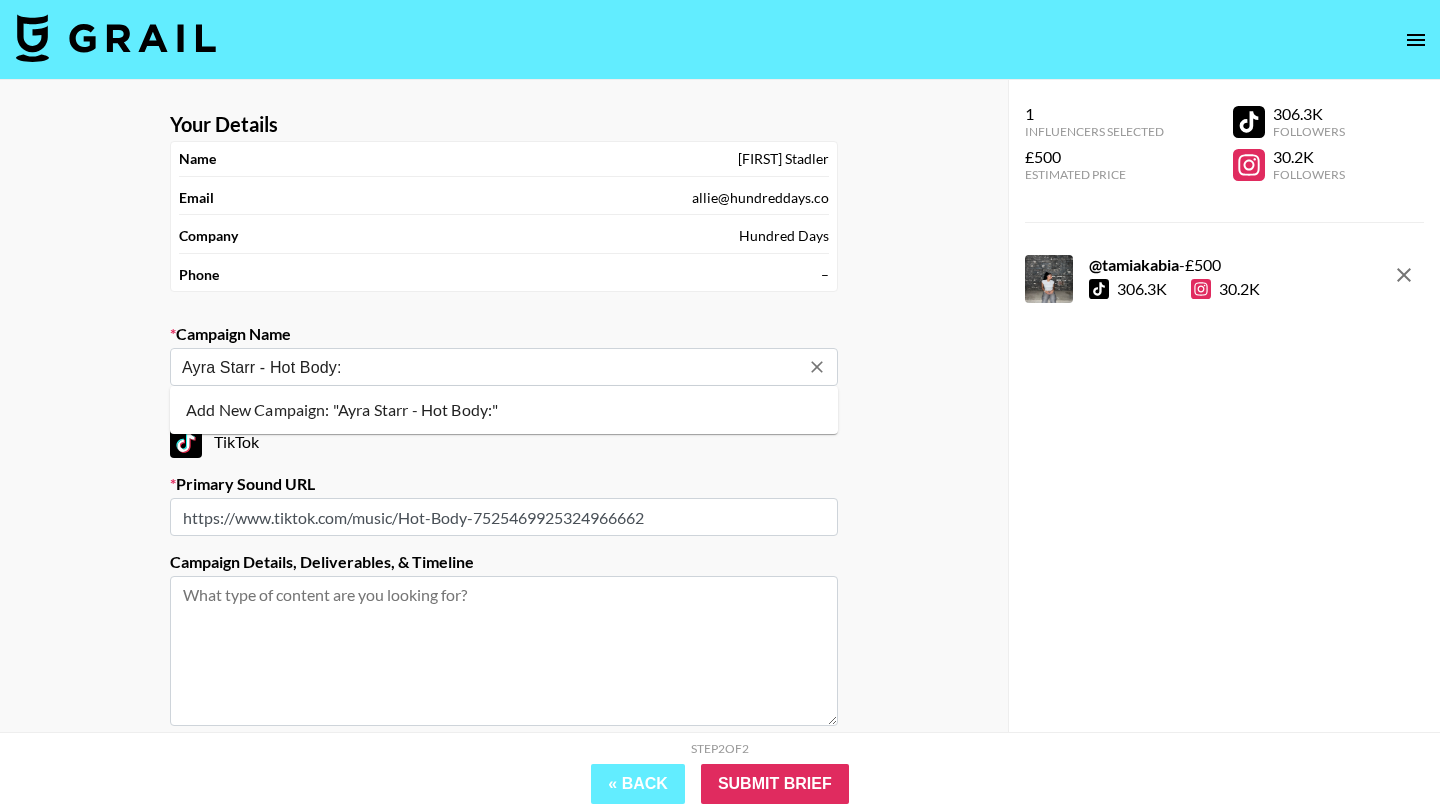 click on "Add New Campaign: "Ayra Starr - Hot Body:"" at bounding box center (504, 410) 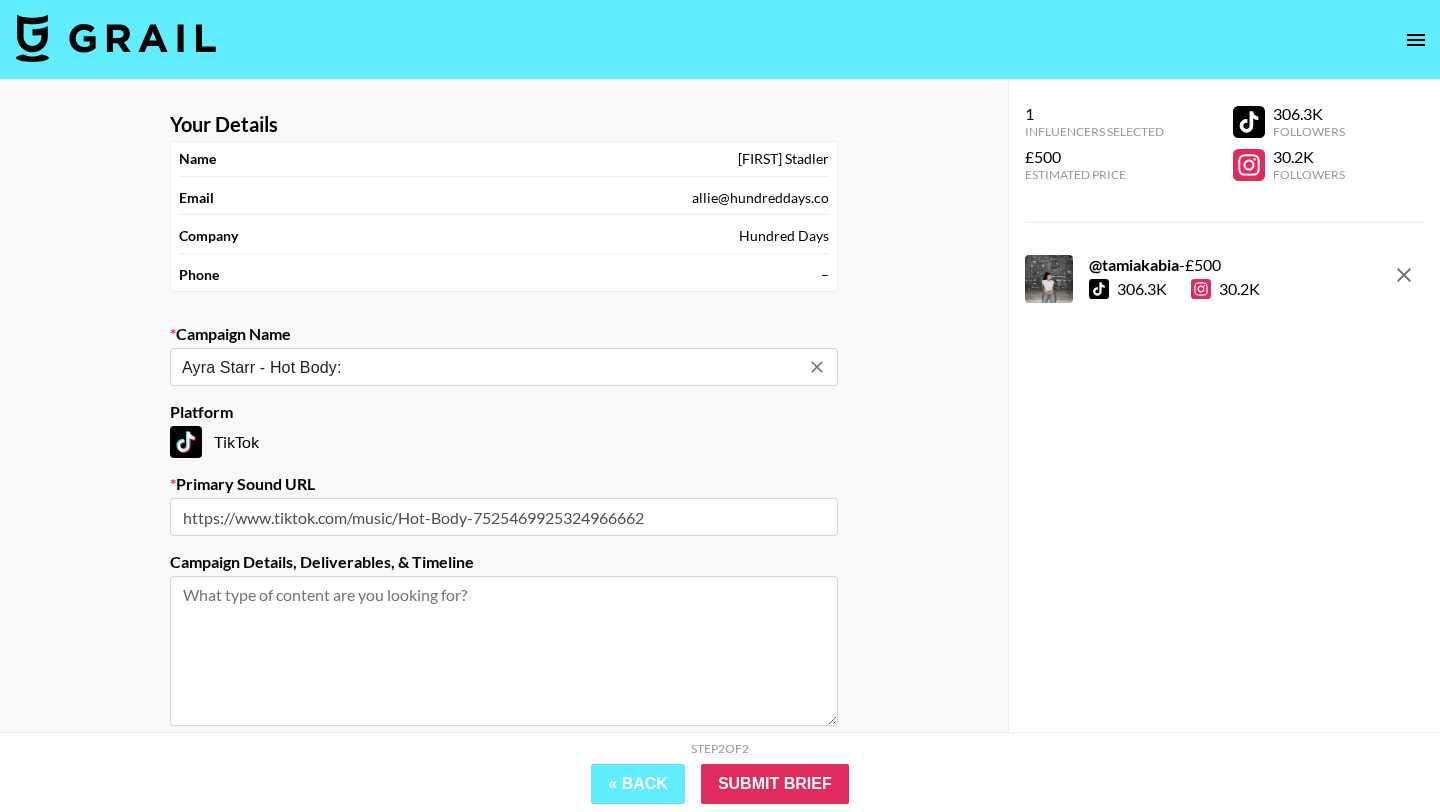 type on "Ayra Starr - Hot Body:" 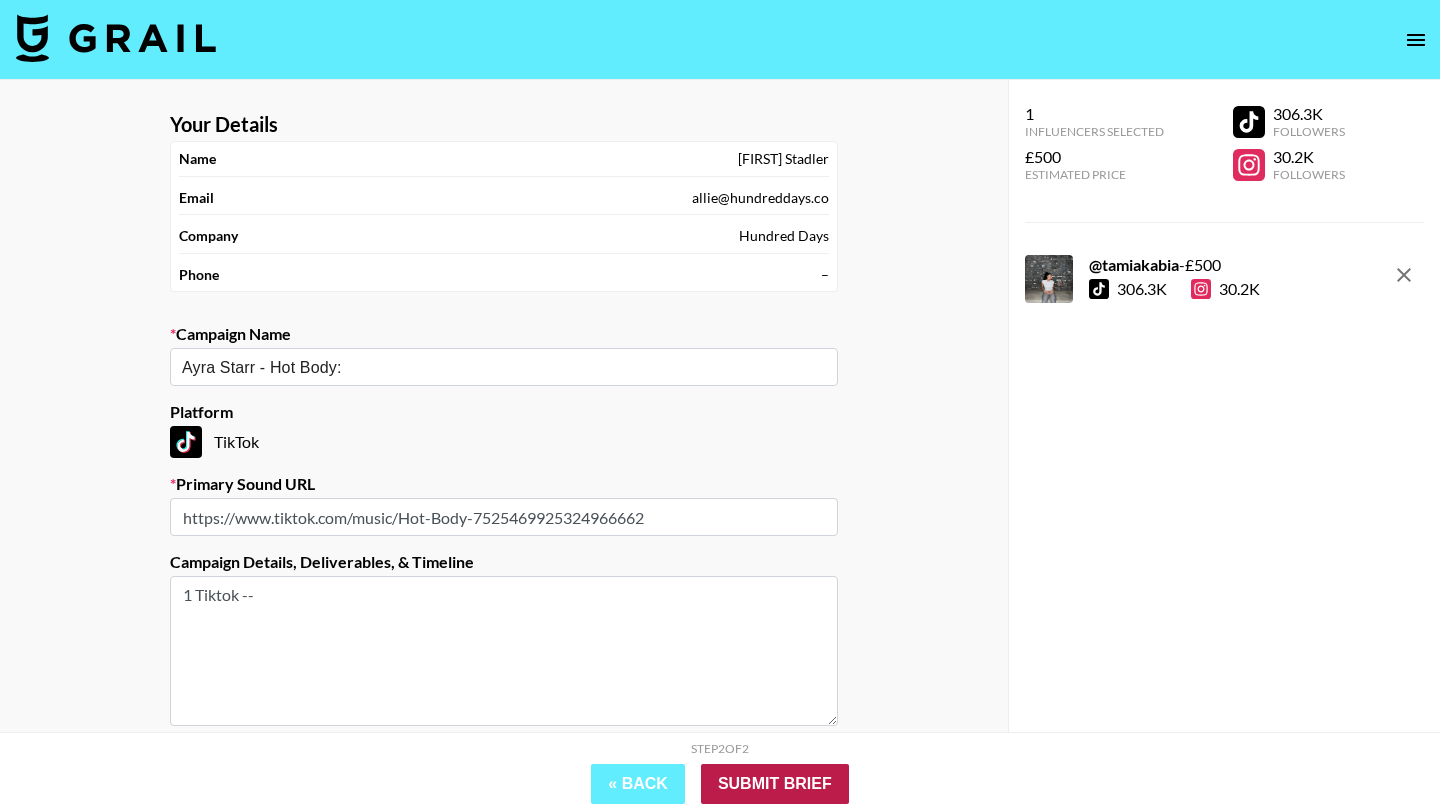 type on "1 Tiktok --" 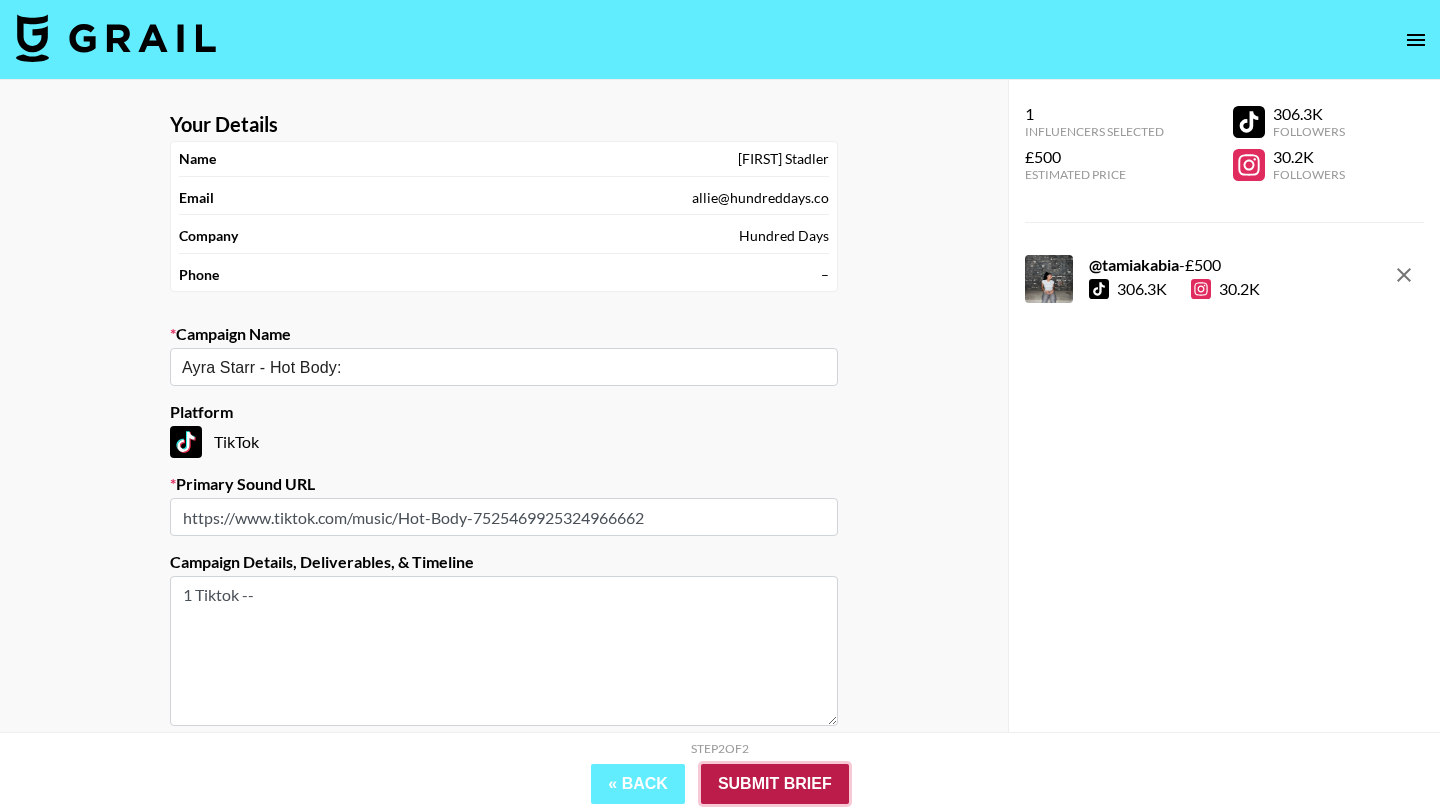 click on "Submit Brief" at bounding box center [775, 784] 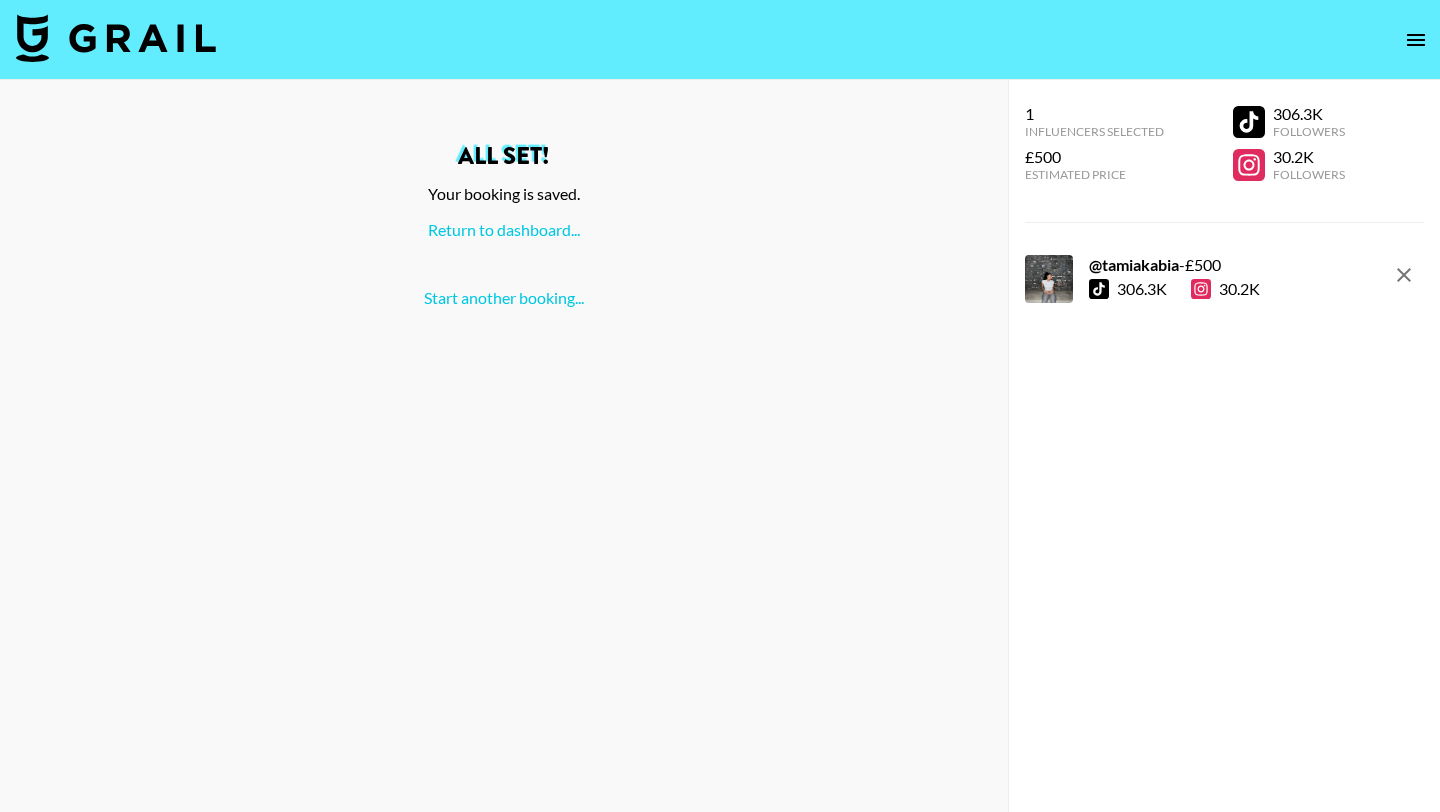 click on "All set! Your booking is saved. Return to dashboard... Start another booking..." at bounding box center [504, 226] 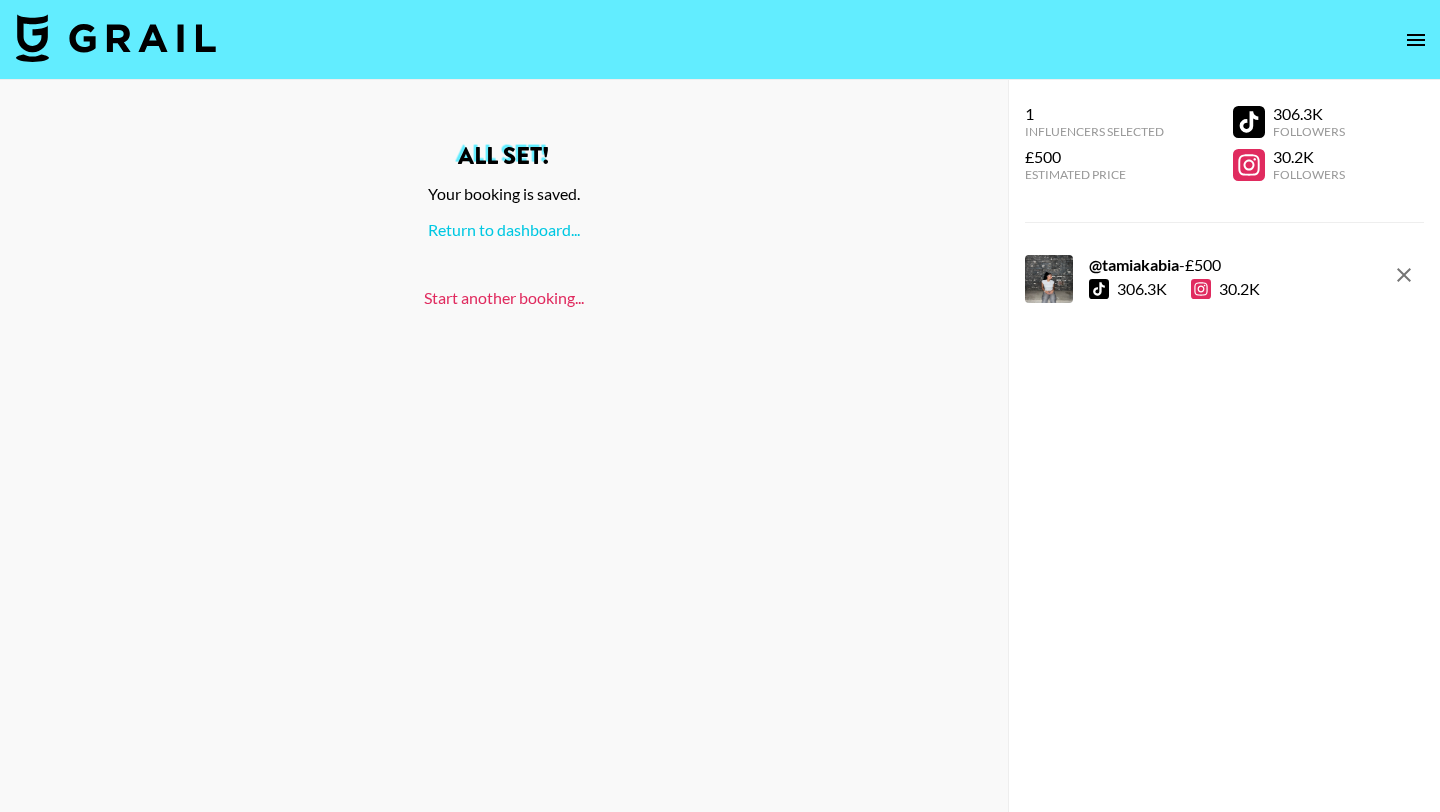 click on "Start another booking..." at bounding box center (504, 297) 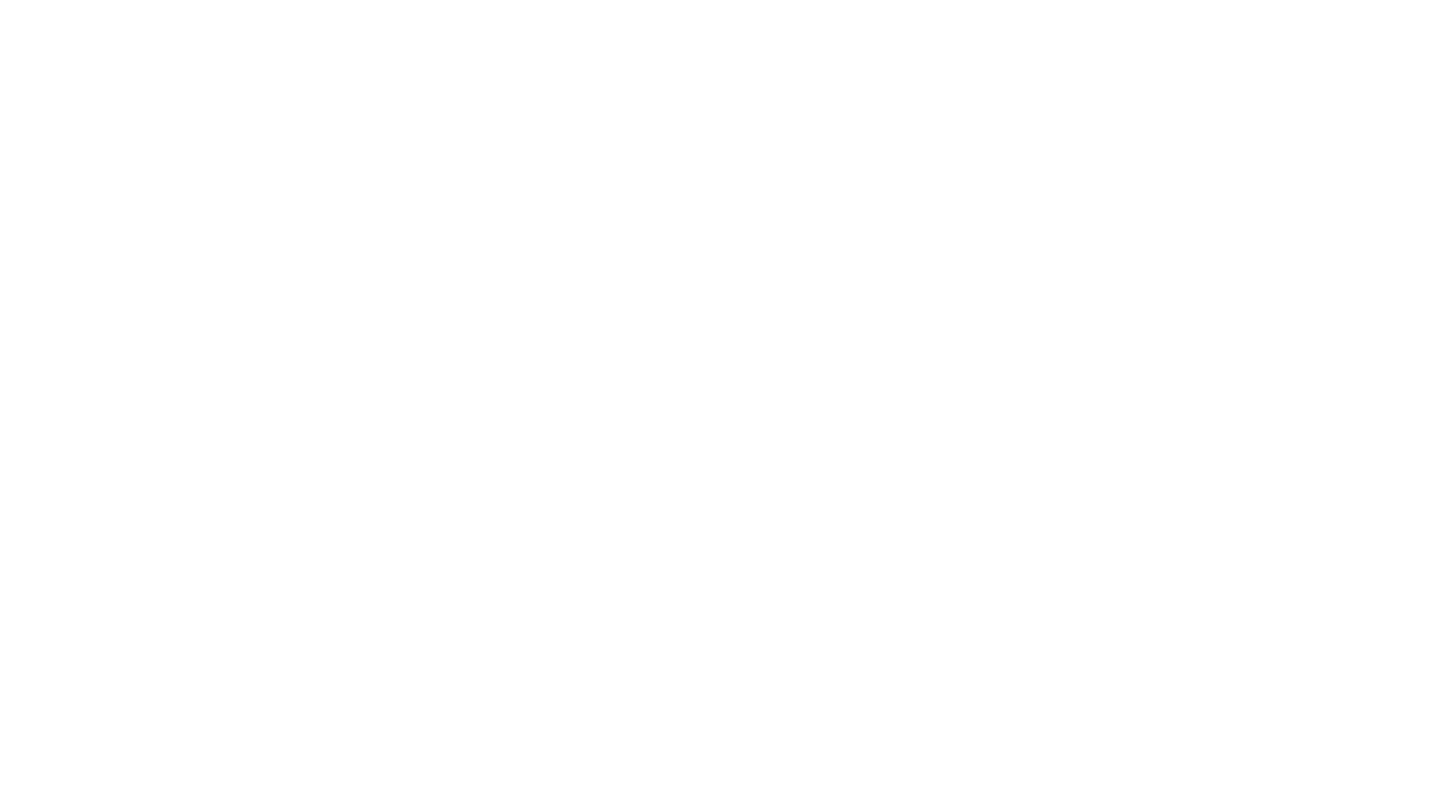 scroll, scrollTop: 0, scrollLeft: 0, axis: both 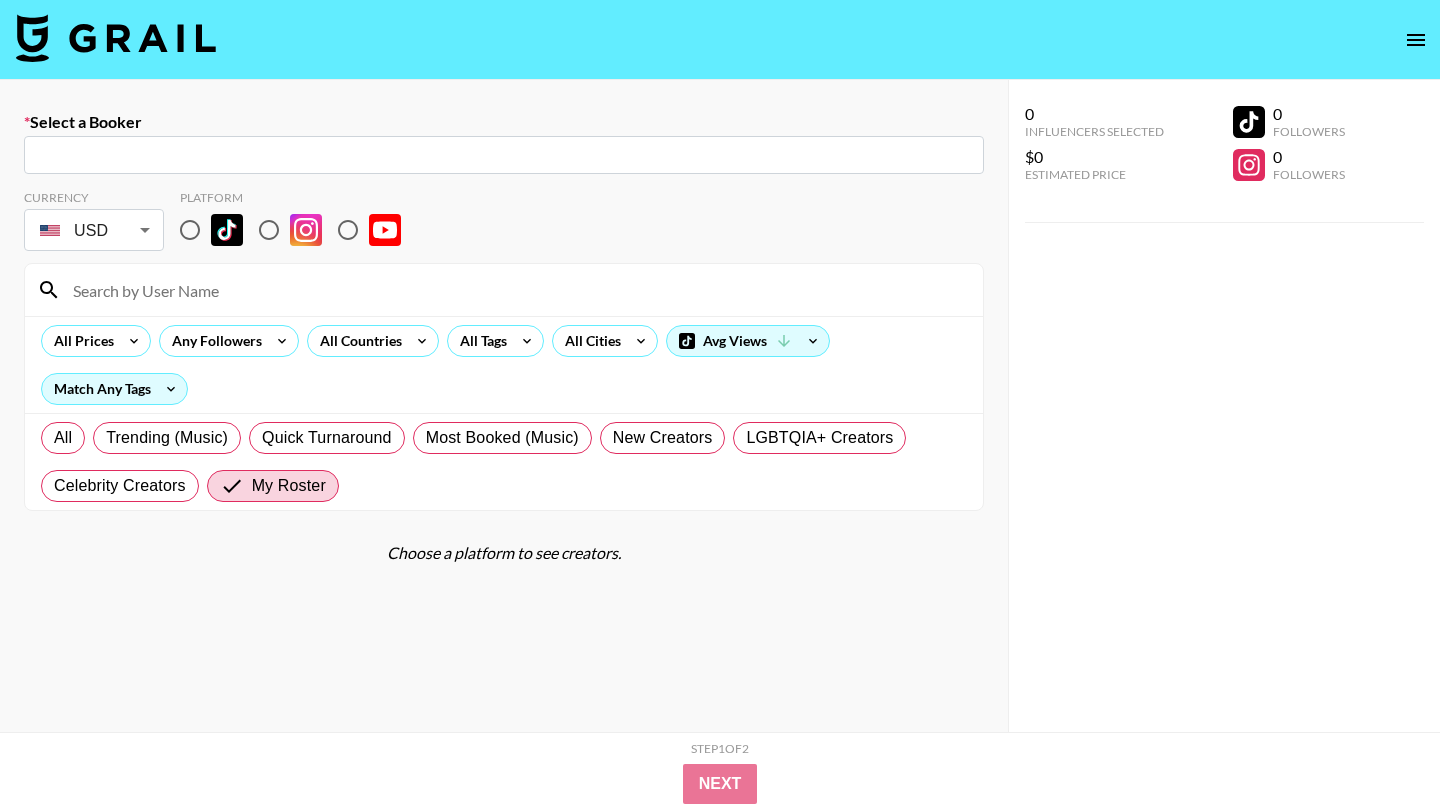 click at bounding box center [504, 155] 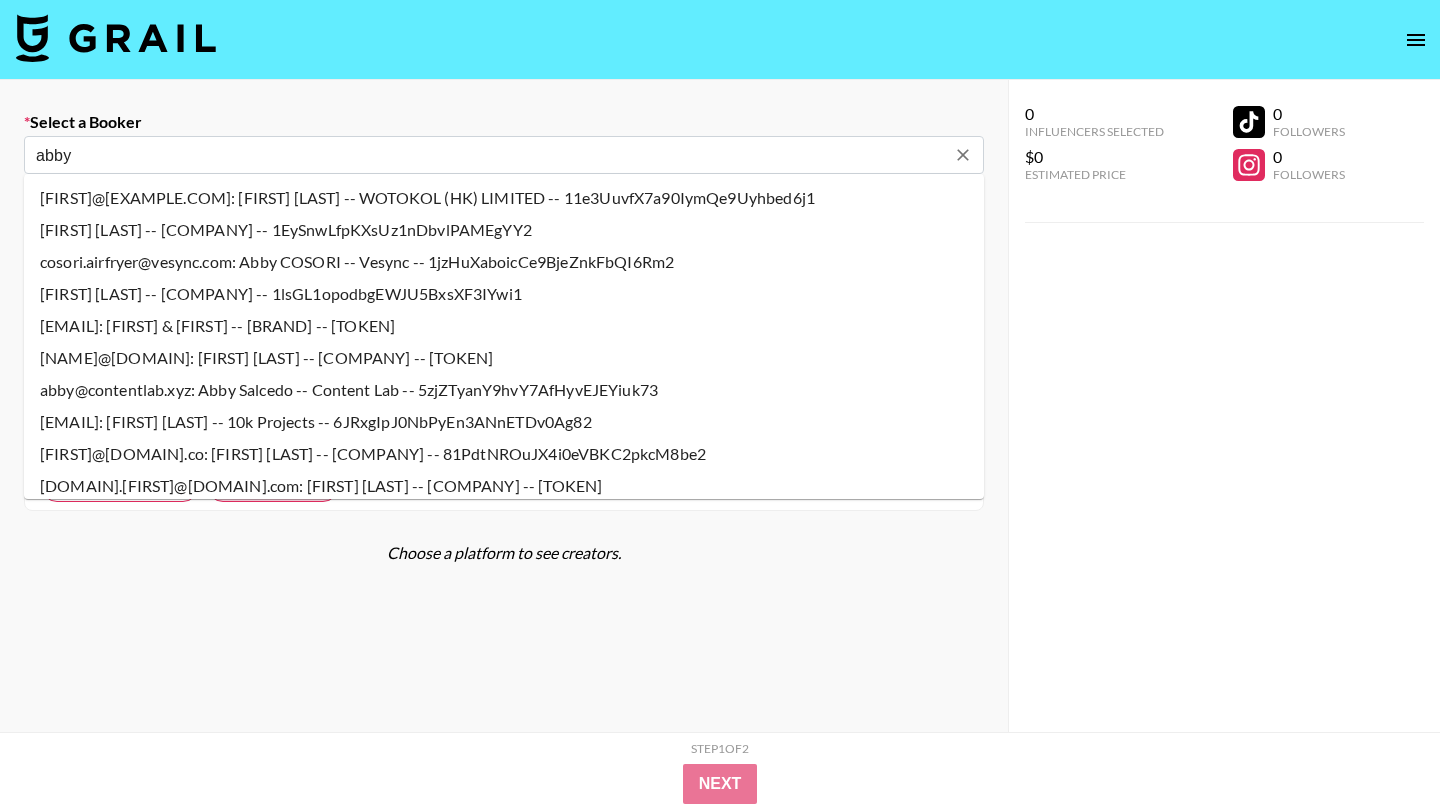 type on "abby@10kprojects.com: Abby Silk -- 10k Projects -- v8sV2ycOPygSxKpT8Ap4sNZivl43" 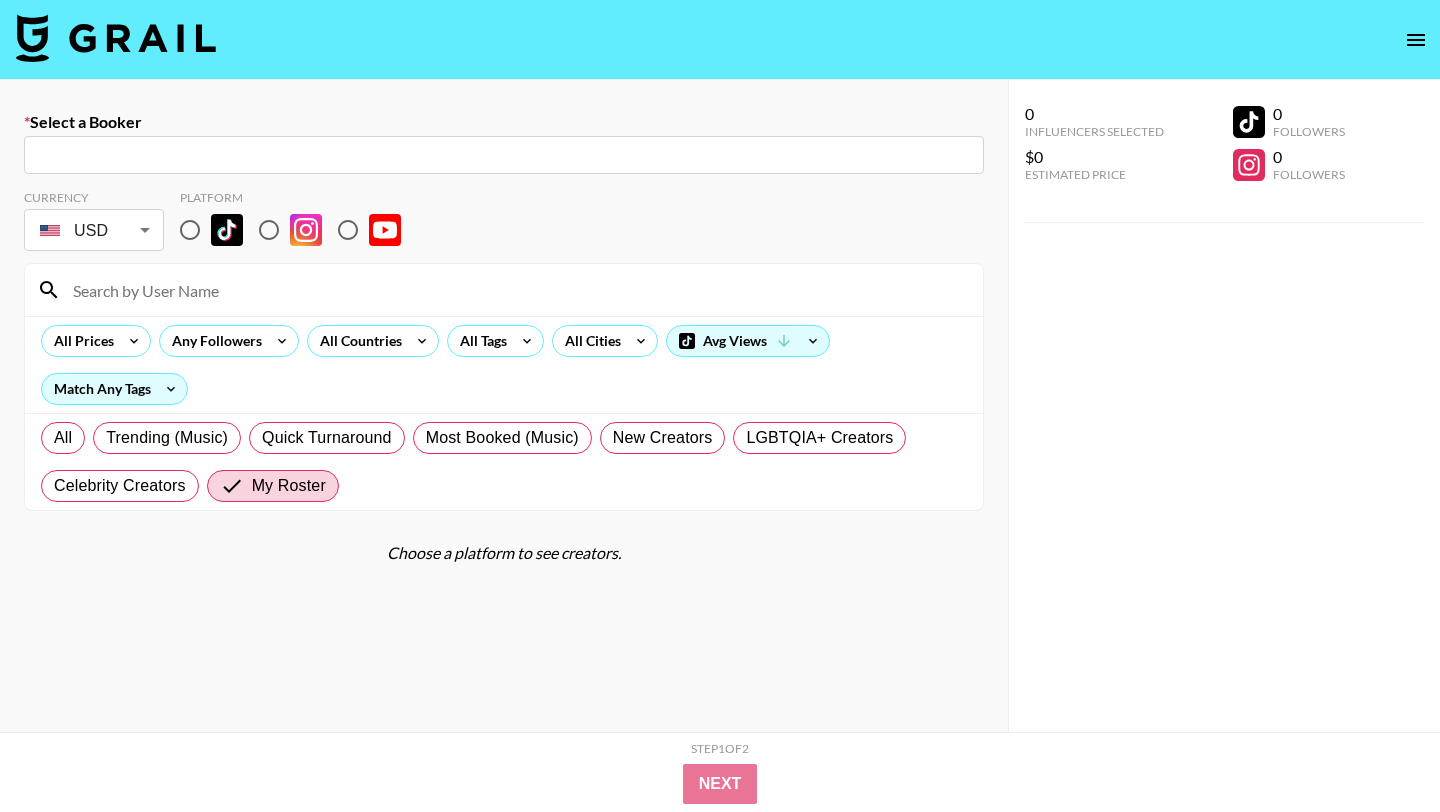 click at bounding box center [504, 155] 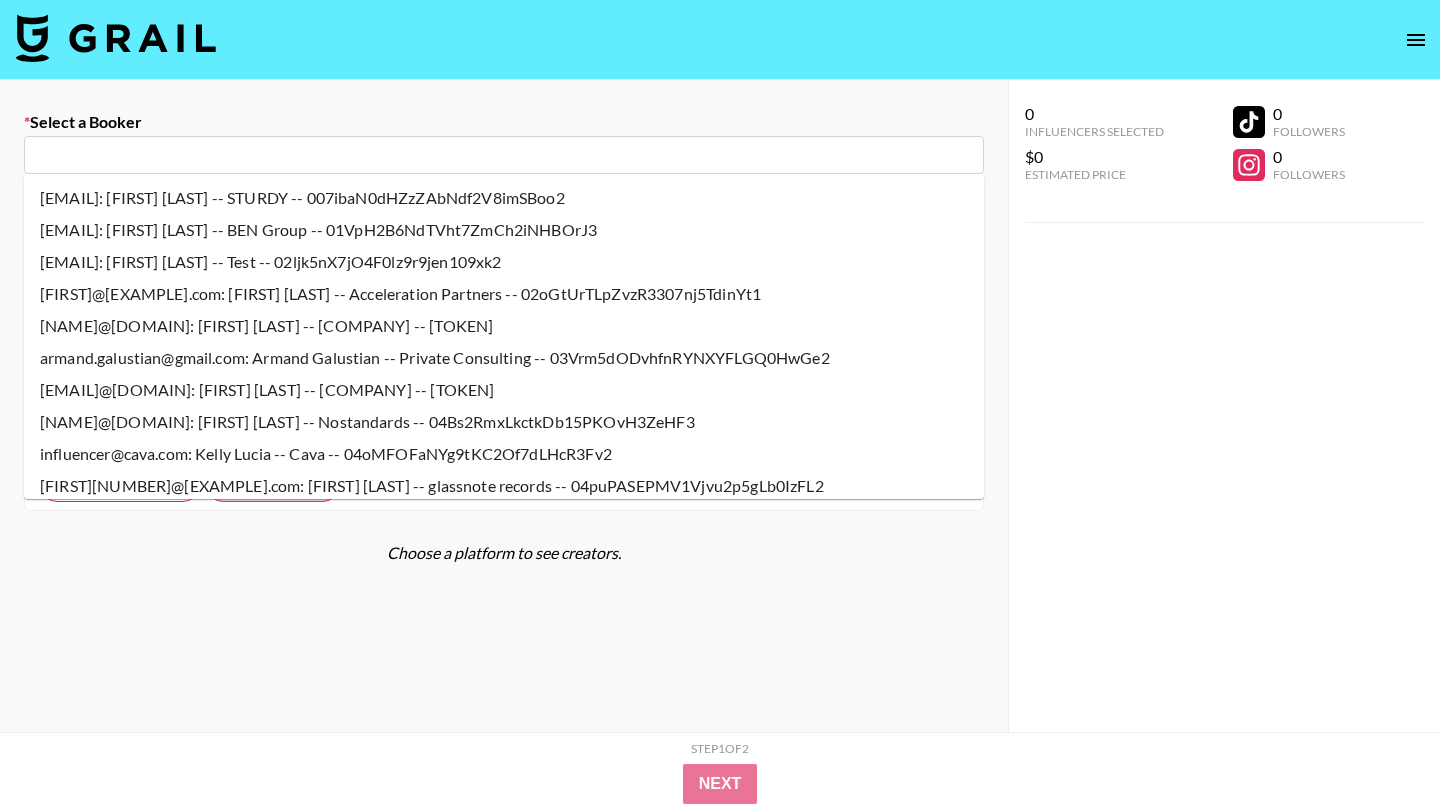 paste on "allie@hundreddays.co" 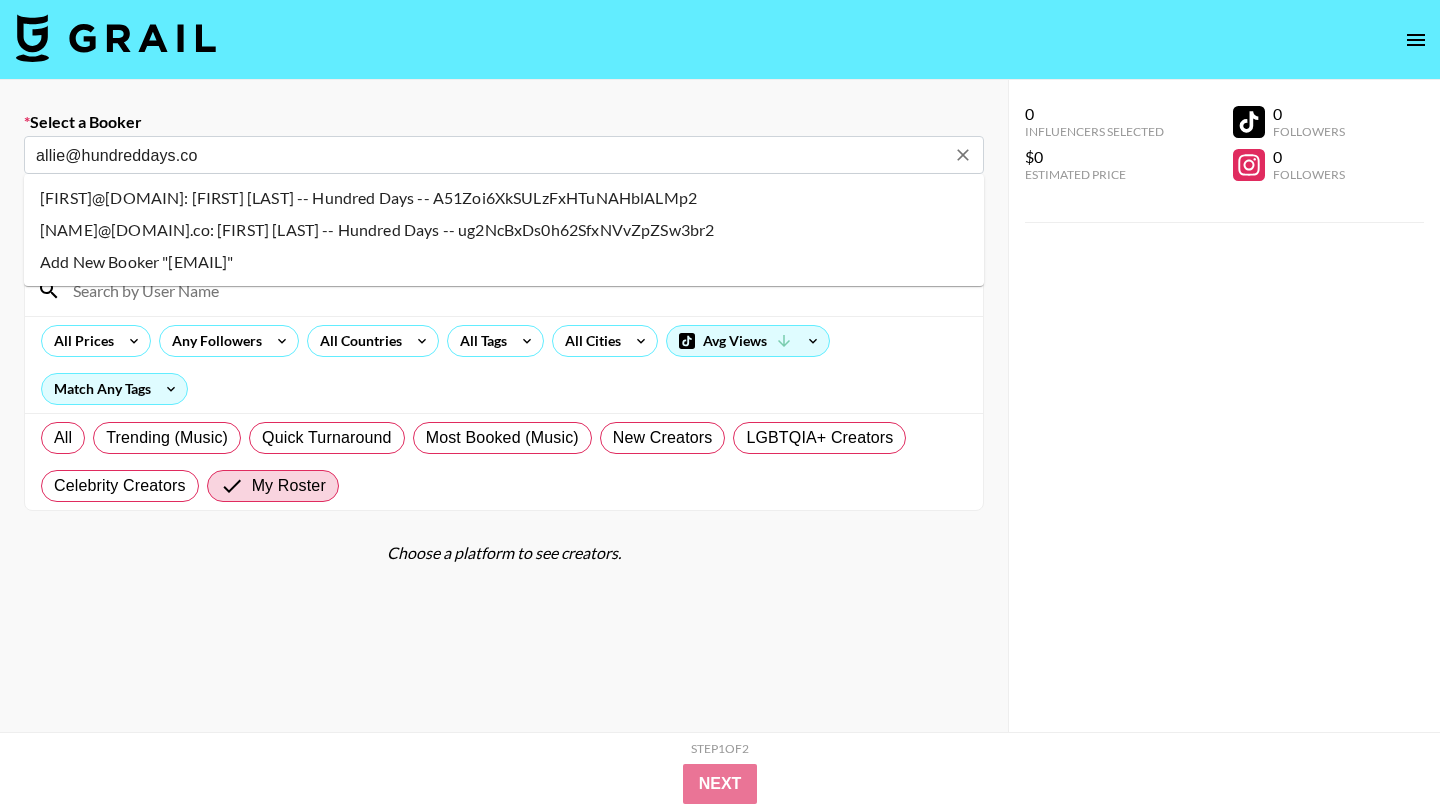 type on "[NAME]@[DOMAIN].co: [FIRST] [LAST] -- Hundred Days -- ug2NcBxDs0h62SfxNVvZpZSw3br2" 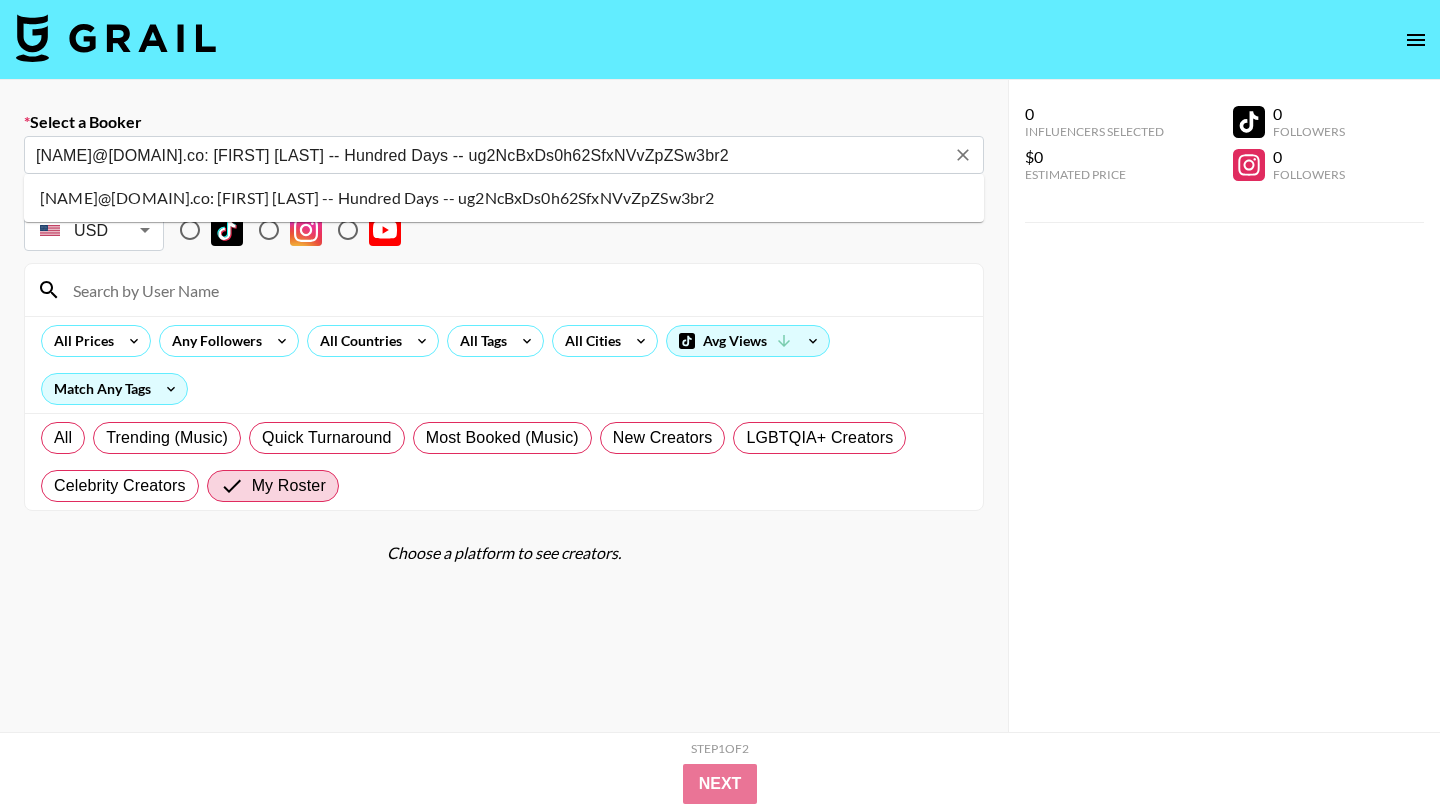 click on "[NAME]@[DOMAIN].co: [FIRST] [LAST] -- Hundred Days -- ug2NcBxDs0h62SfxNVvZpZSw3br2" at bounding box center [504, 198] 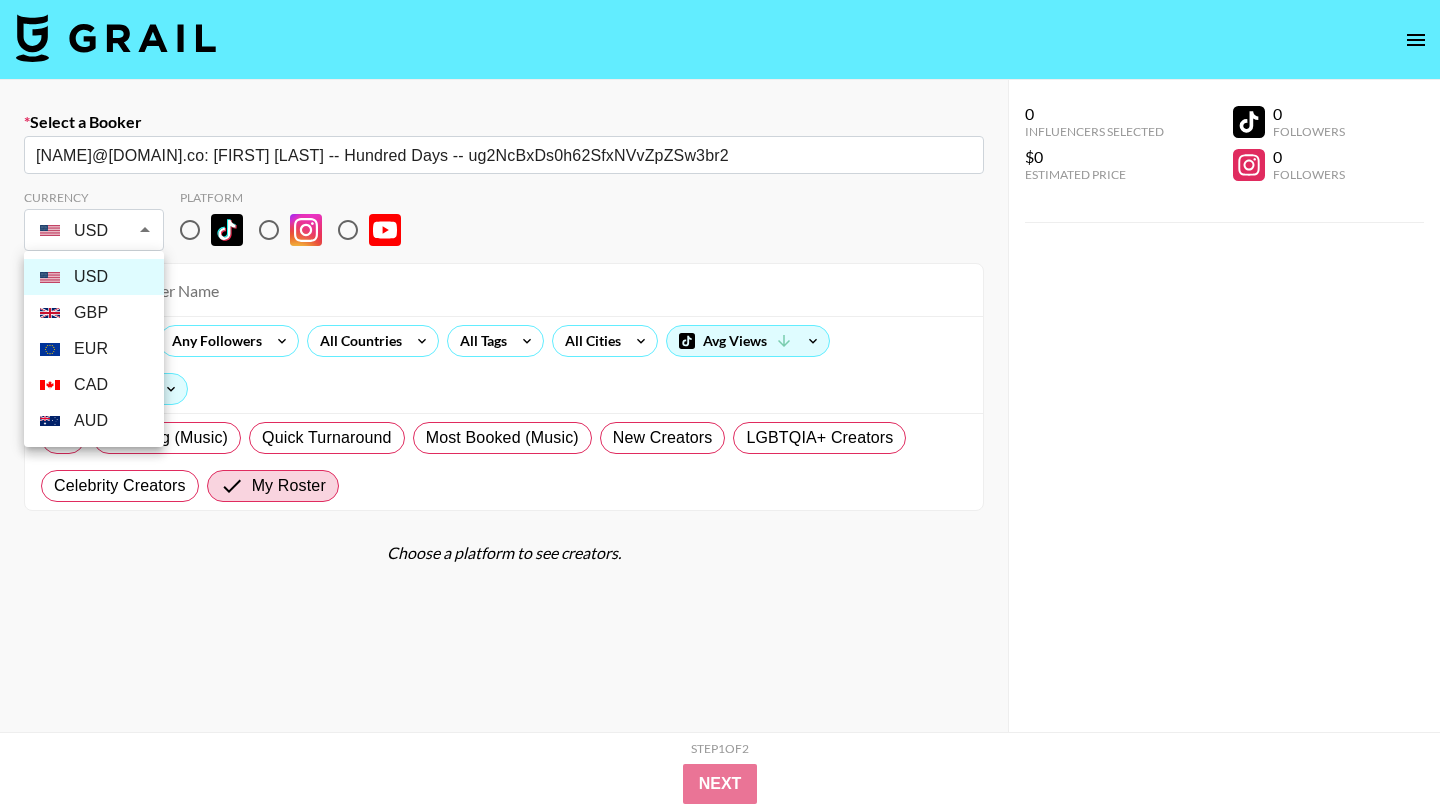 click on "Select a Booker [NAME]@[DOMAIN].co: [FIRST] [LAST] -- Hundred Days -- ug2NcBxDs0h62SfxNVvZpZSw3br2 ​ Currency USD USD ​ Platform All Prices Any Followers All Countries All Tags All Cities Avg Views Match Any Tags All Trending (Music) Quick Turnaround Most Booked (Music) New Creators LGBTQIA+ Creators Celebrity Creators My Roster Choose a platform to see creators. 0 Influencers Selected $0 Estimated Price 0 Followers 0 Followers 0 Influencers Selected $0 Estimated Price 0 Followers 0 Followers Step  1  of  2 View  Summary Next v 1.7.99 © Grail Talent Terms USD GBP EUR CAD AUD" at bounding box center [720, 477] 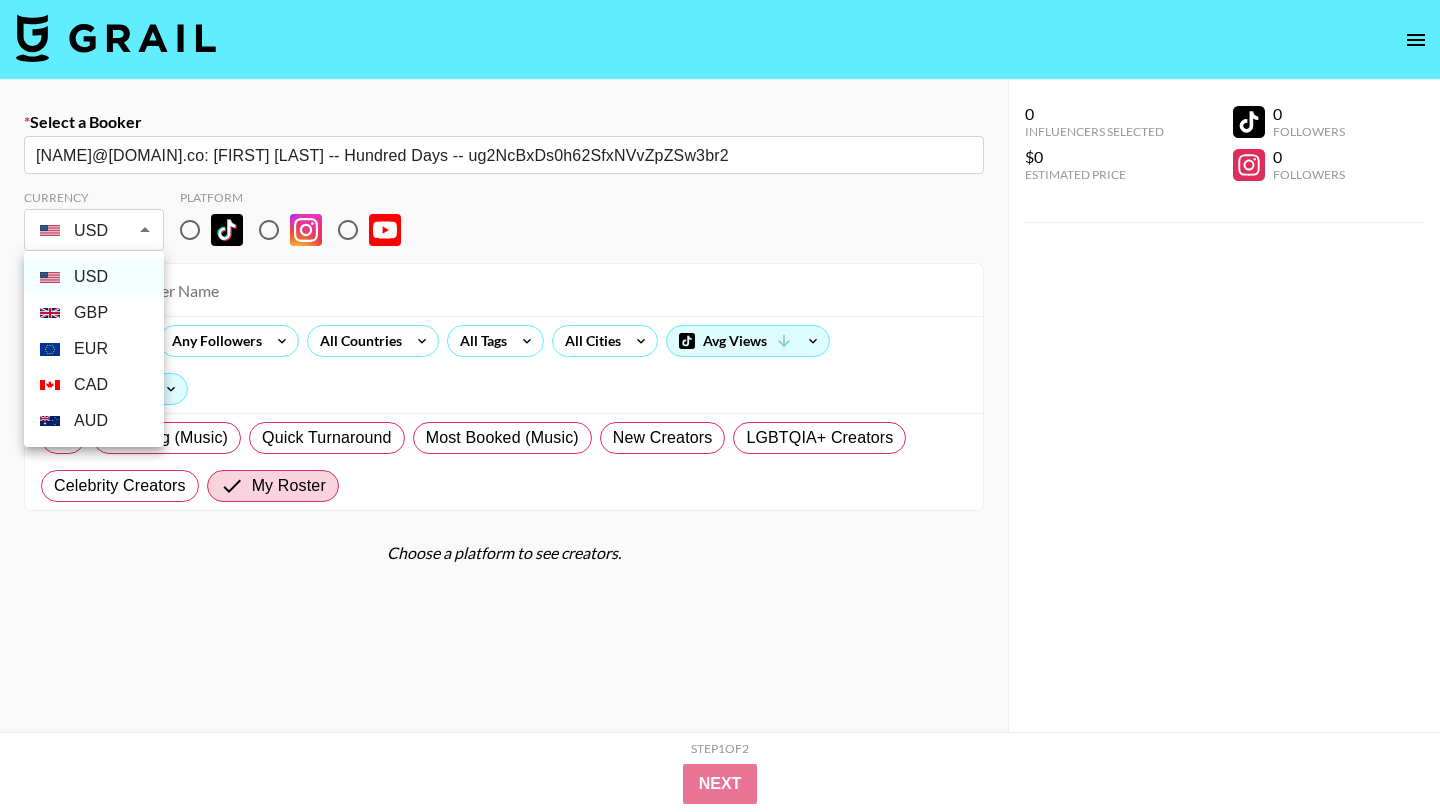 click on "USD" at bounding box center (94, 277) 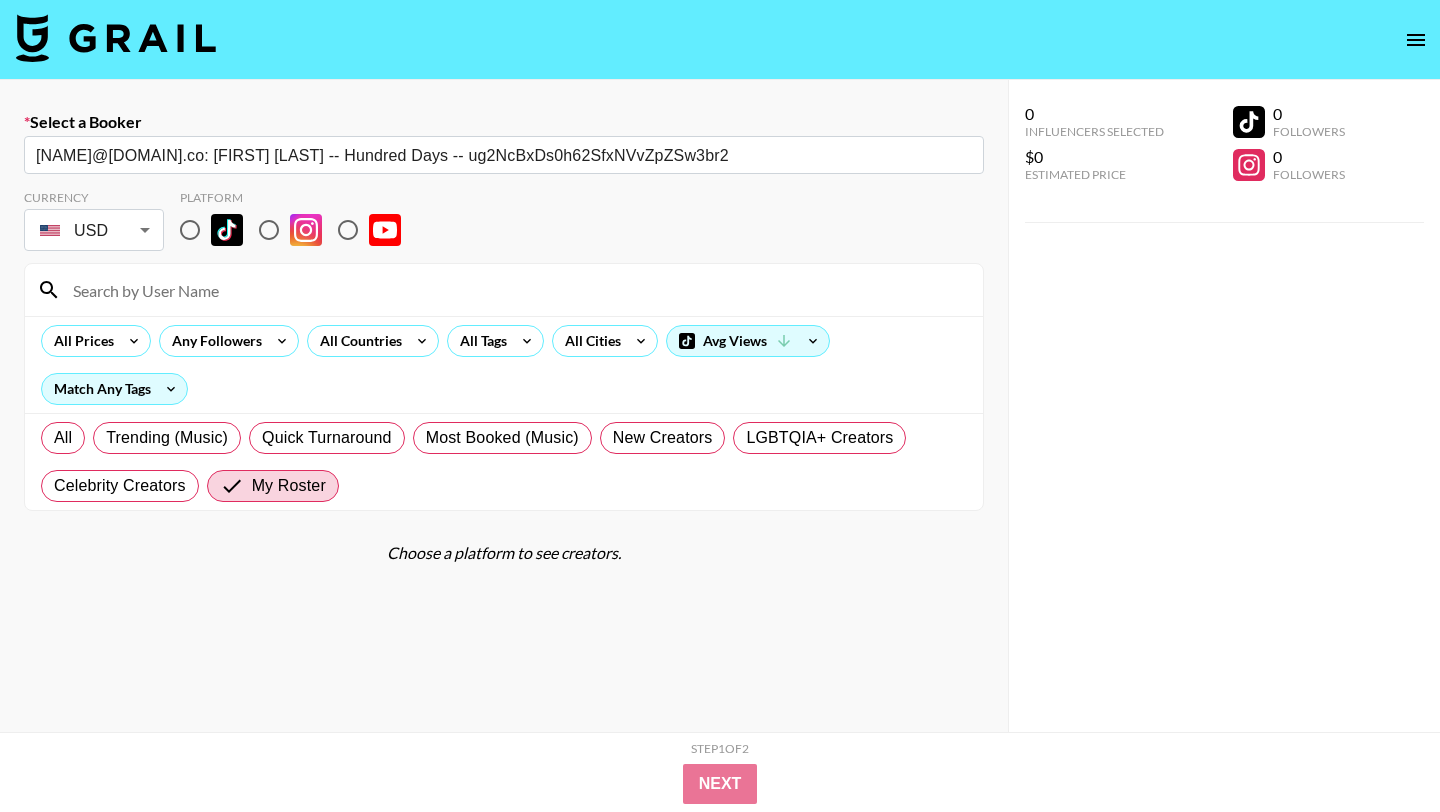 click on "Select a Booker [EMAIL]: [FIRST] [LAST] -- [COMPANY] -- [ID] ​ Currency USD USD ​ Platform All Prices Any Followers All Countries All Tags All Cities Avg Views Match Any Tags All Trending (Music) Quick Turnaround Most Booked (Music) New Creators LGBTQIA+ Creators Celebrity Creators My Roster Choose a platform to see creators. 0 Influencers Selected $0 Estimated Price 0 Followers 0 Followers 0 Influencers Selected $0 Estimated Price 0 Followers 0 Followers Step  1  of  2 View  Summary Next v 1.7.99 © [COMPANY] [TYPE]" at bounding box center [720, 477] 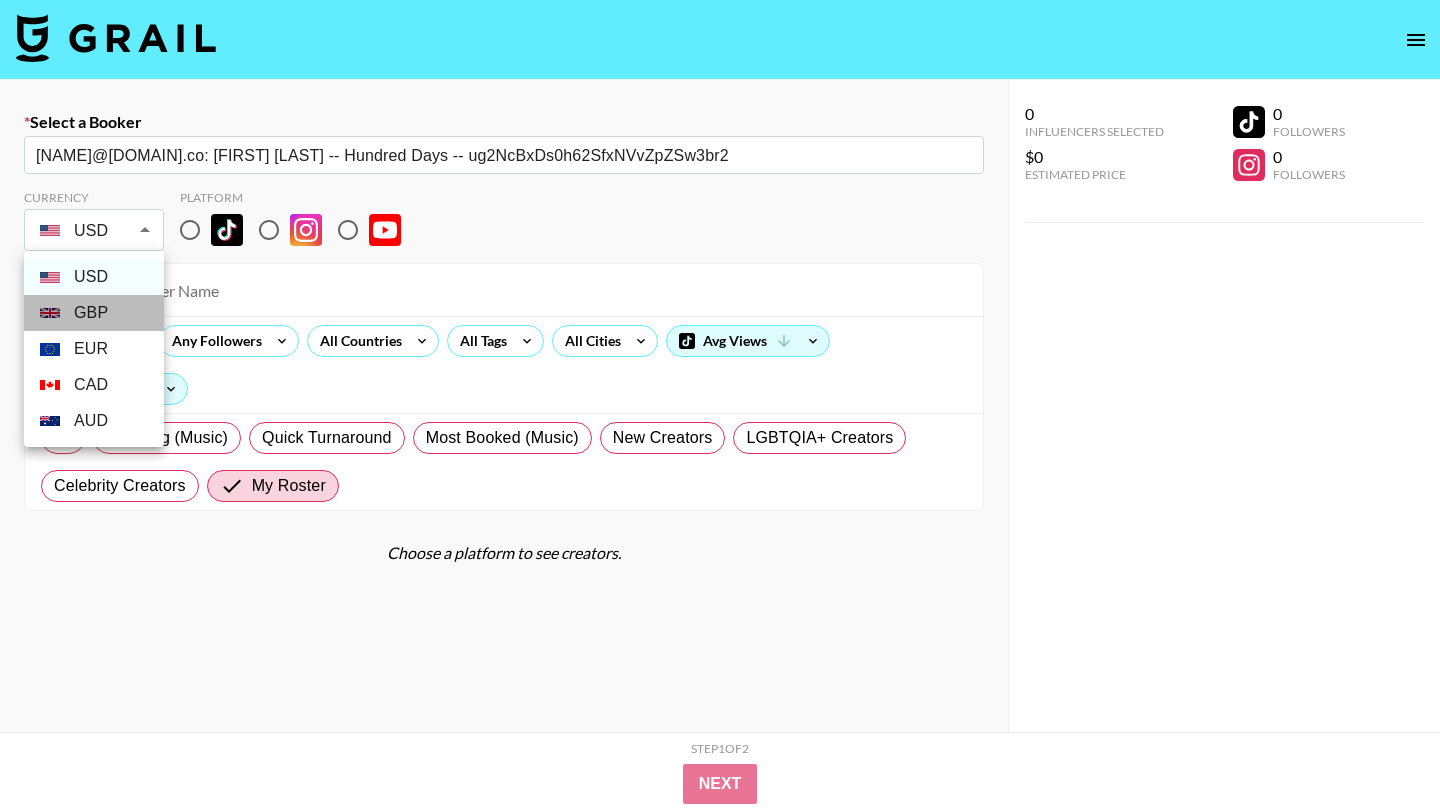 click on "GBP" at bounding box center [94, 313] 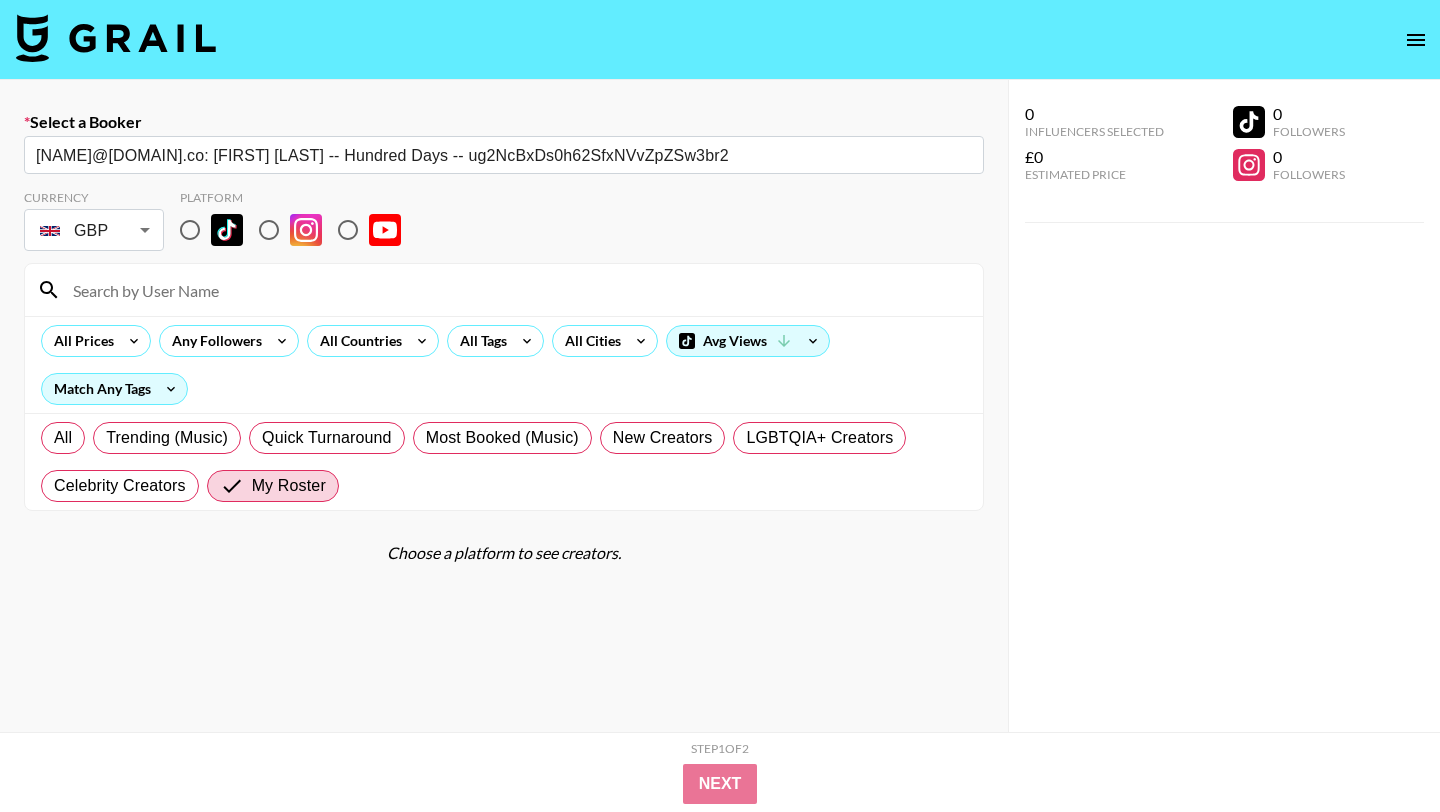 click at bounding box center [190, 230] 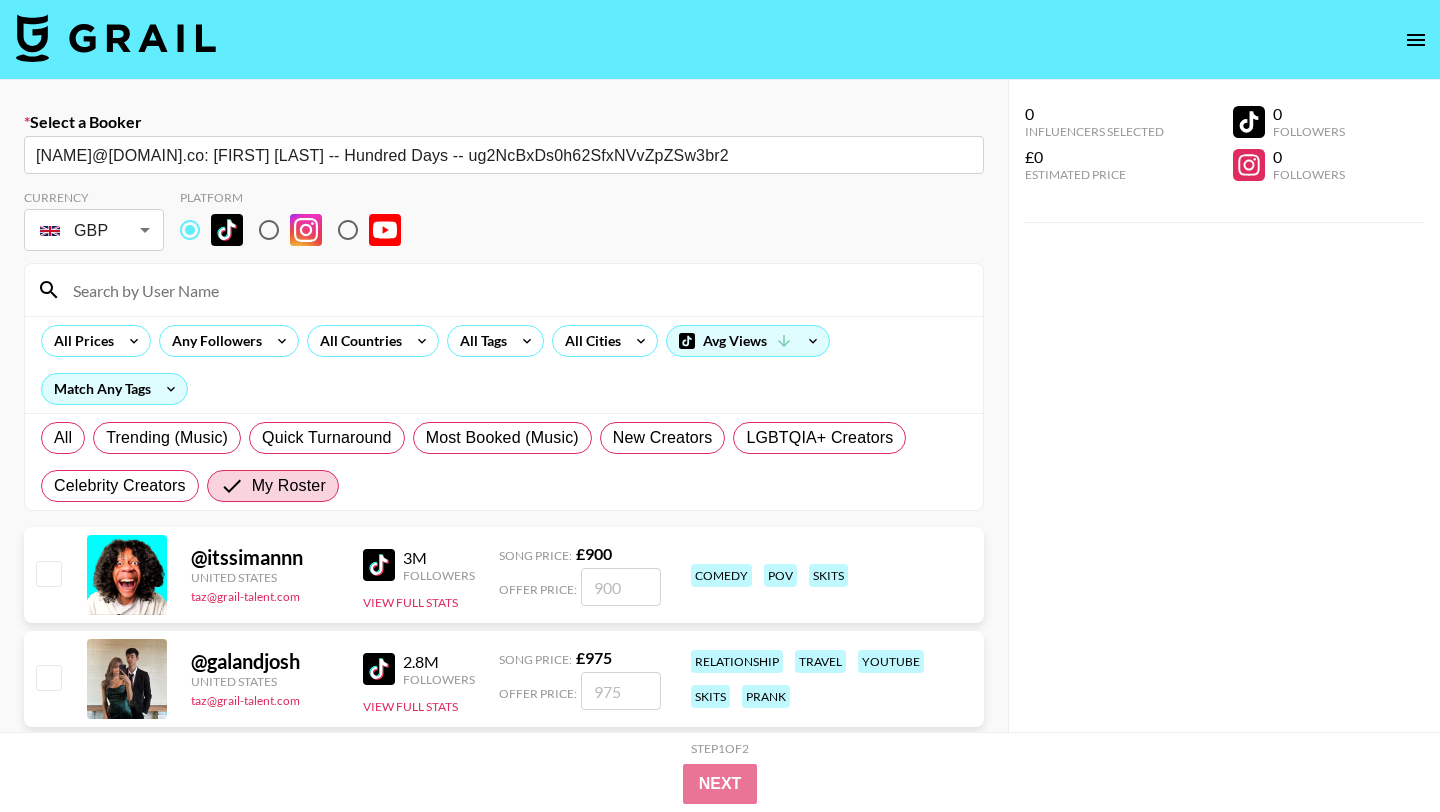 click at bounding box center [516, 290] 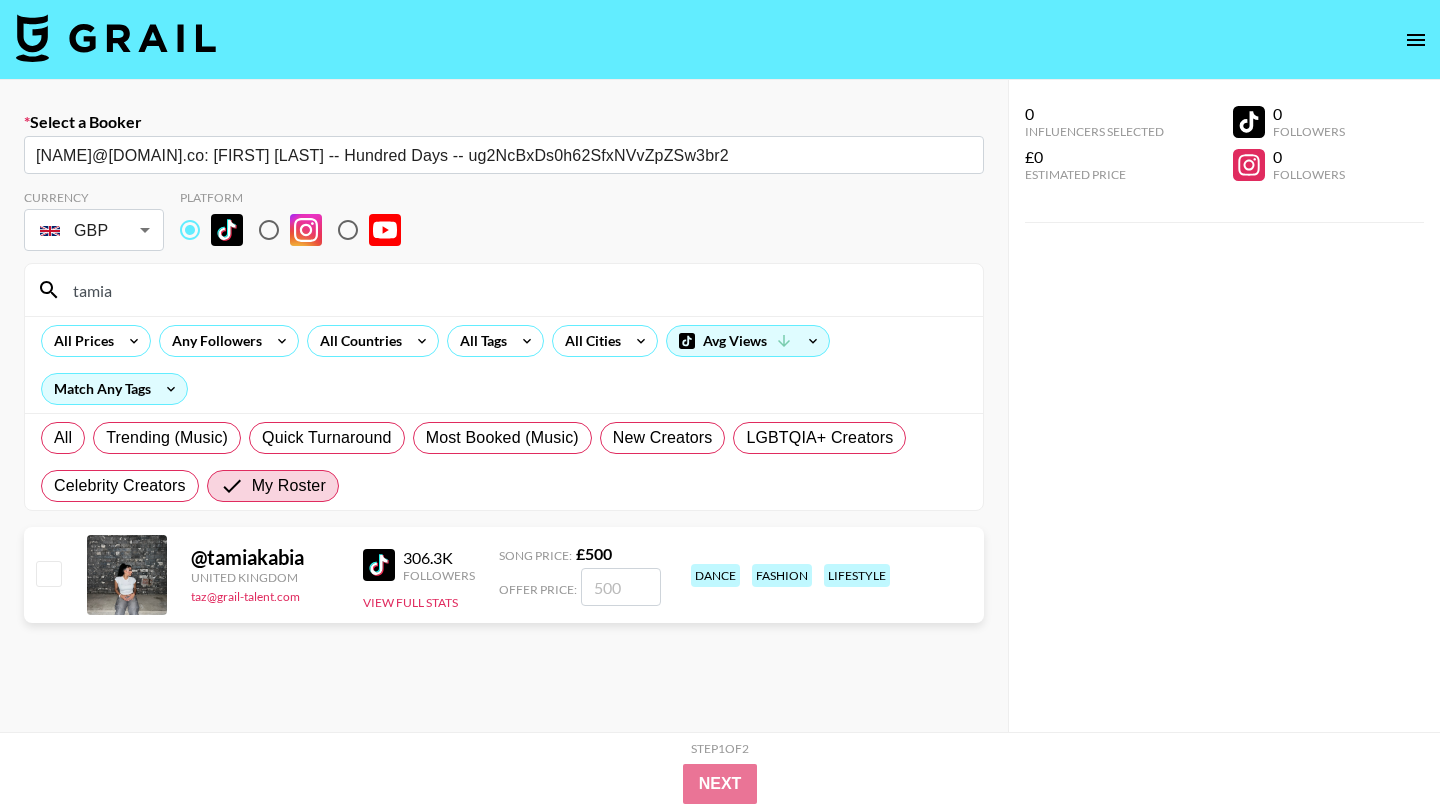 type on "[FIRST]" 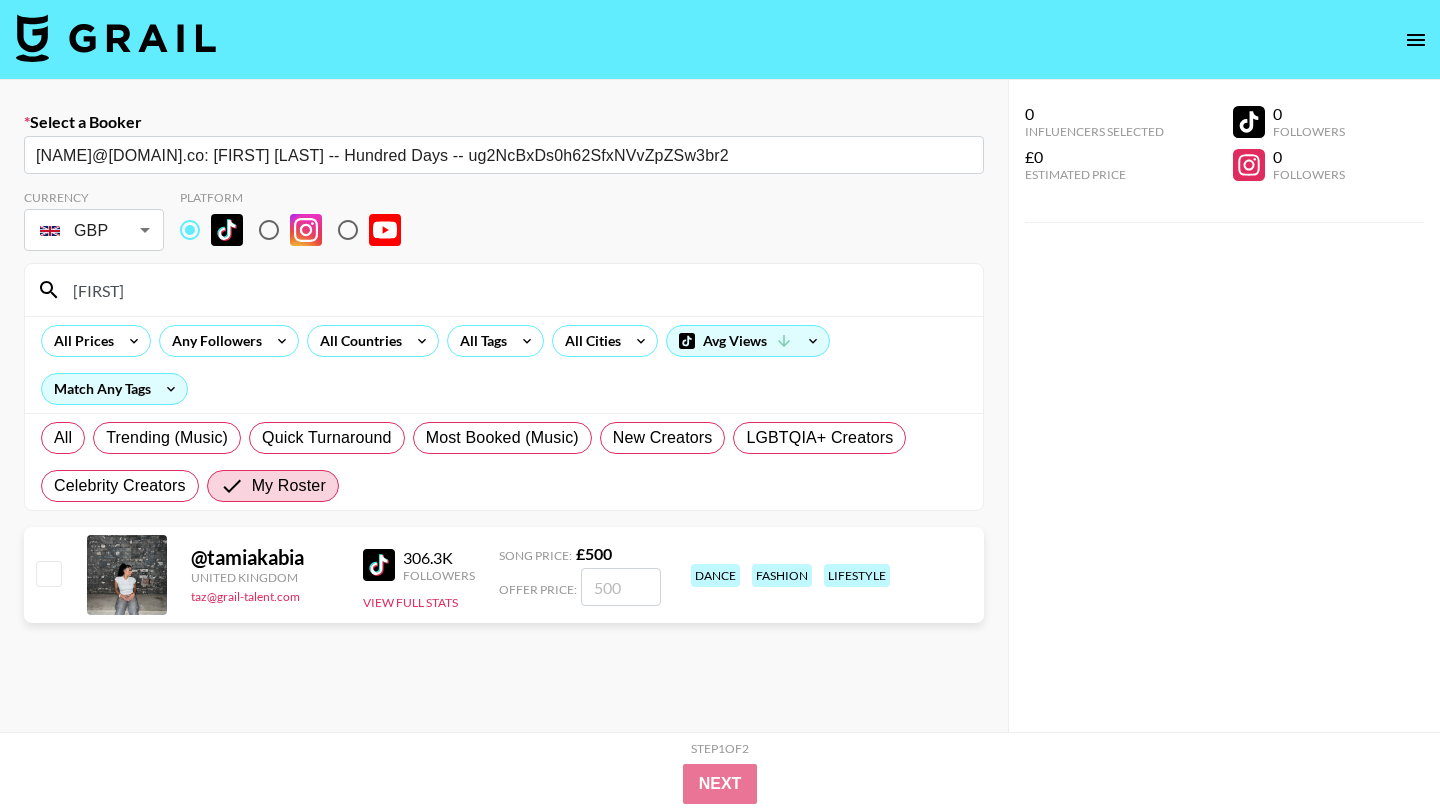 click at bounding box center [621, 587] 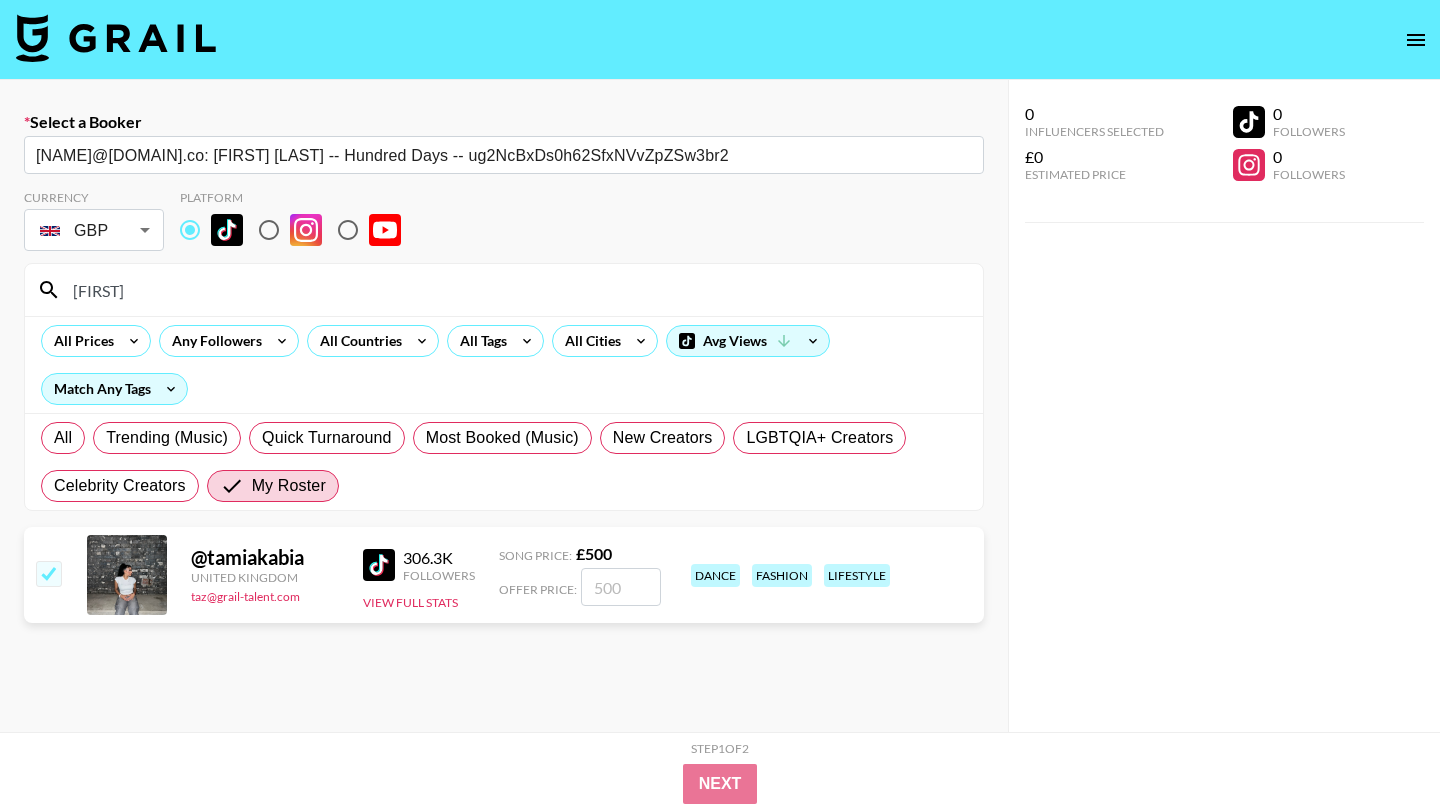 checkbox on "true" 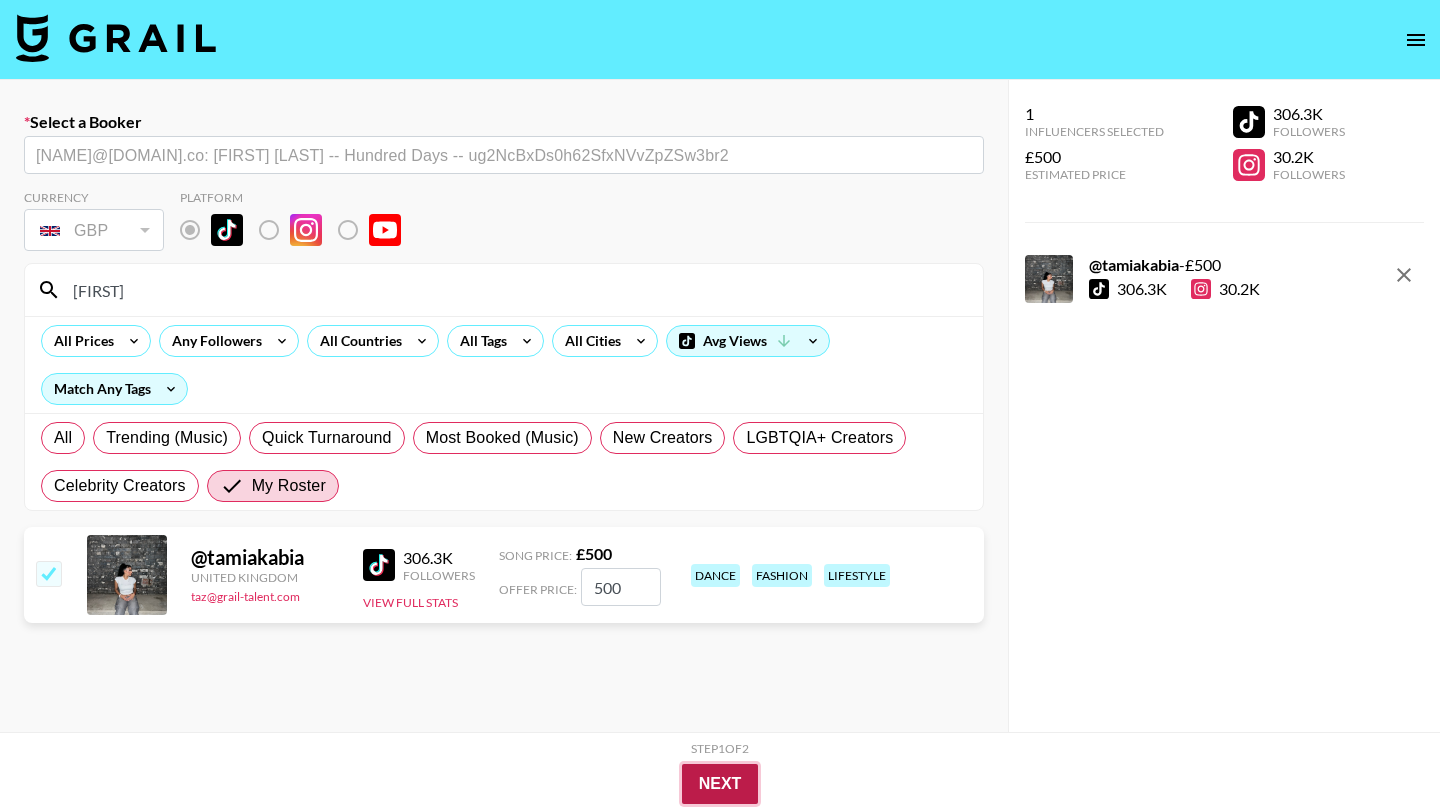 click on "Next" at bounding box center (720, 784) 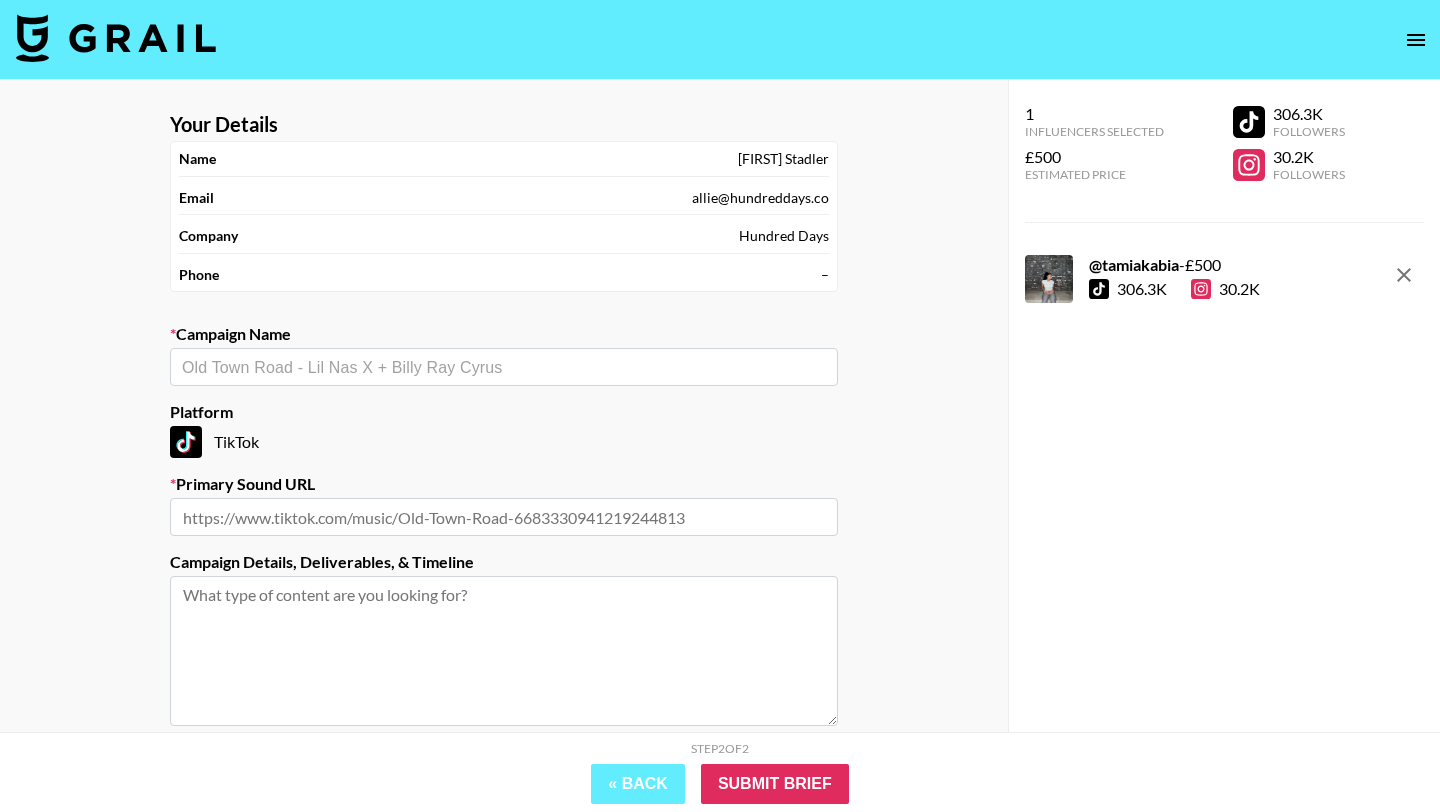 click at bounding box center [504, 367] 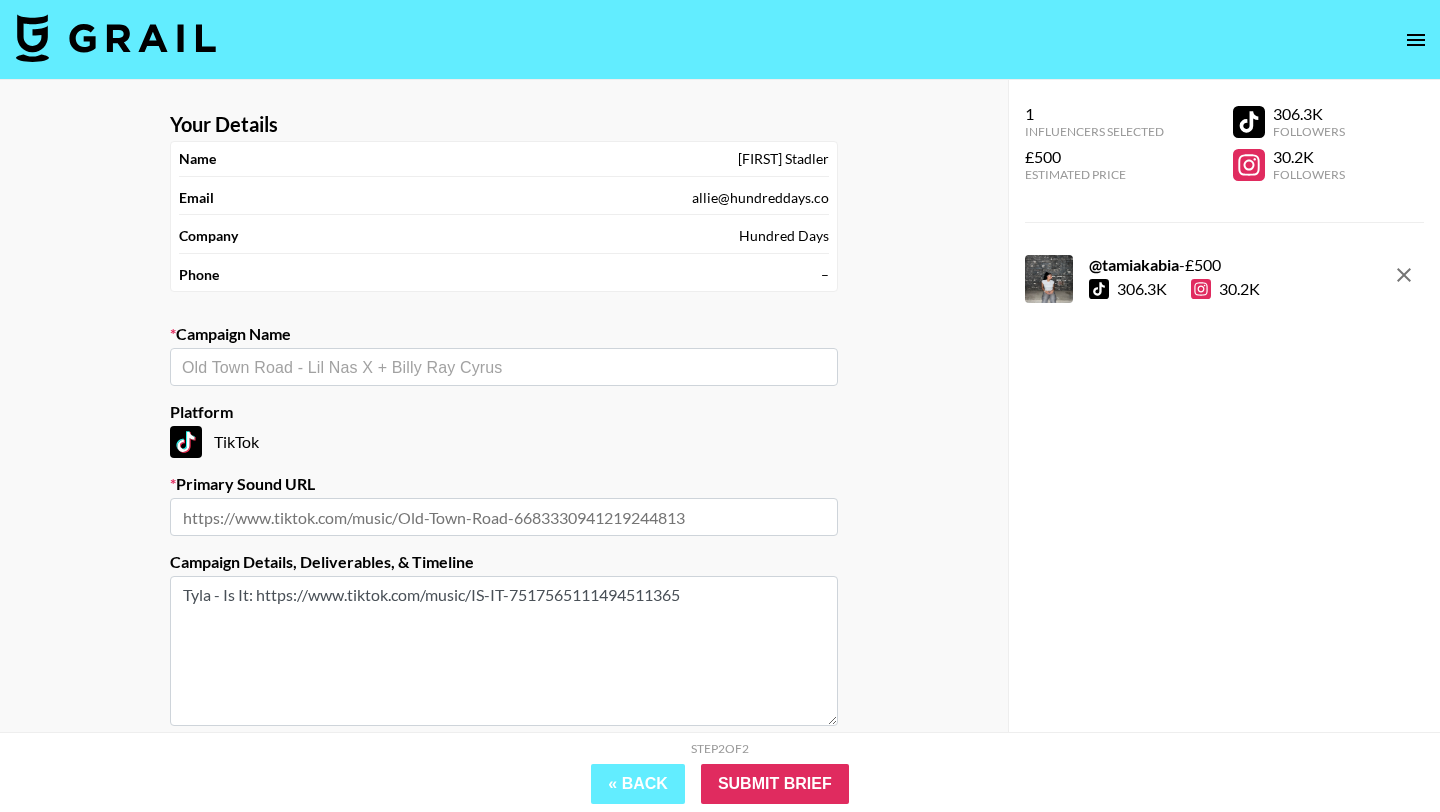 drag, startPoint x: 246, startPoint y: 598, endPoint x: 112, endPoint y: 597, distance: 134.00374 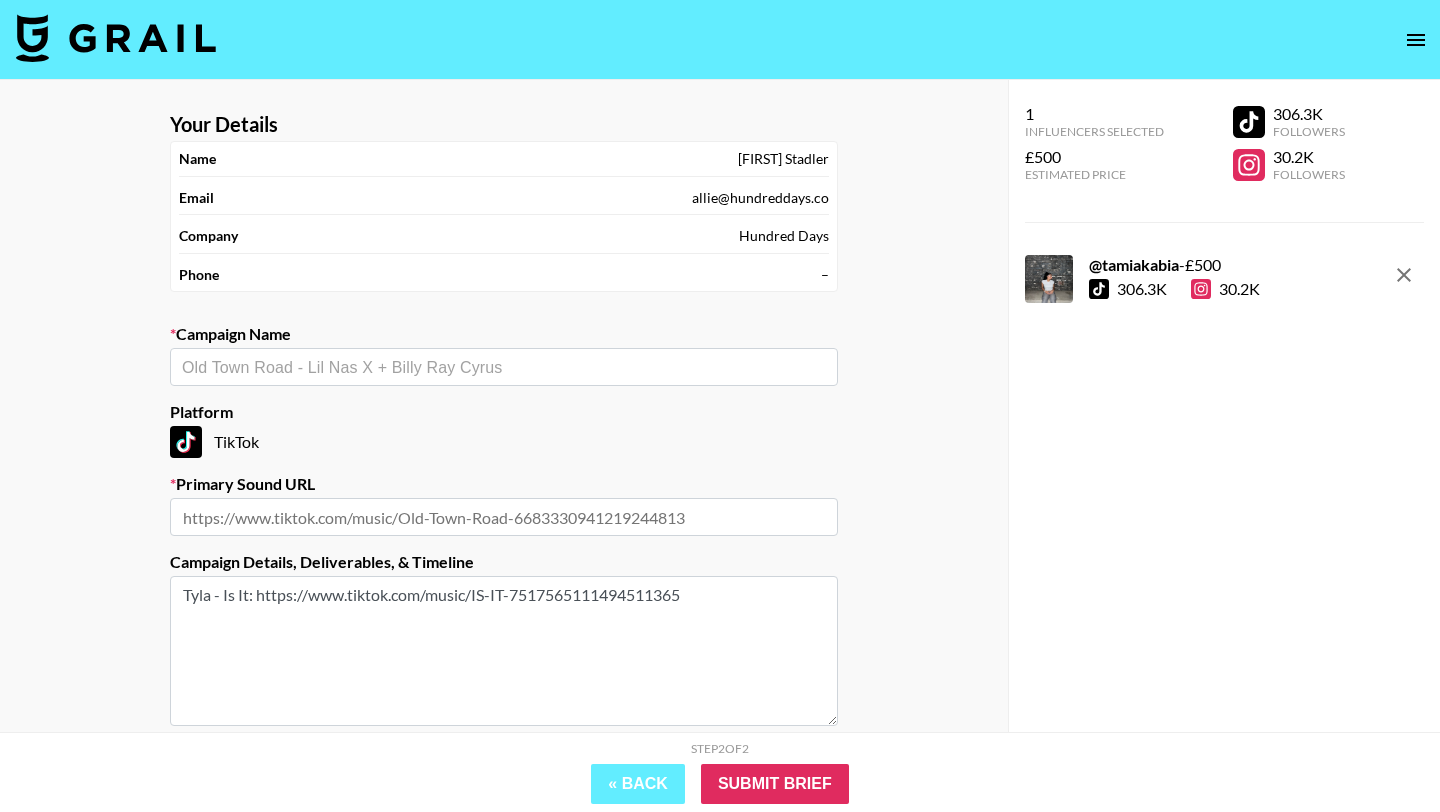 click on "​" at bounding box center [504, 367] 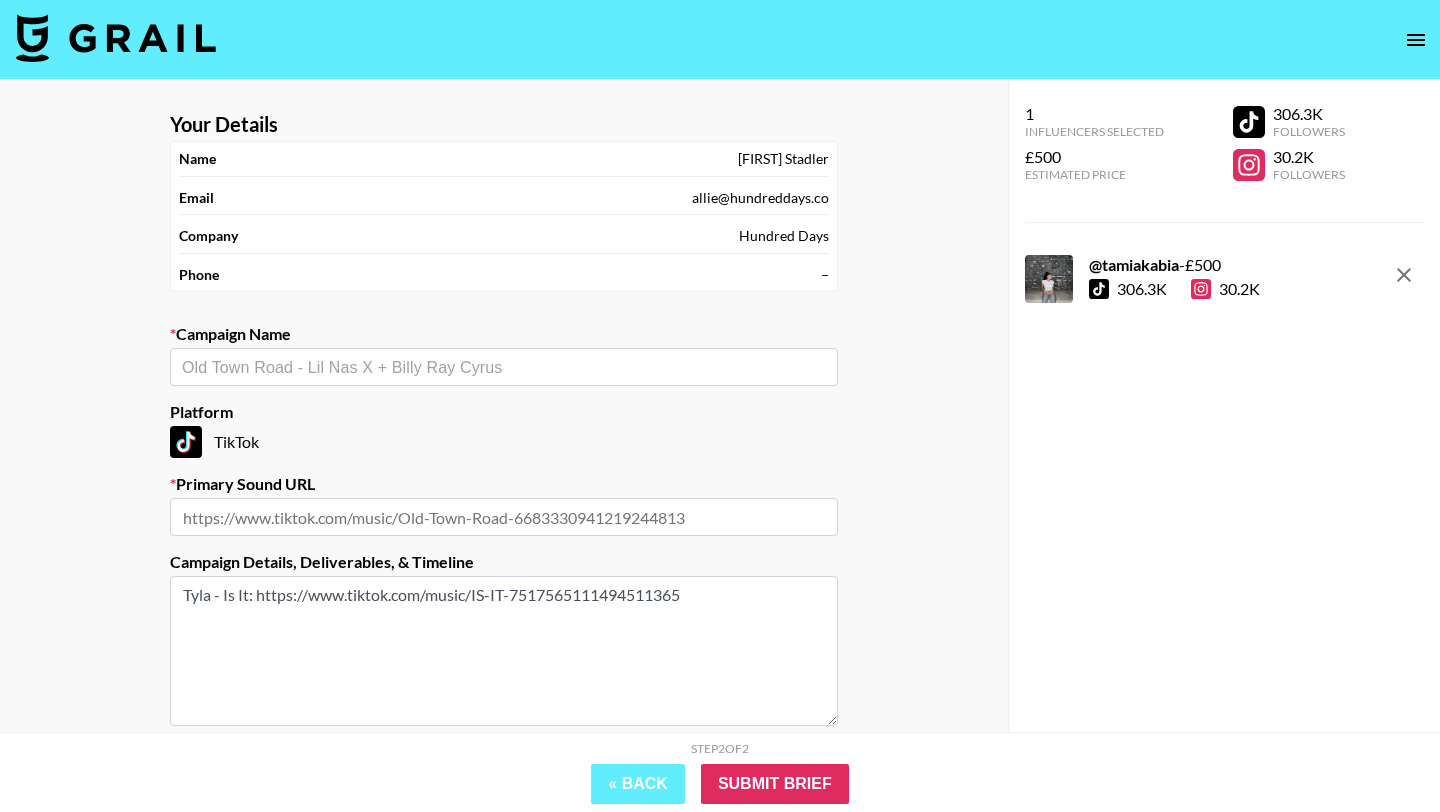 type on "Tyla - Is It: https://www.tiktok.com/music/IS-IT-7517565111494511365" 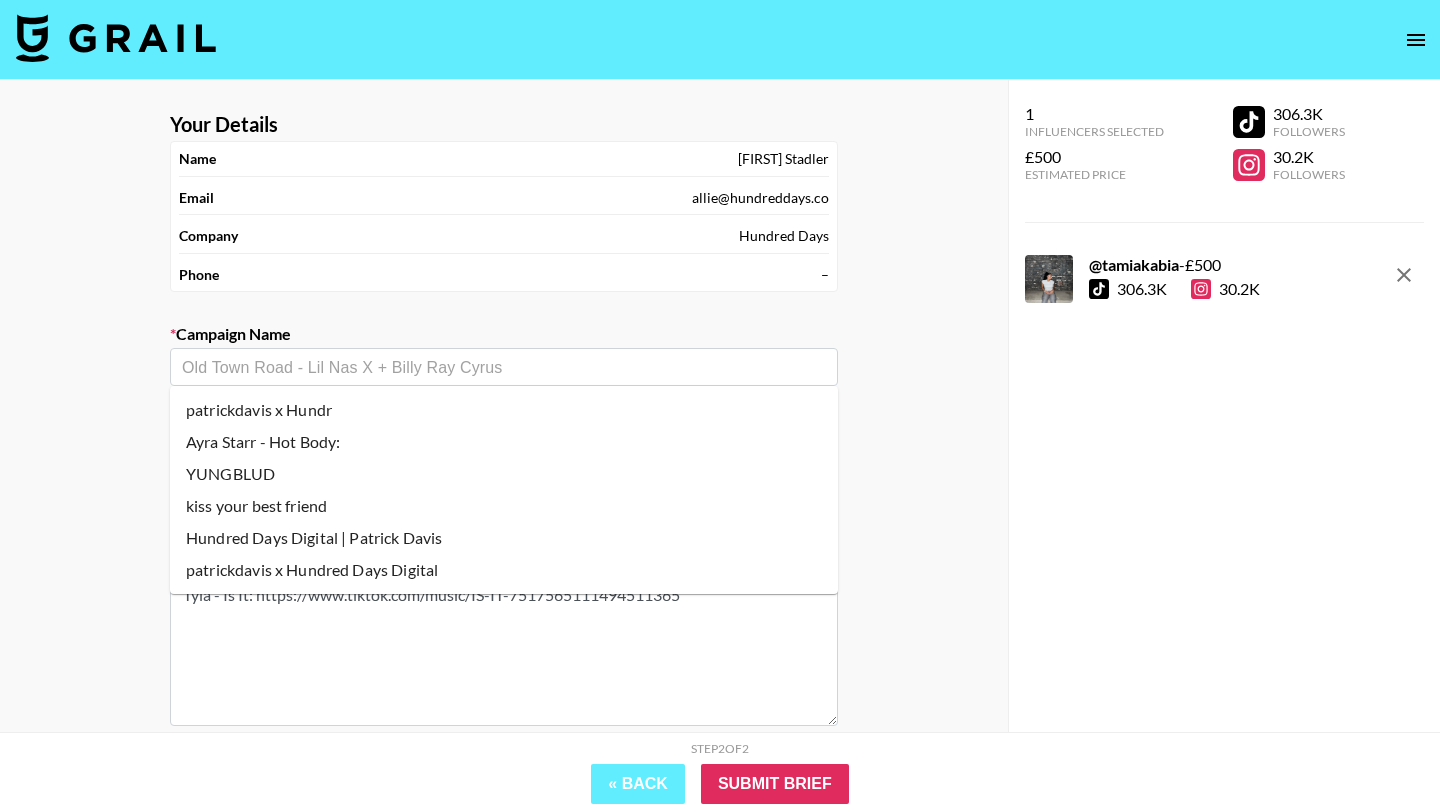 paste on "Tyla - Is It" 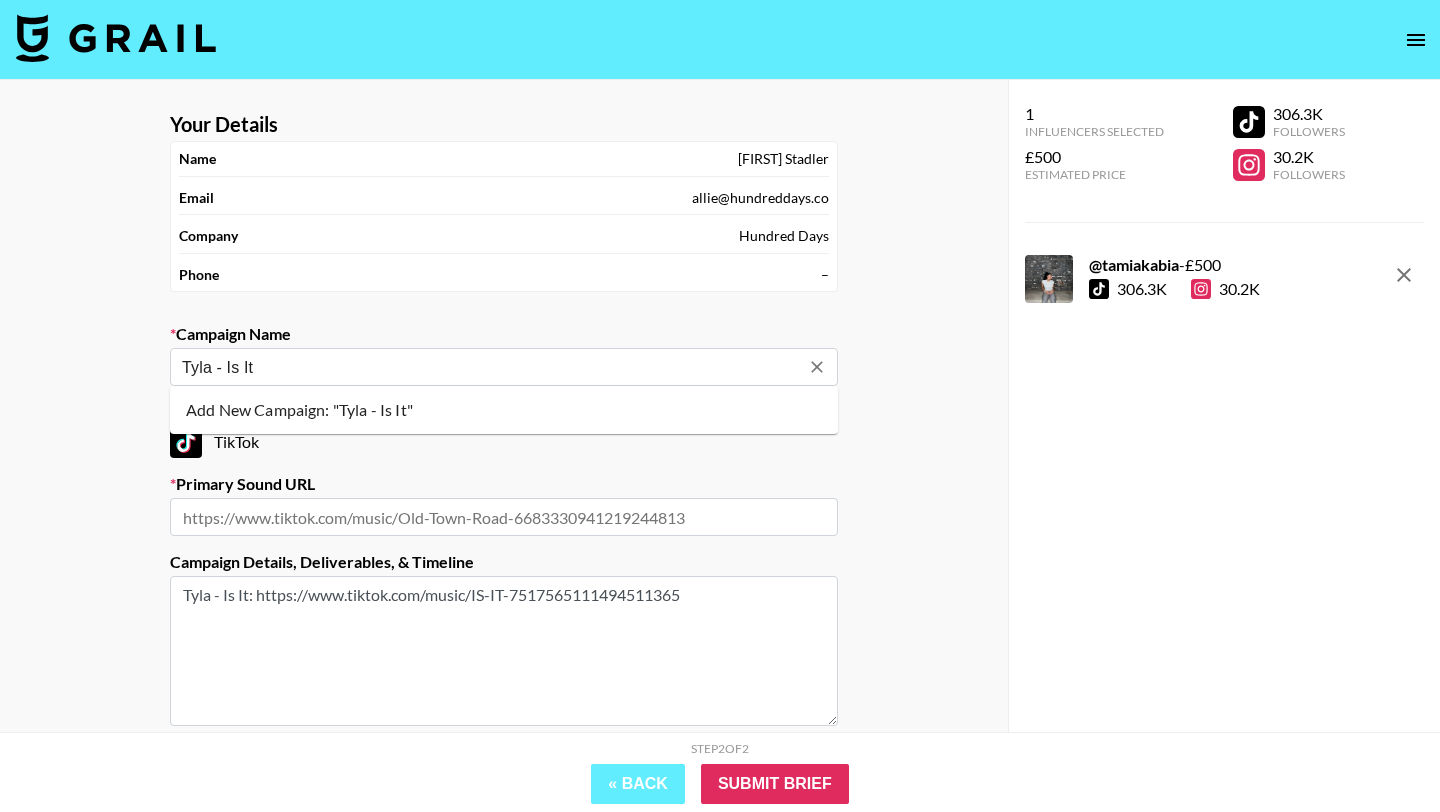 click on "Add New Campaign: "Tyla - Is It"" at bounding box center [504, 410] 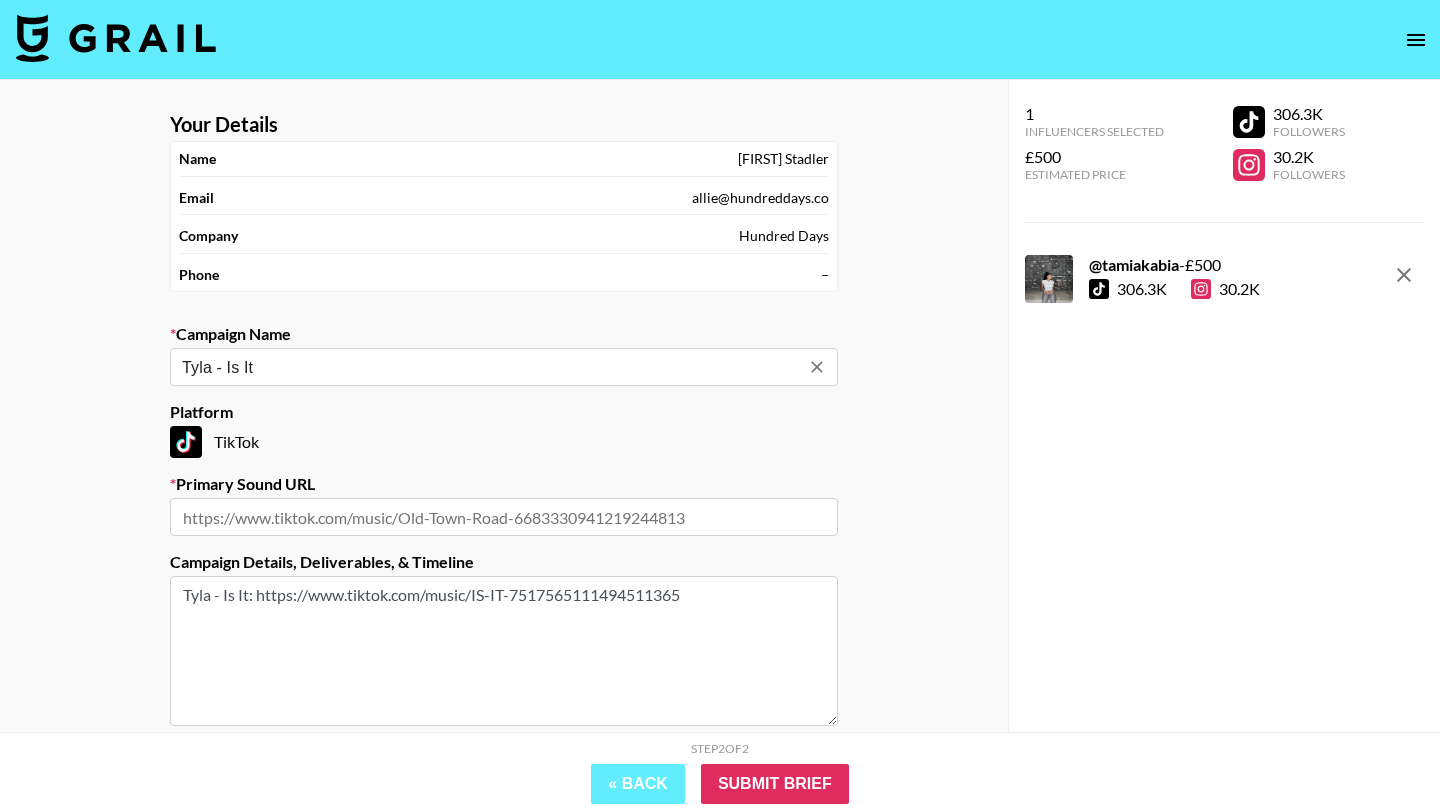 type on "Tyla - Is It" 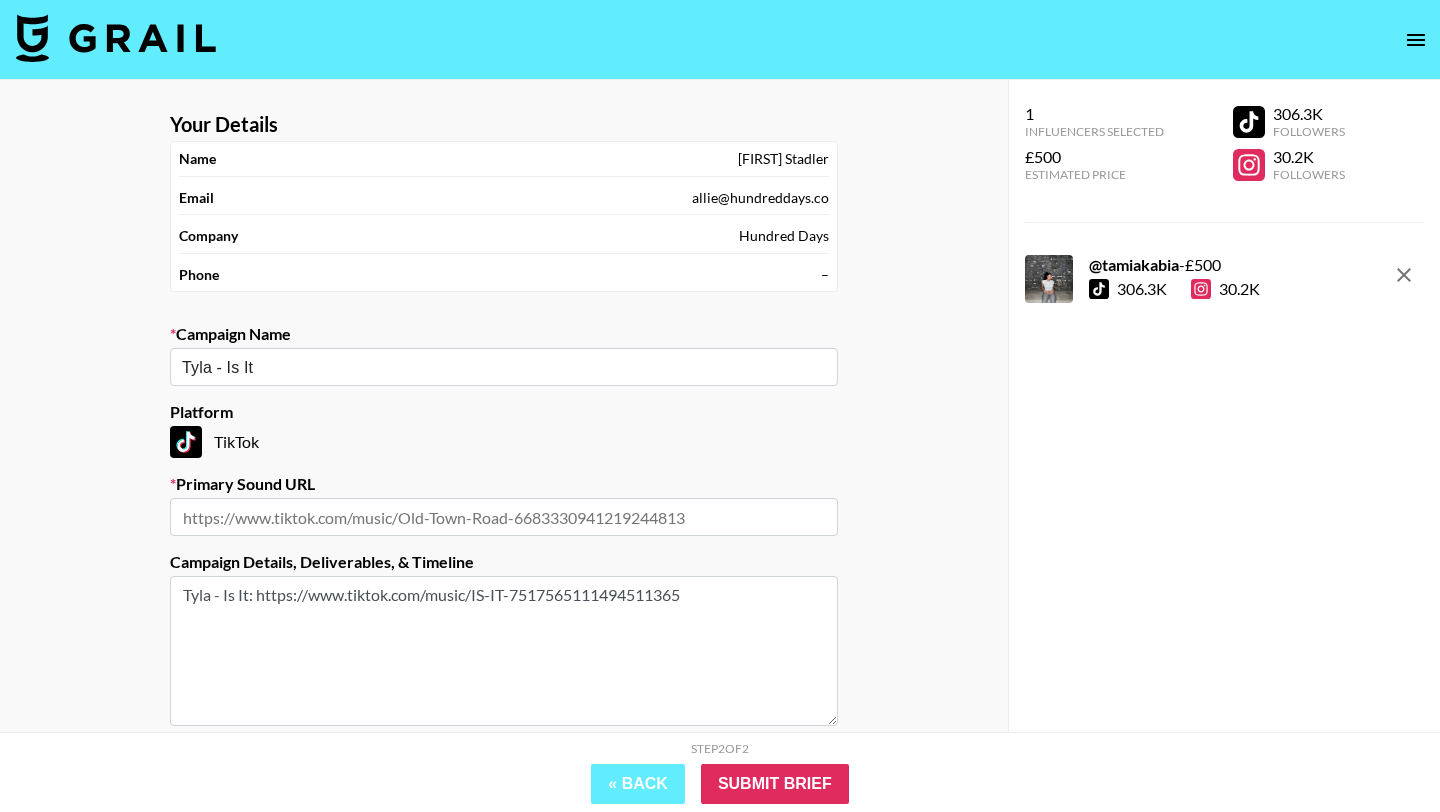 drag, startPoint x: 259, startPoint y: 594, endPoint x: 106, endPoint y: 581, distance: 153.5513 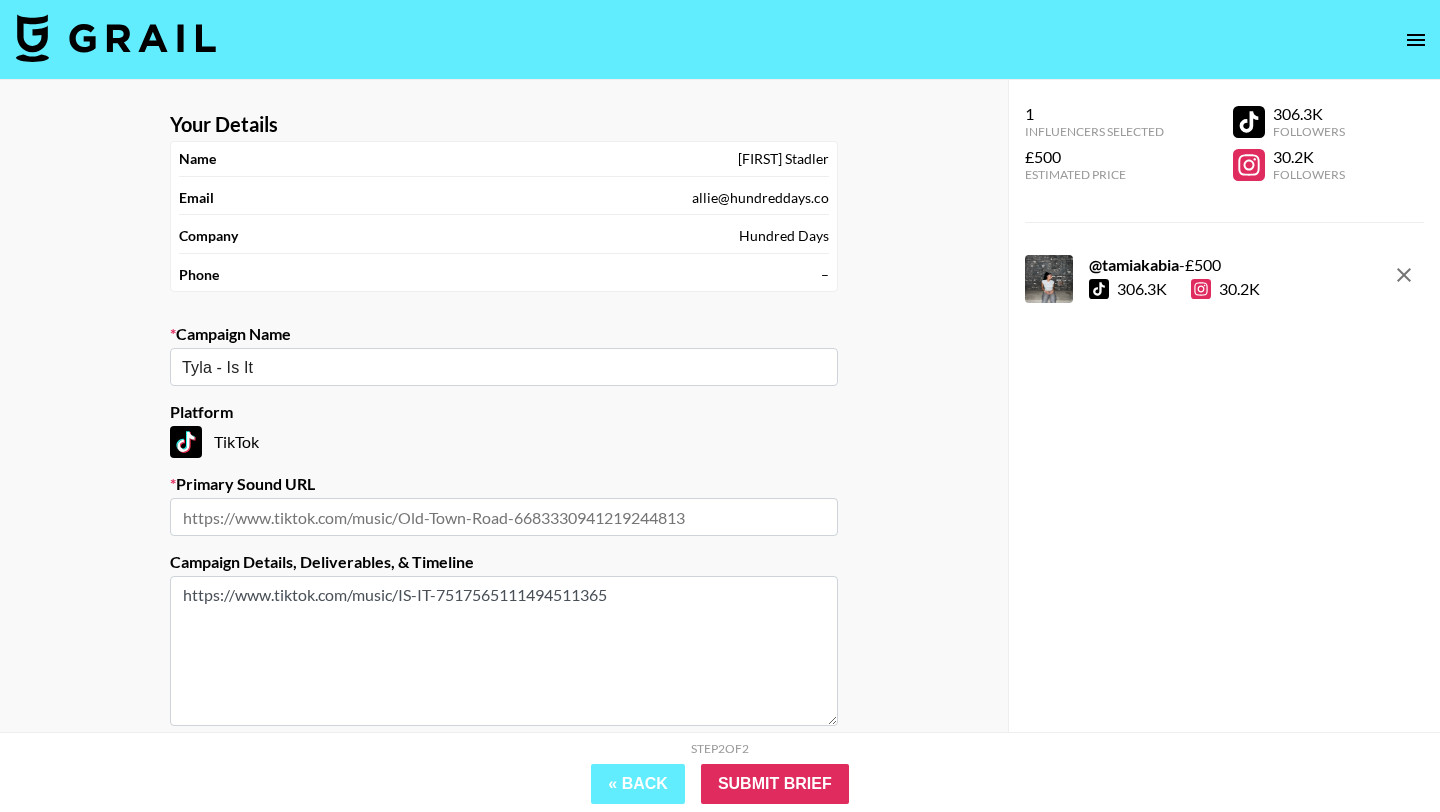 drag, startPoint x: 619, startPoint y: 597, endPoint x: 115, endPoint y: 591, distance: 504.0357 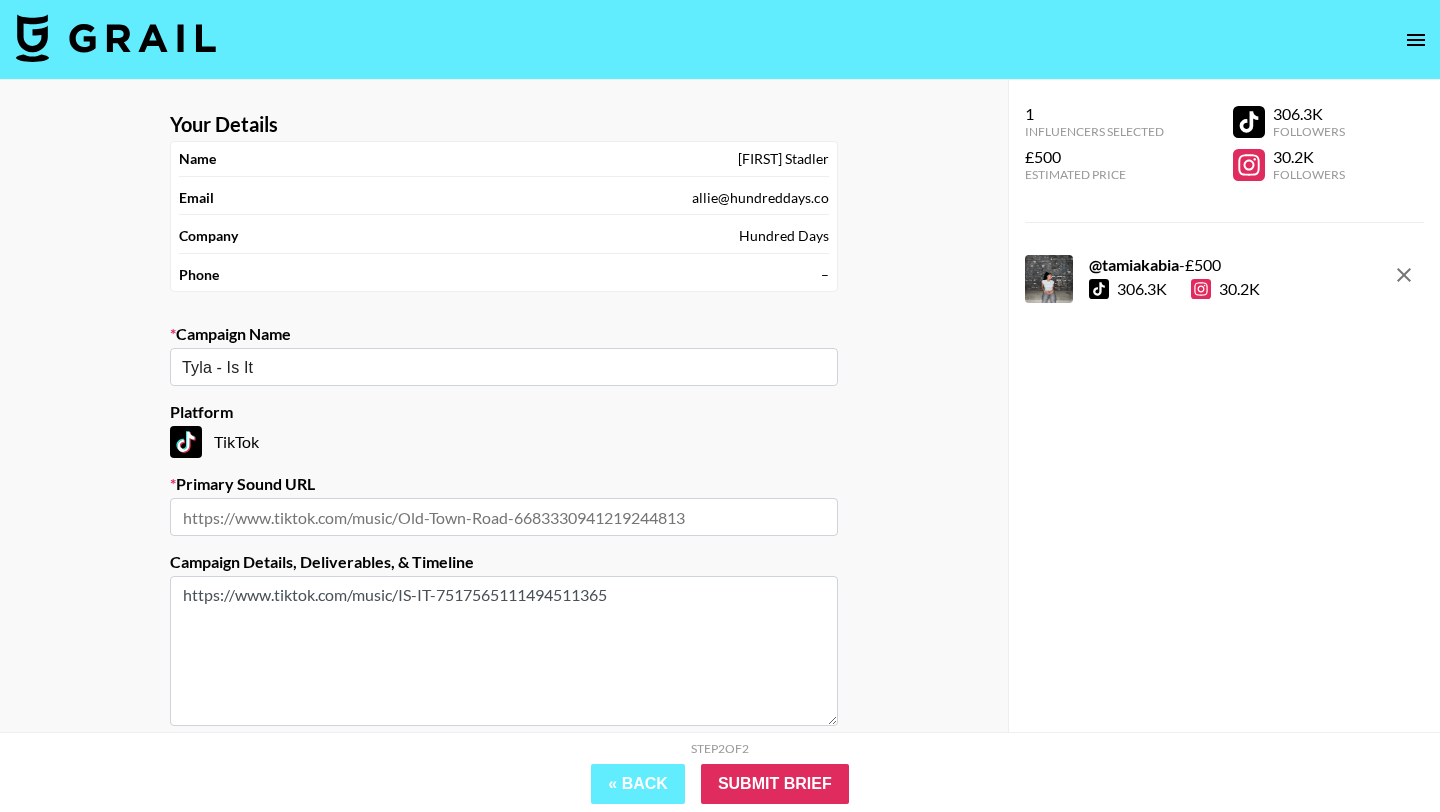 click on "Your Details Name [FIRST] [LAST] Email [EMAIL] Company [COMPANY] Phone – Campaign Name Tyla - Is It ​ Platform TikTok Primary Sound URL Campaign Details, Deliverables, & Timeline https://www.tiktok.com/music/IS-IT-7517565111494511365 Are you interested in Boosting posts for this campaign? Yes, please reach out to me about Boosting" at bounding box center (504, 492) 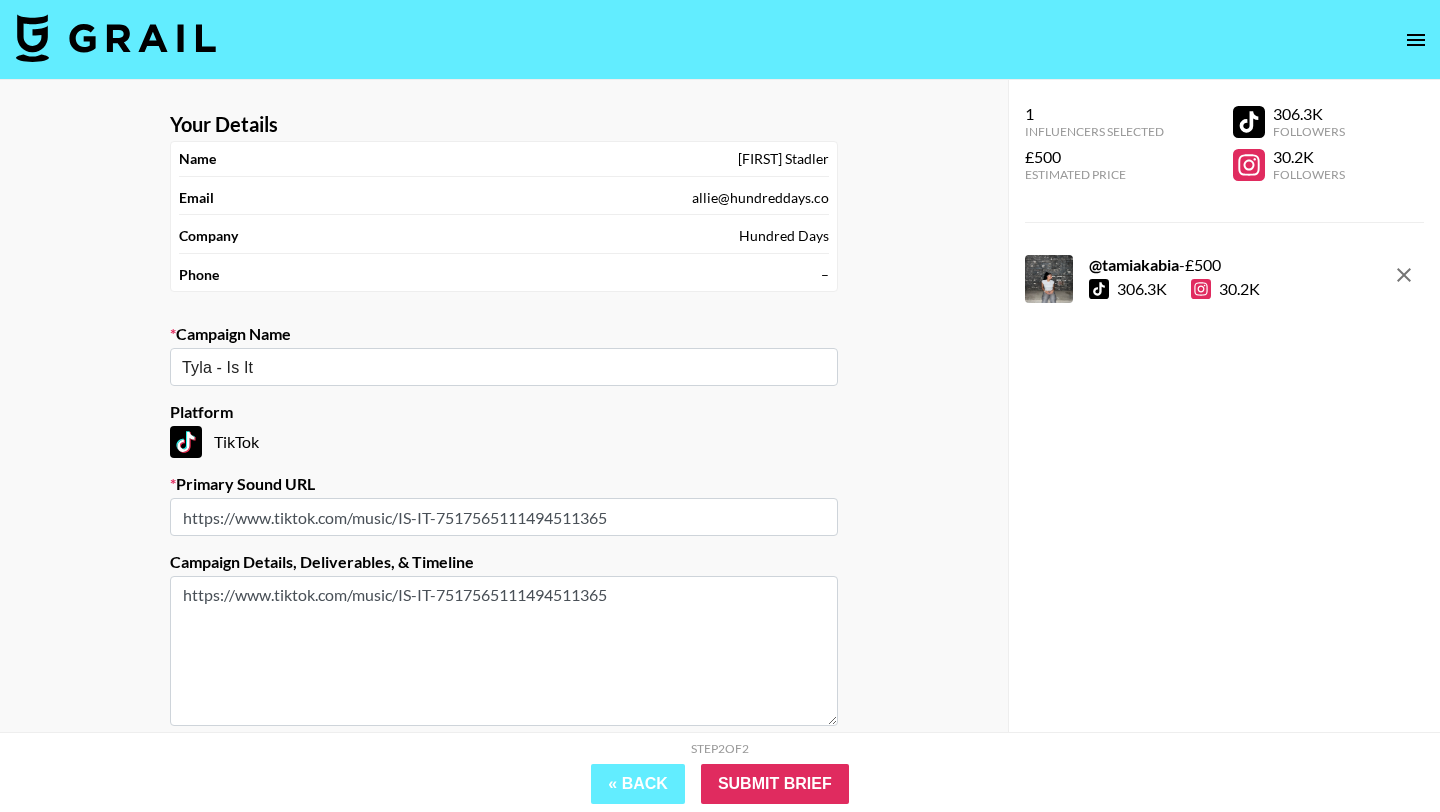type on "https://www.tiktok.com/music/IS-IT-7517565111494511365" 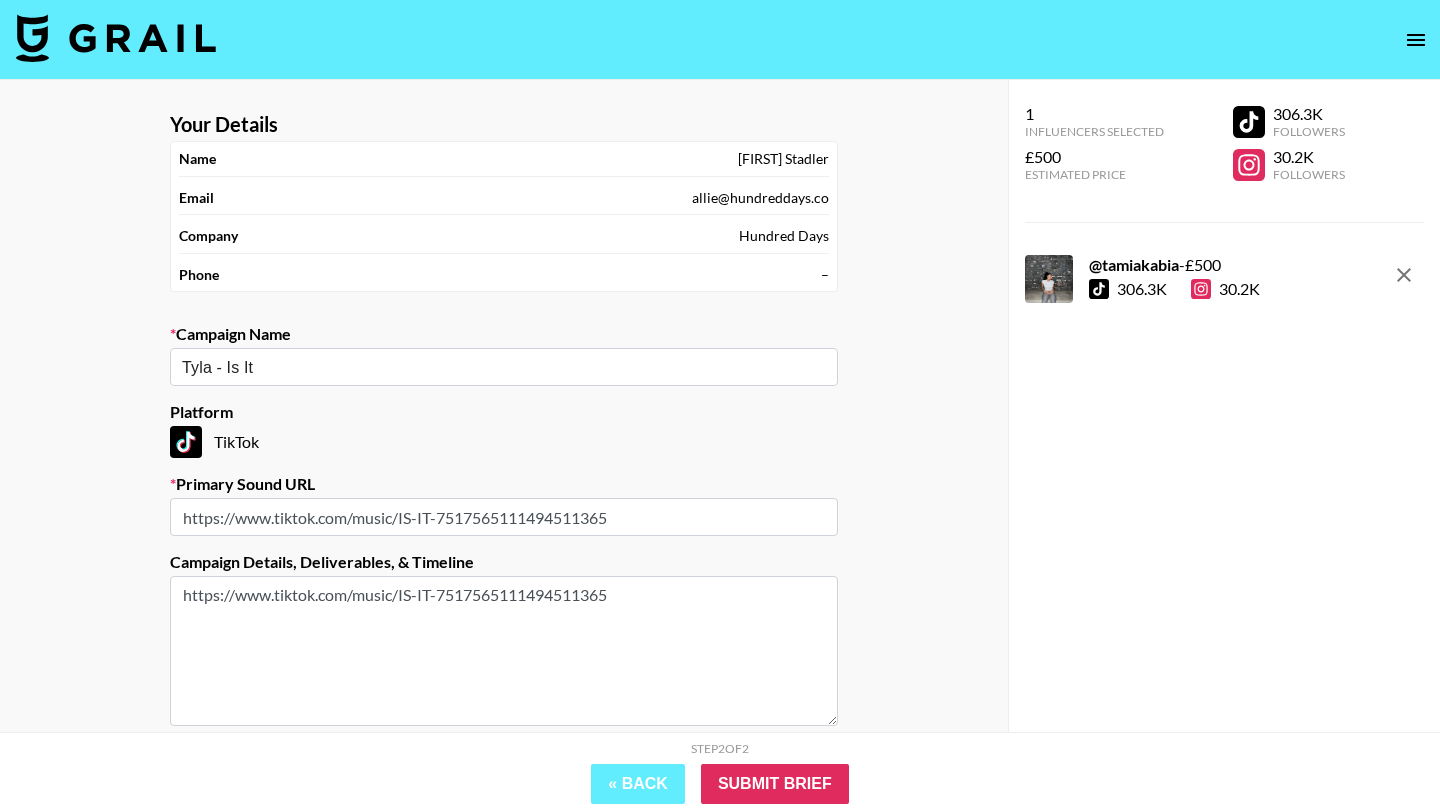 drag, startPoint x: 649, startPoint y: 602, endPoint x: 117, endPoint y: 553, distance: 534.25183 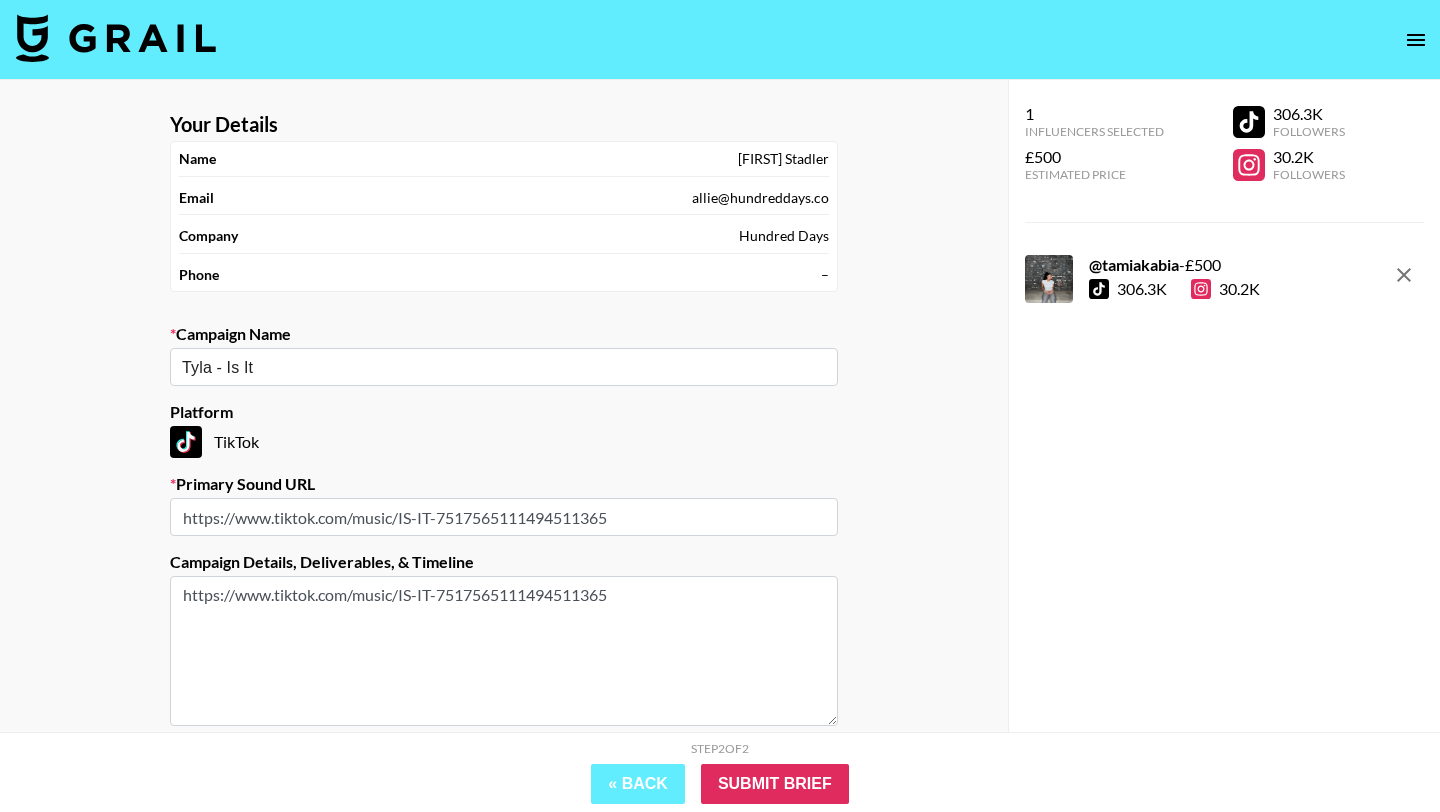 click on "Your Details Name [FIRST] [LAST] Email [EMAIL] Company [COMPANY] Phone – Campaign Name Tyla - Is It ​ Platform  TikTok Primary Sound URL [URL] Campaign Details, Deliverables, & Timeline [URL] Are you interested in Boosting posts for this campaign?   Yes, please reach out to me about Boosting" at bounding box center [504, 492] 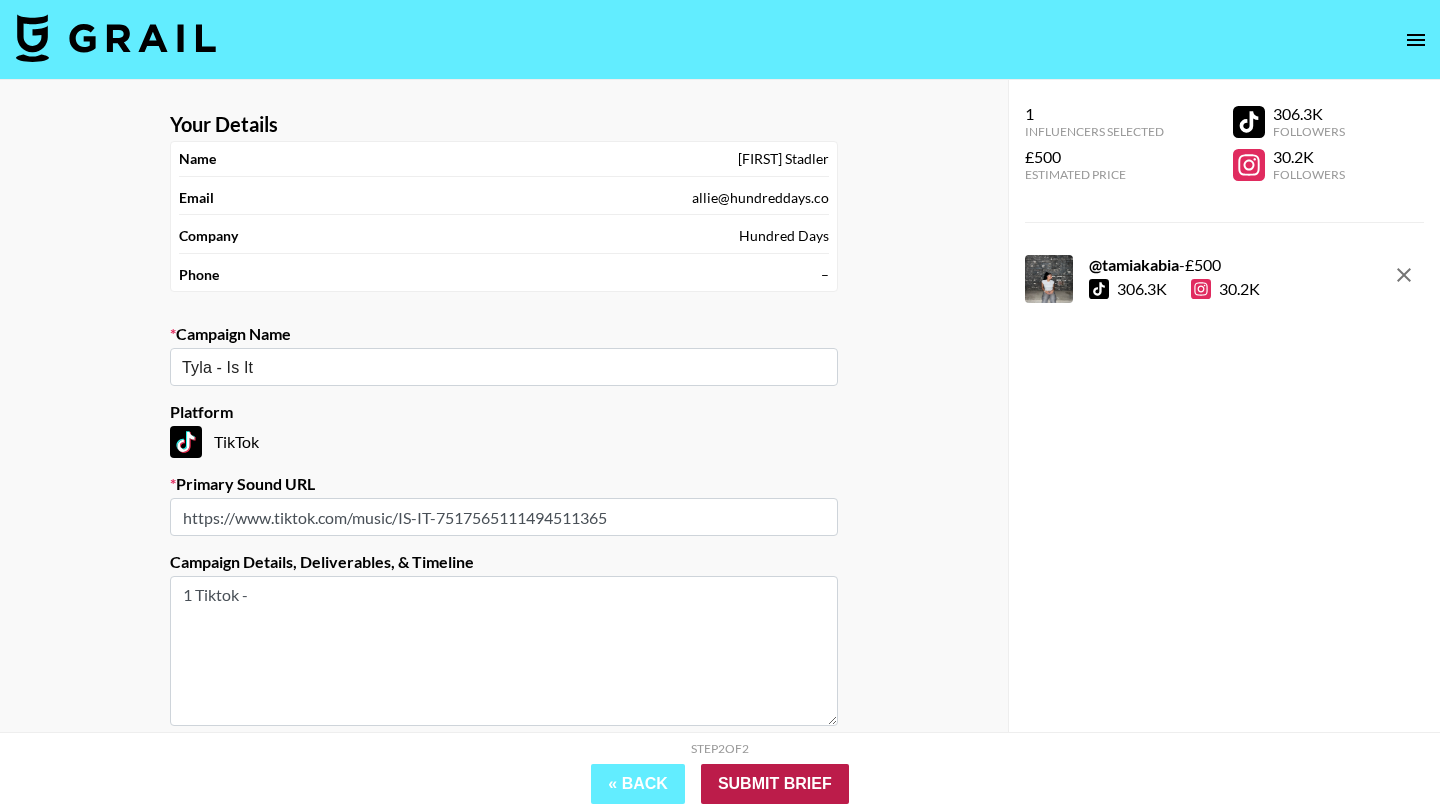 type on "1 Tiktok -" 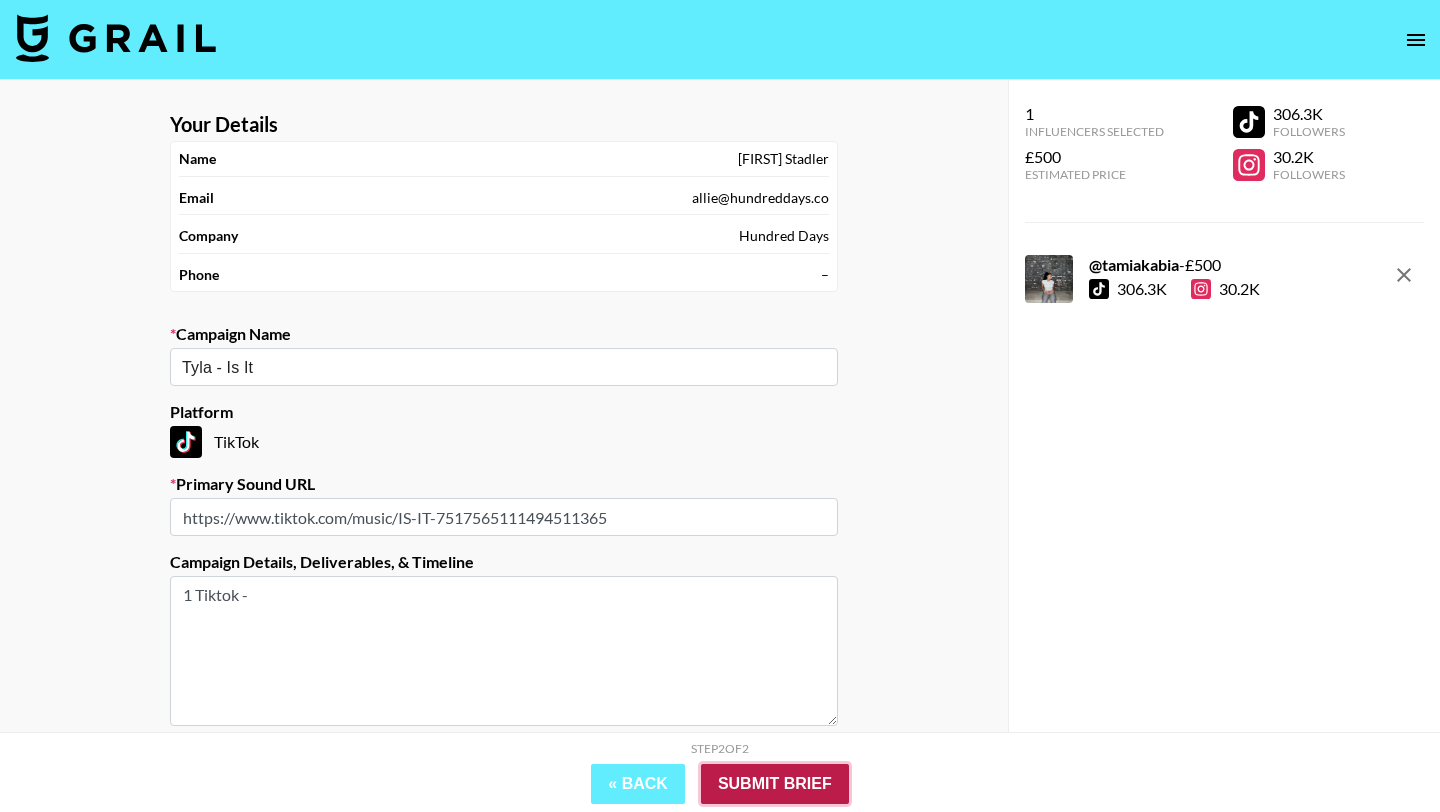 click on "Submit Brief" at bounding box center (775, 784) 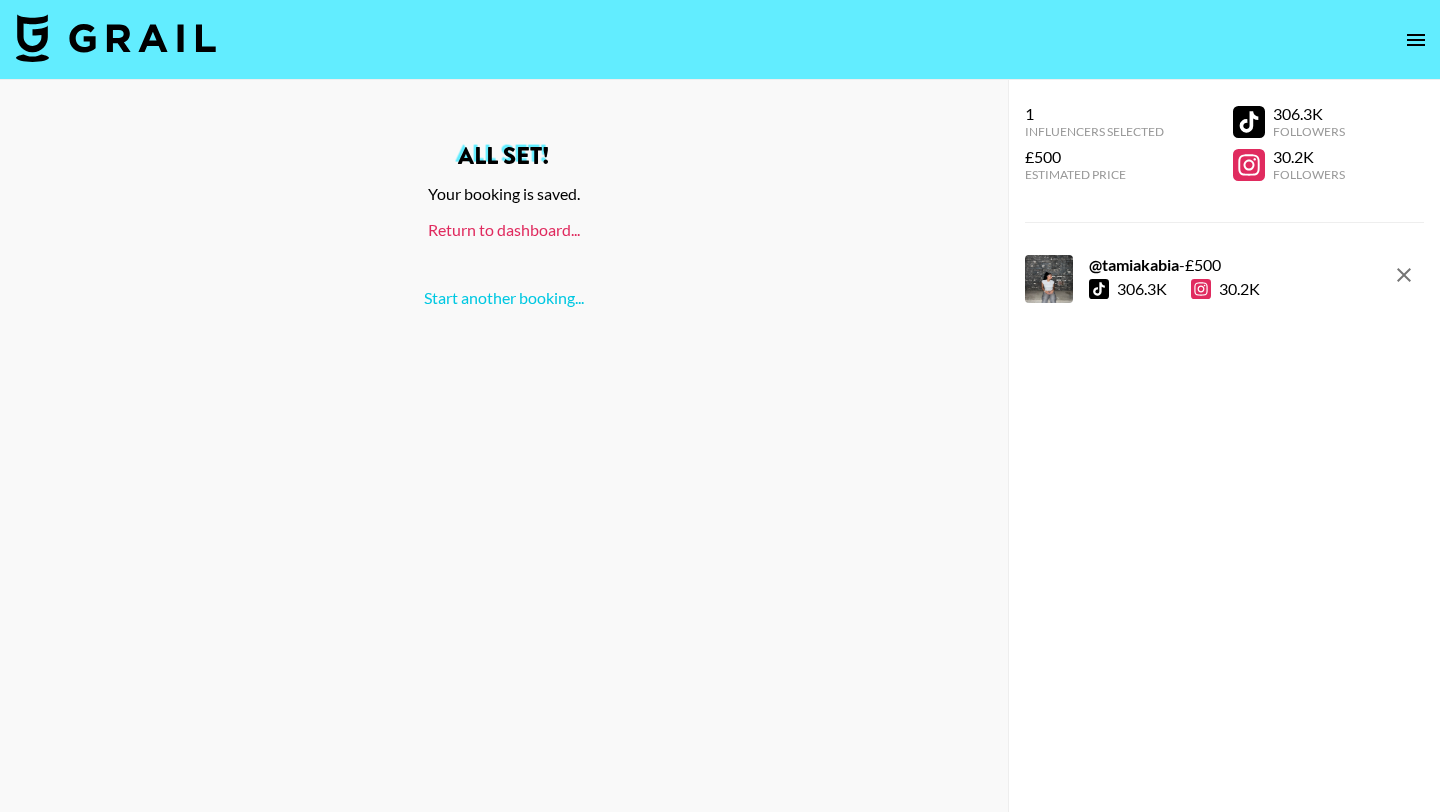 click on "Return to dashboard..." at bounding box center (504, 229) 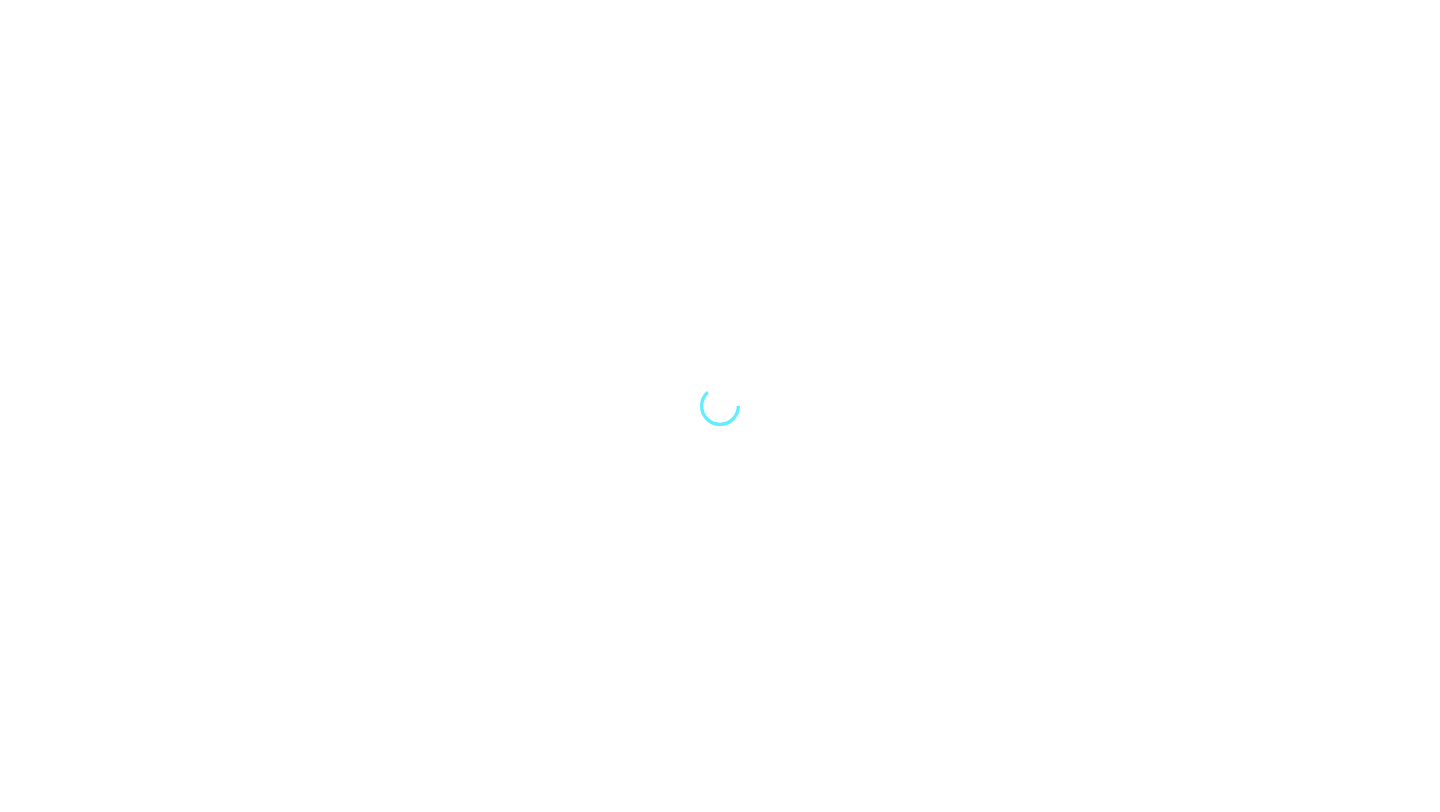scroll, scrollTop: 0, scrollLeft: 0, axis: both 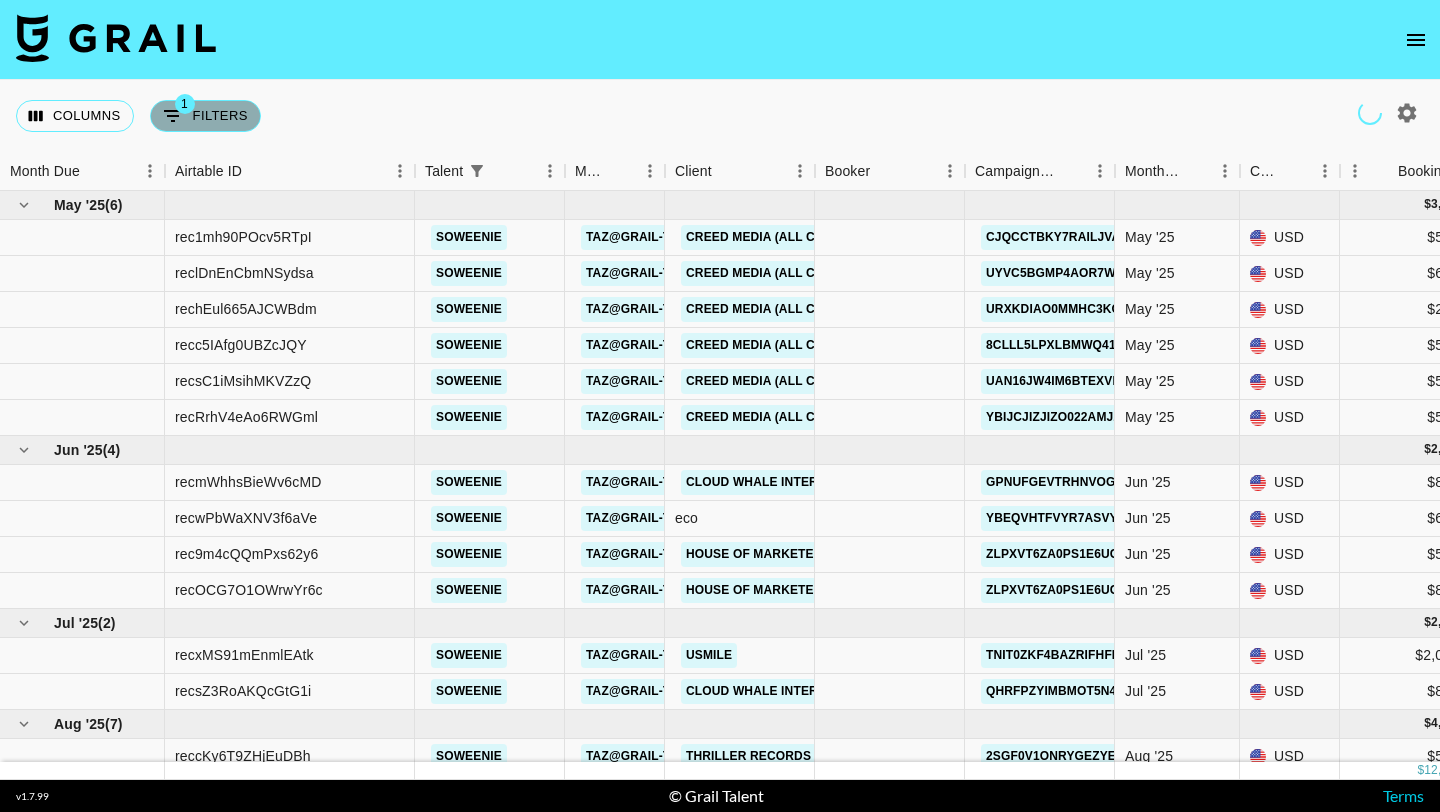 click on "1 Filters" at bounding box center [205, 116] 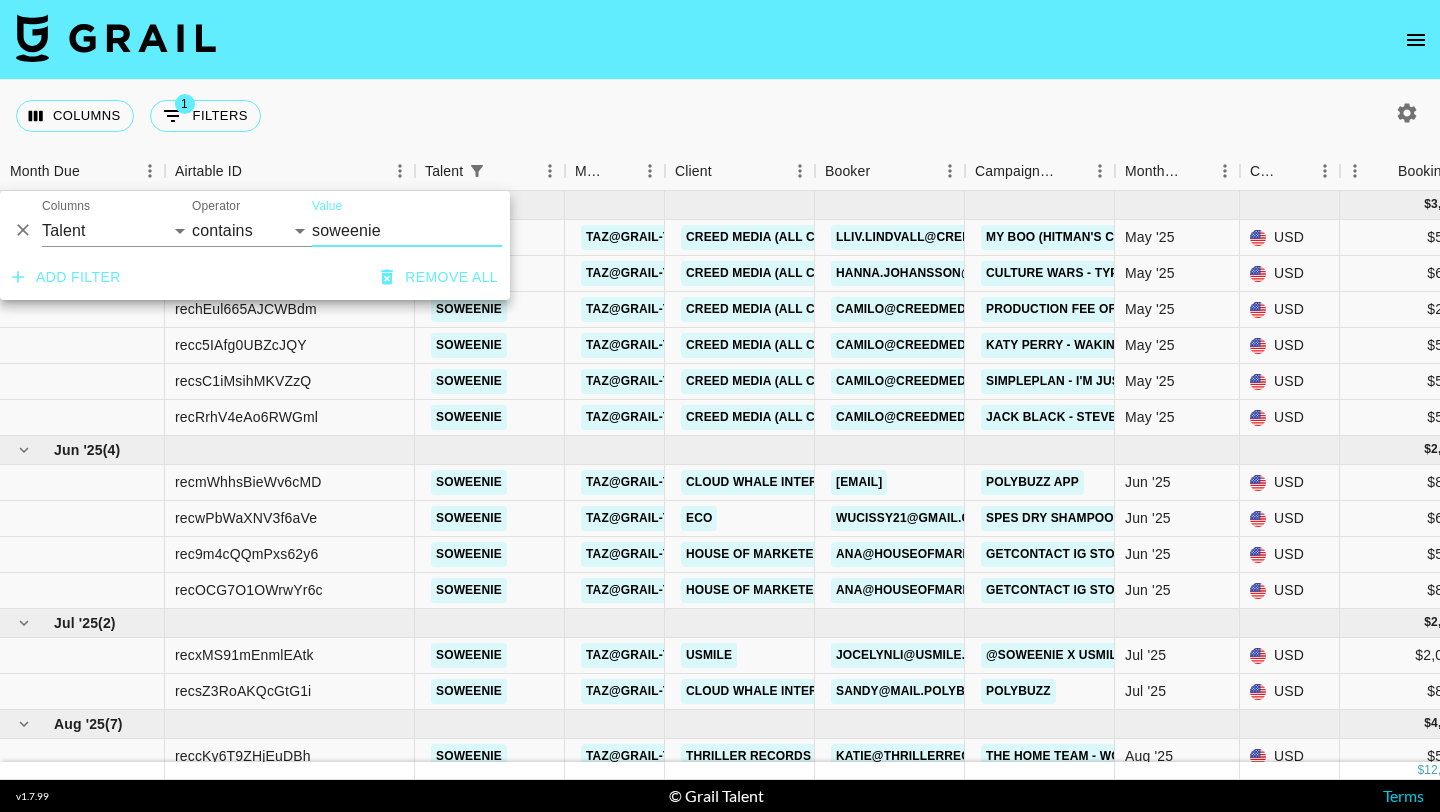 click 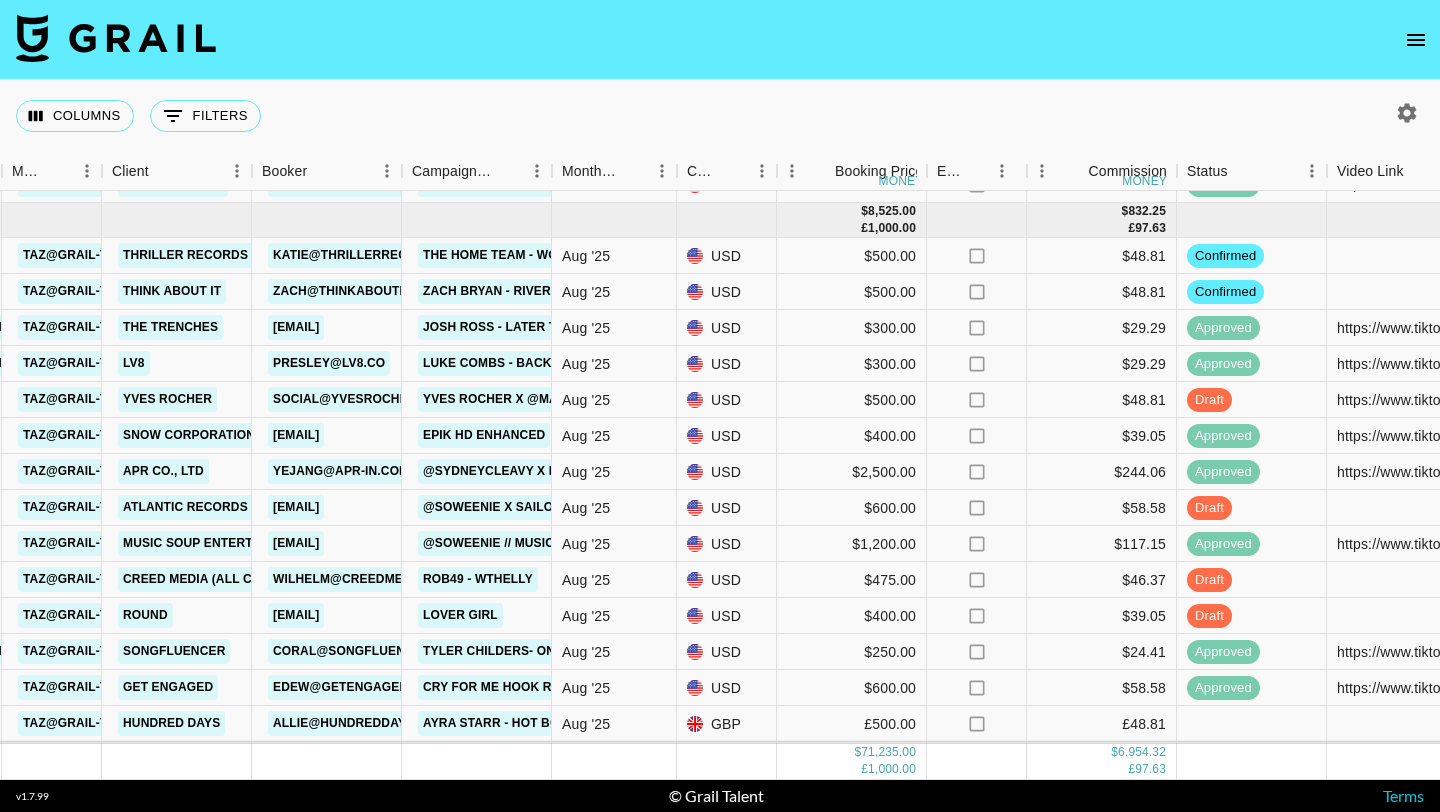 scroll, scrollTop: 2124, scrollLeft: 563, axis: both 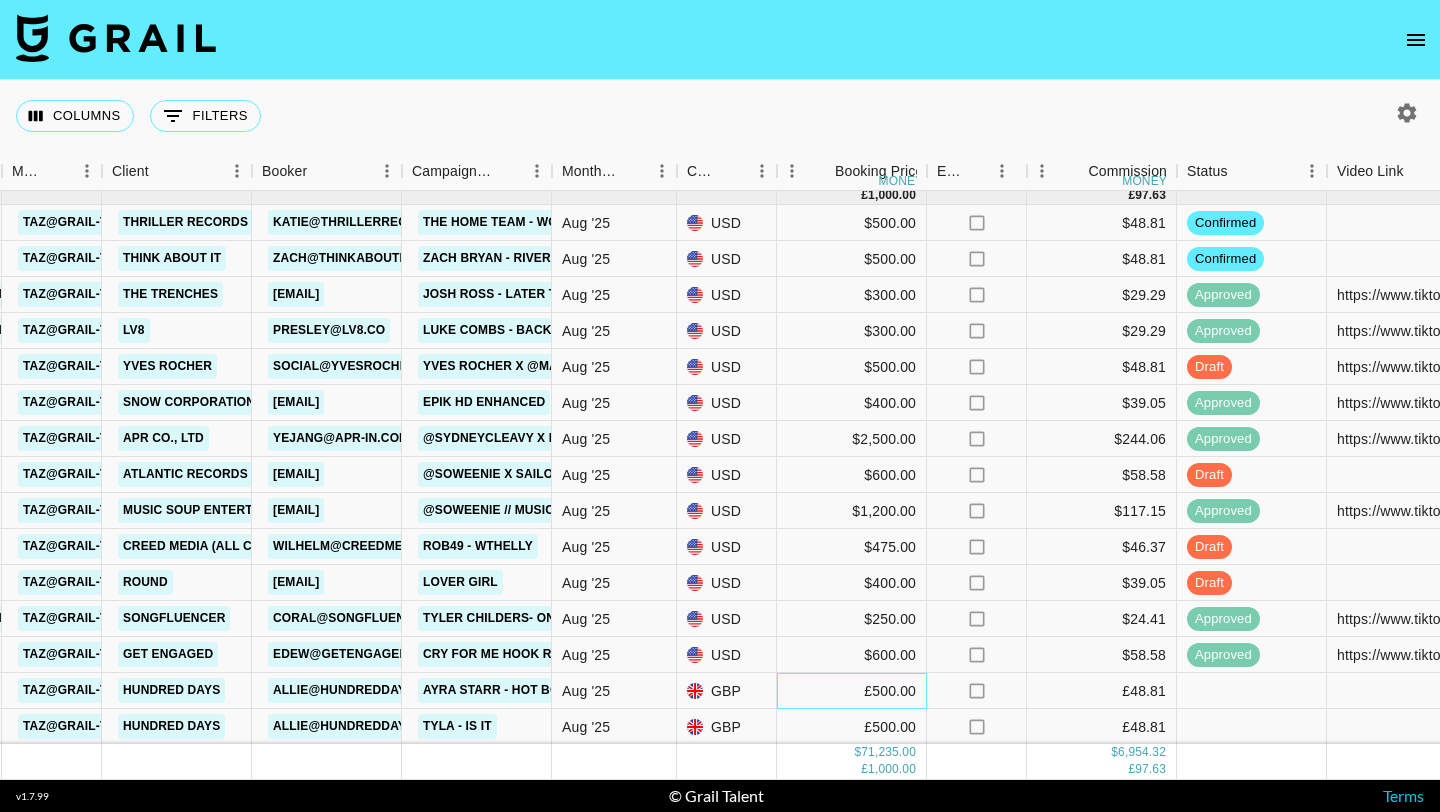 click on "£500.00" at bounding box center (852, 691) 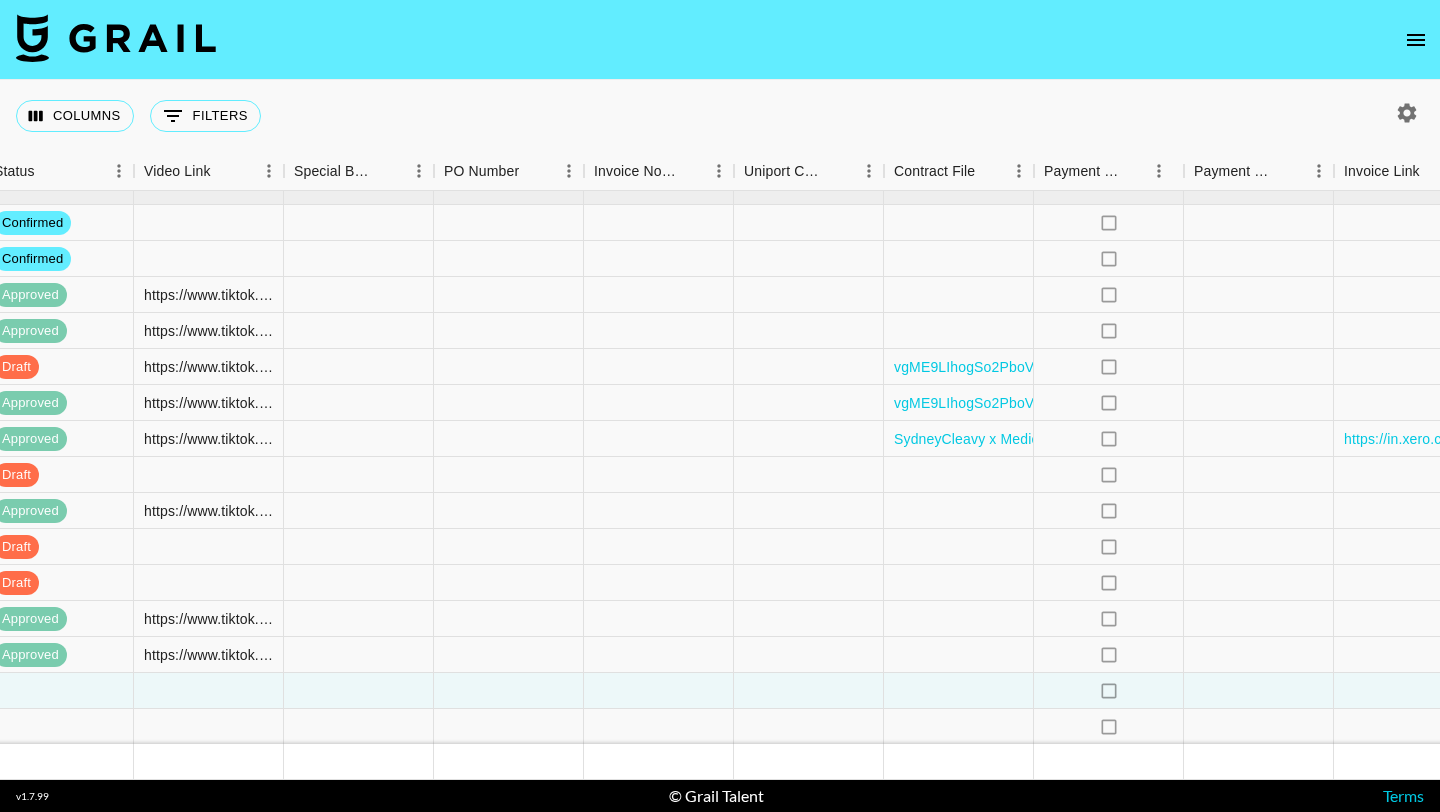 scroll, scrollTop: 2124, scrollLeft: 1880, axis: both 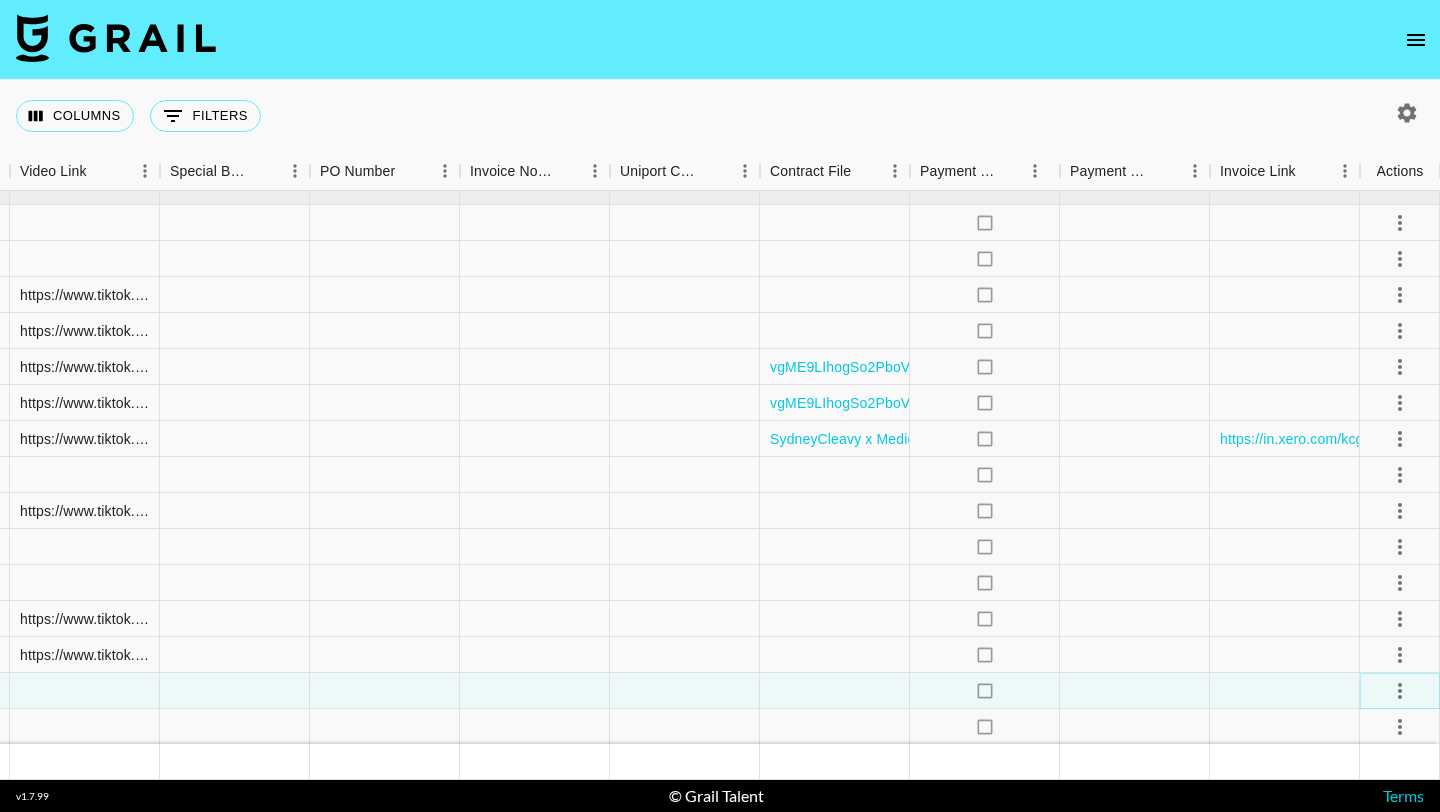 click at bounding box center [1400, 691] 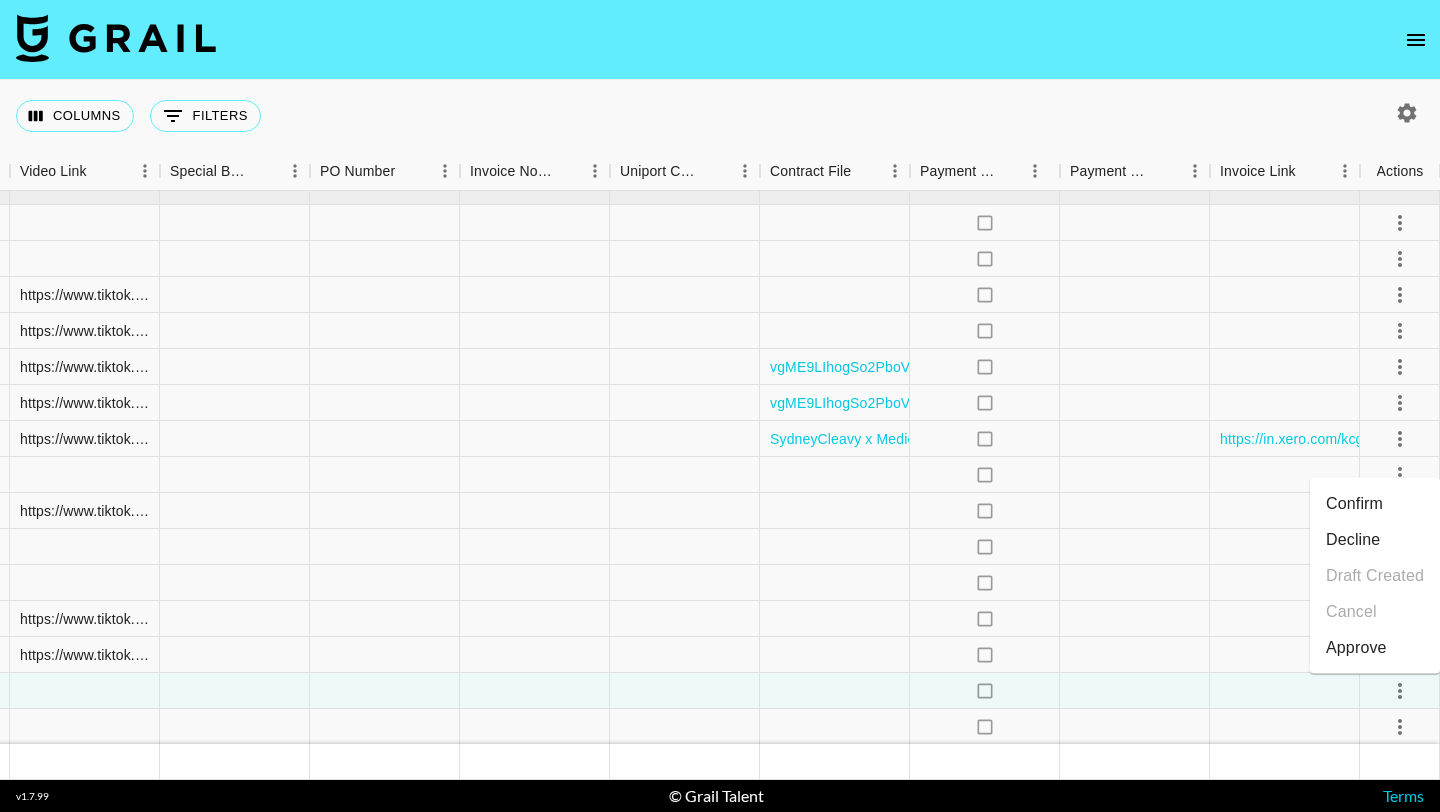 click on "Confirm" at bounding box center [1375, 504] 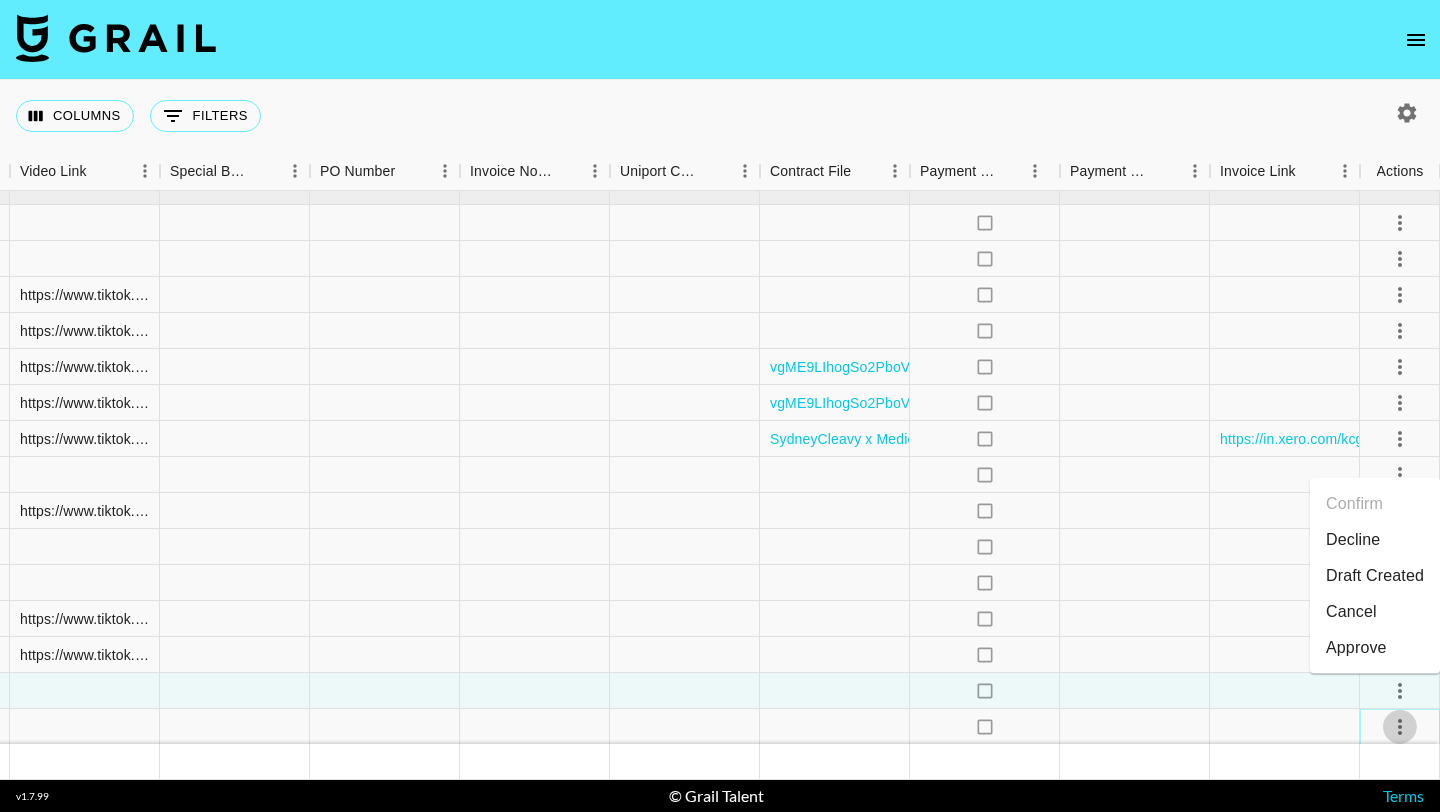 click 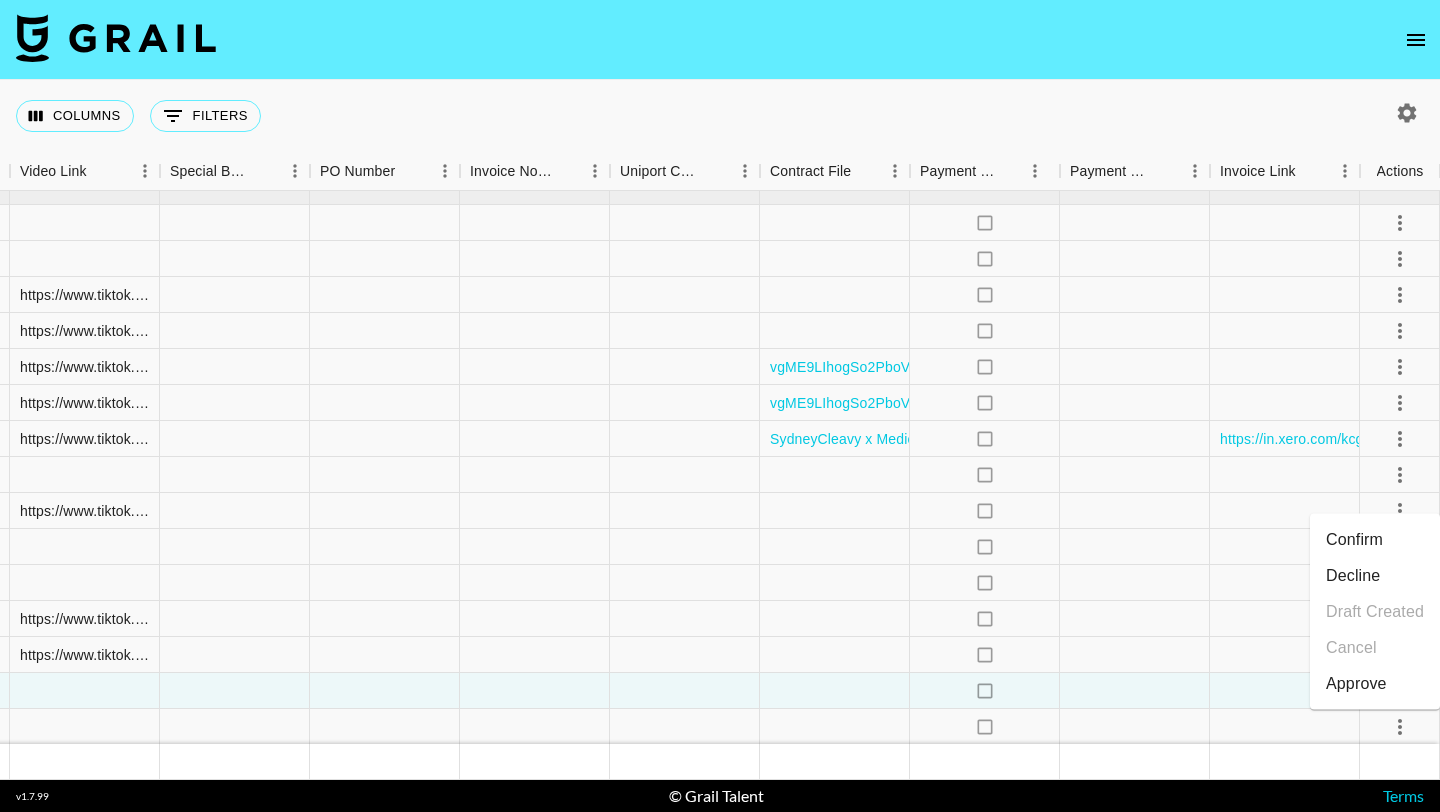 click on "Confirm" at bounding box center (1375, 540) 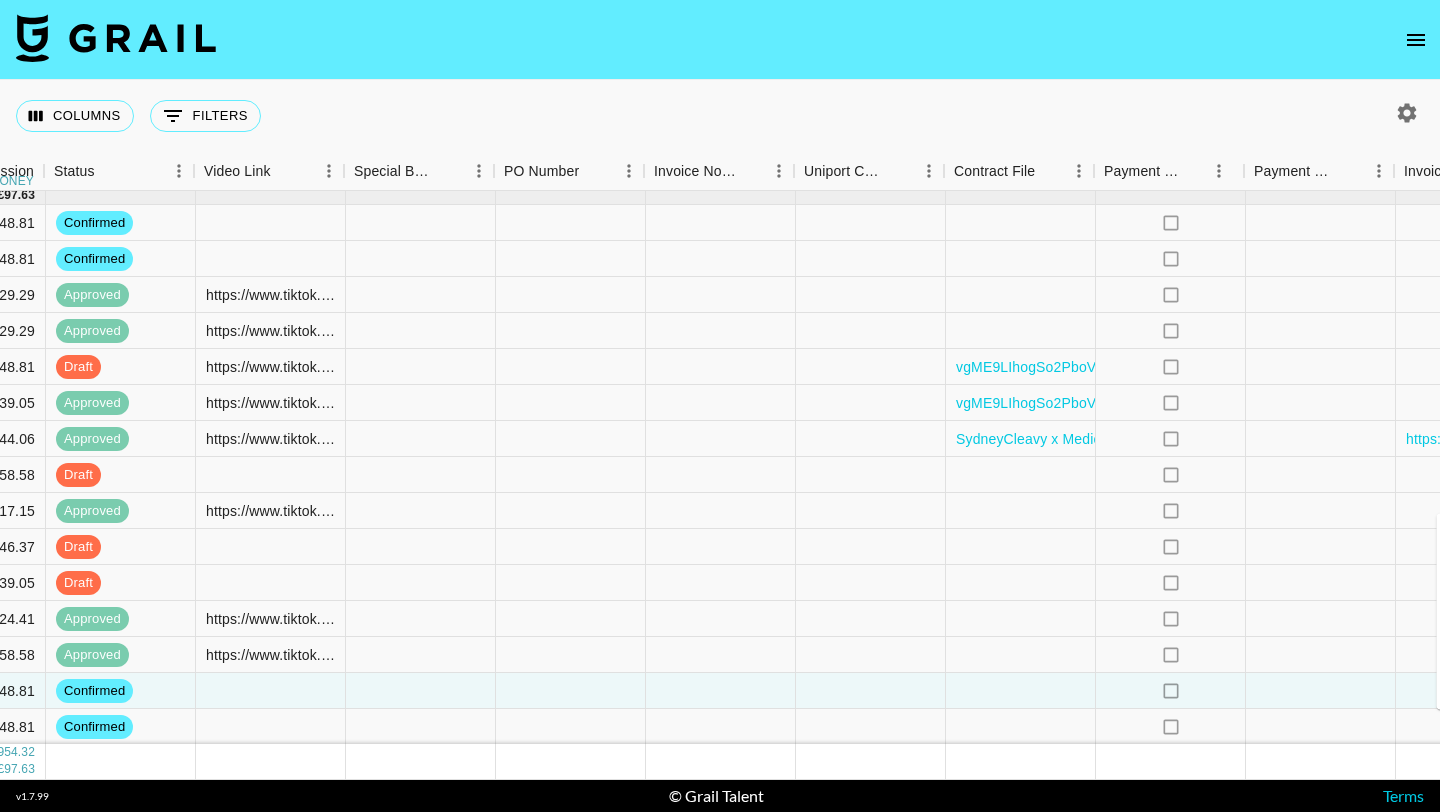 scroll, scrollTop: 2124, scrollLeft: 1880, axis: both 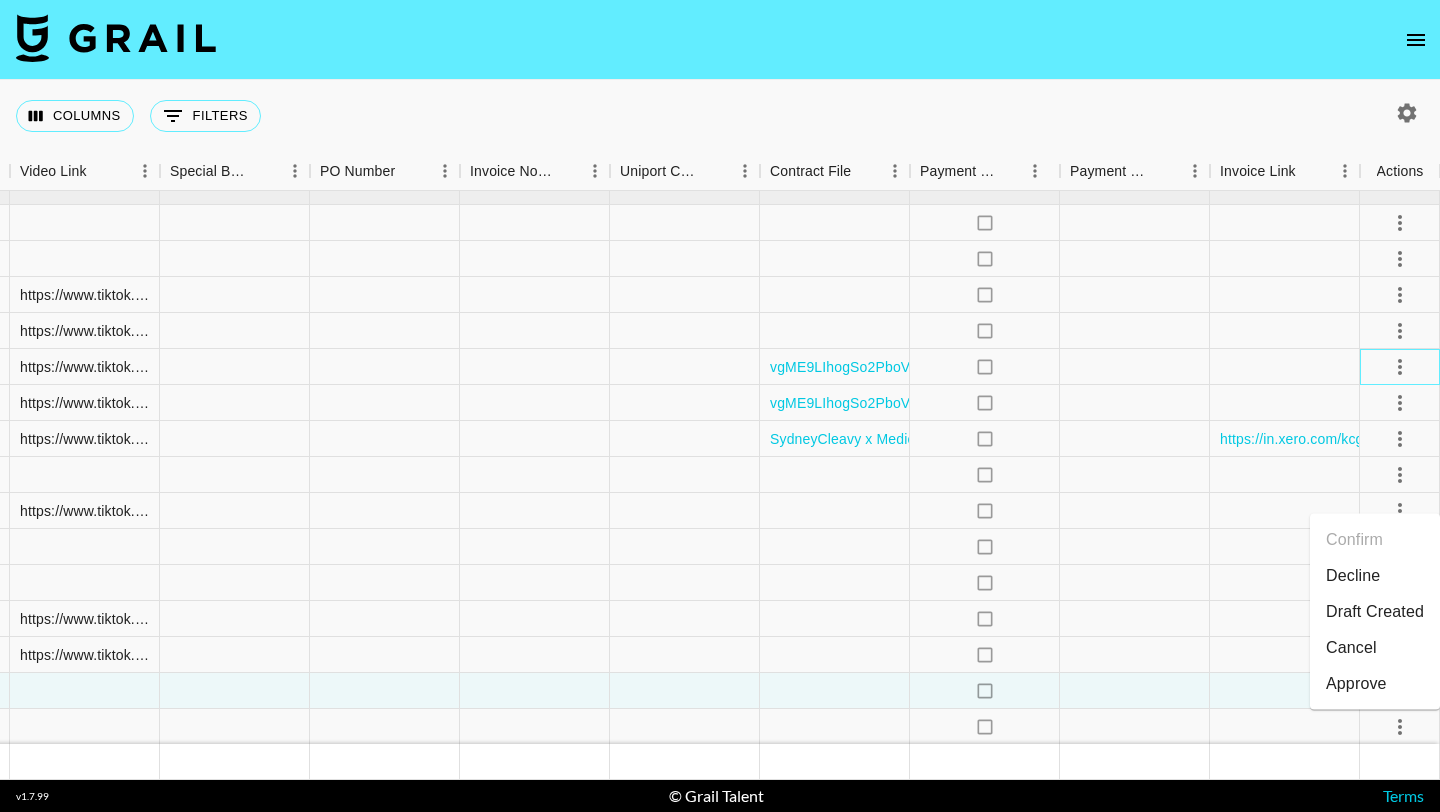 click at bounding box center (1400, 367) 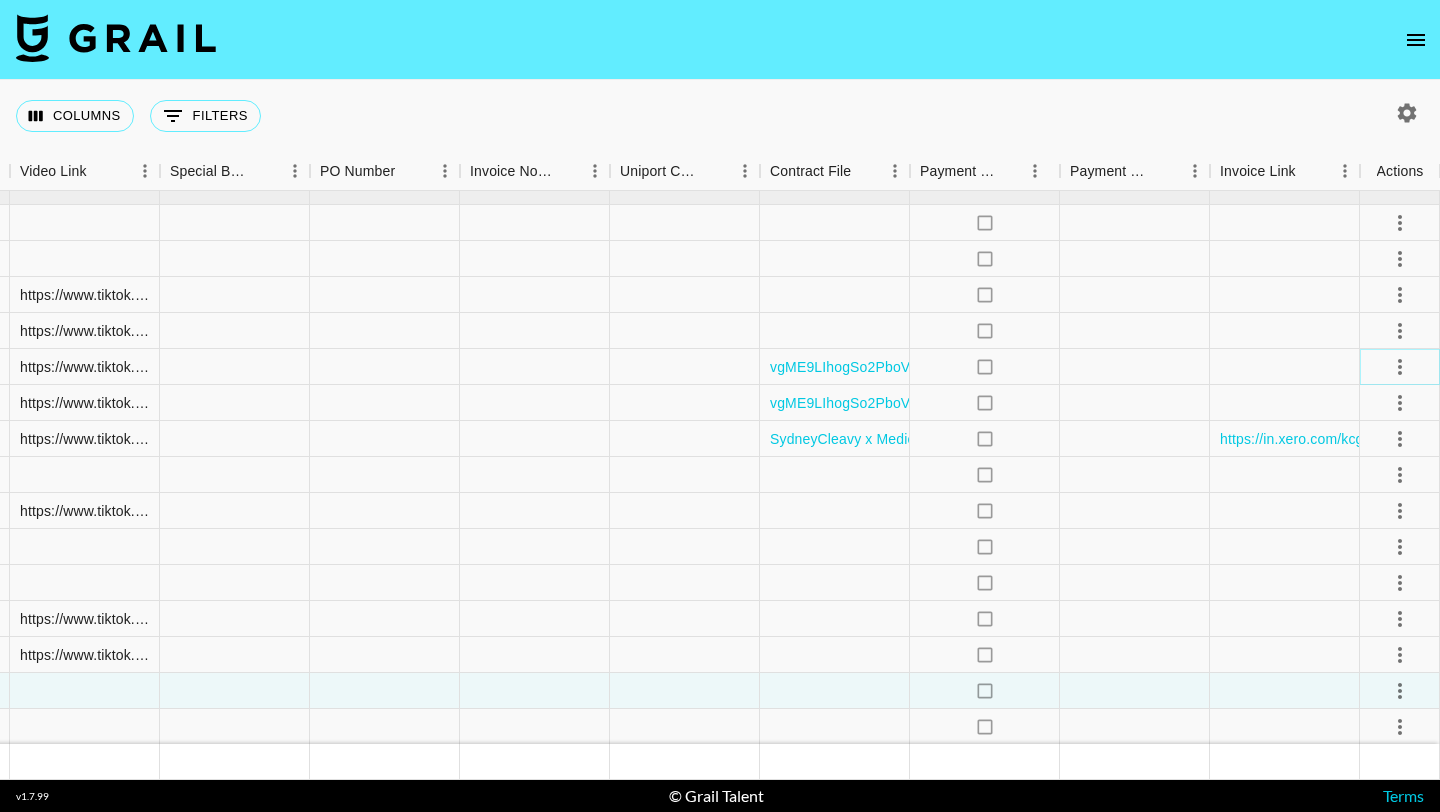 click 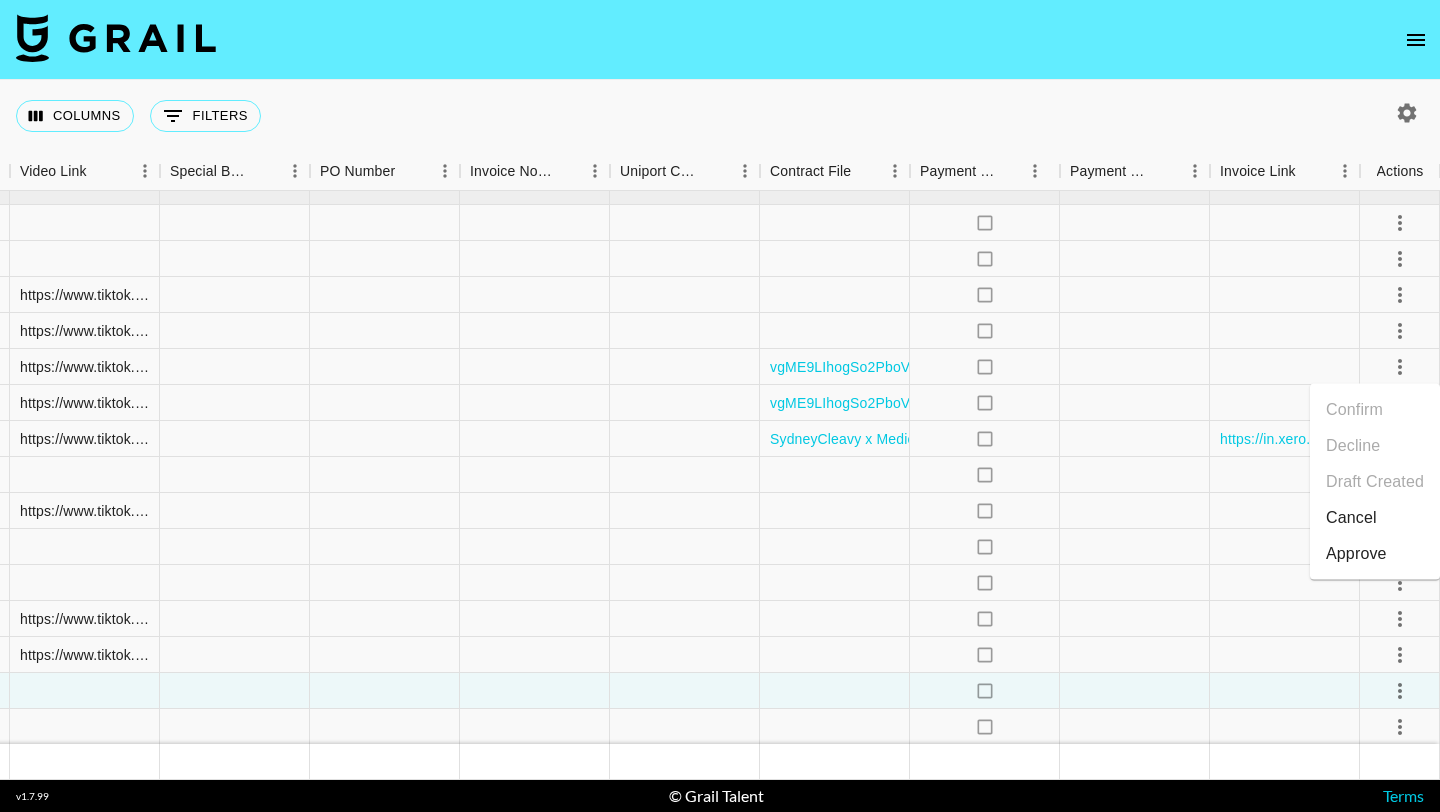 click on "Approve" at bounding box center [1356, 554] 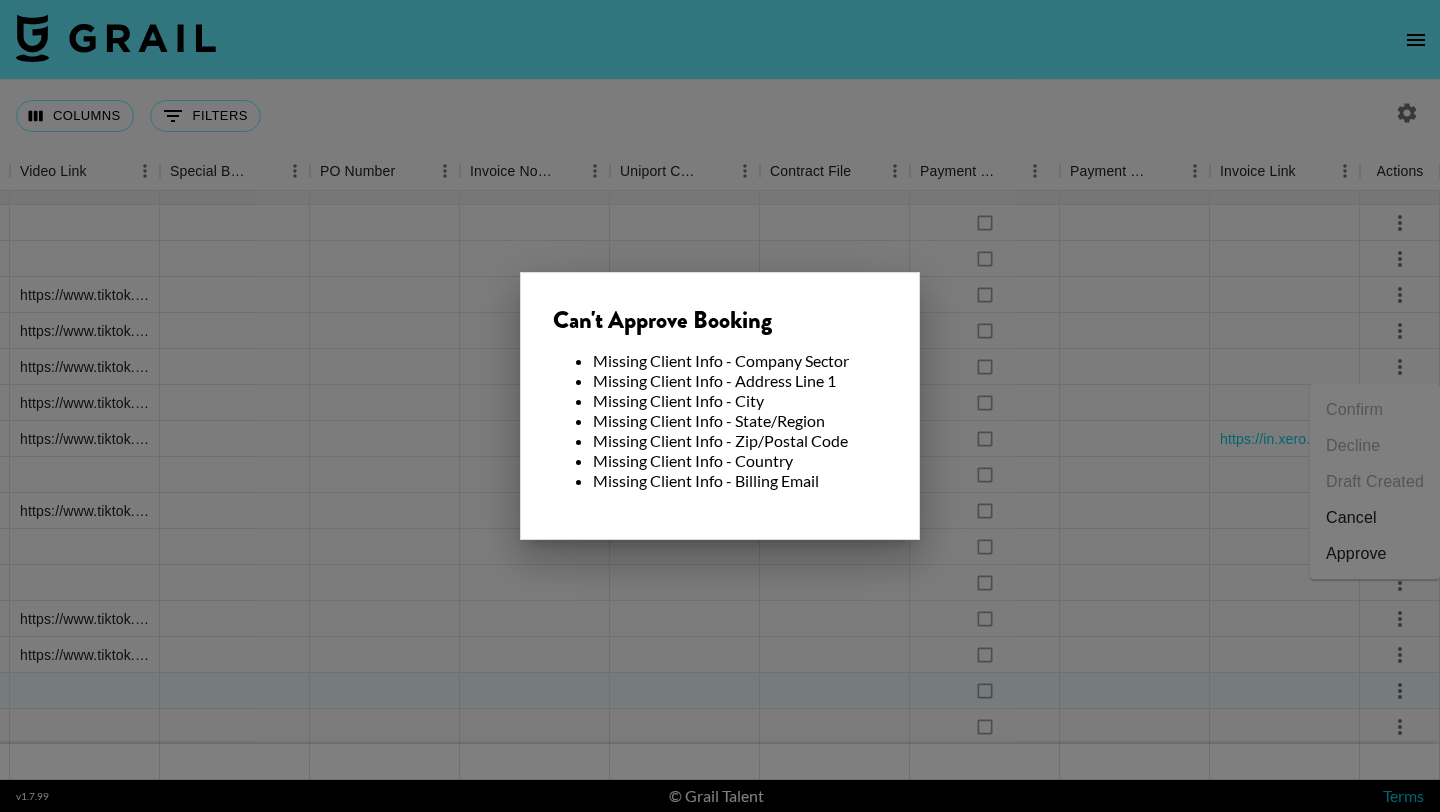 click at bounding box center [720, 406] 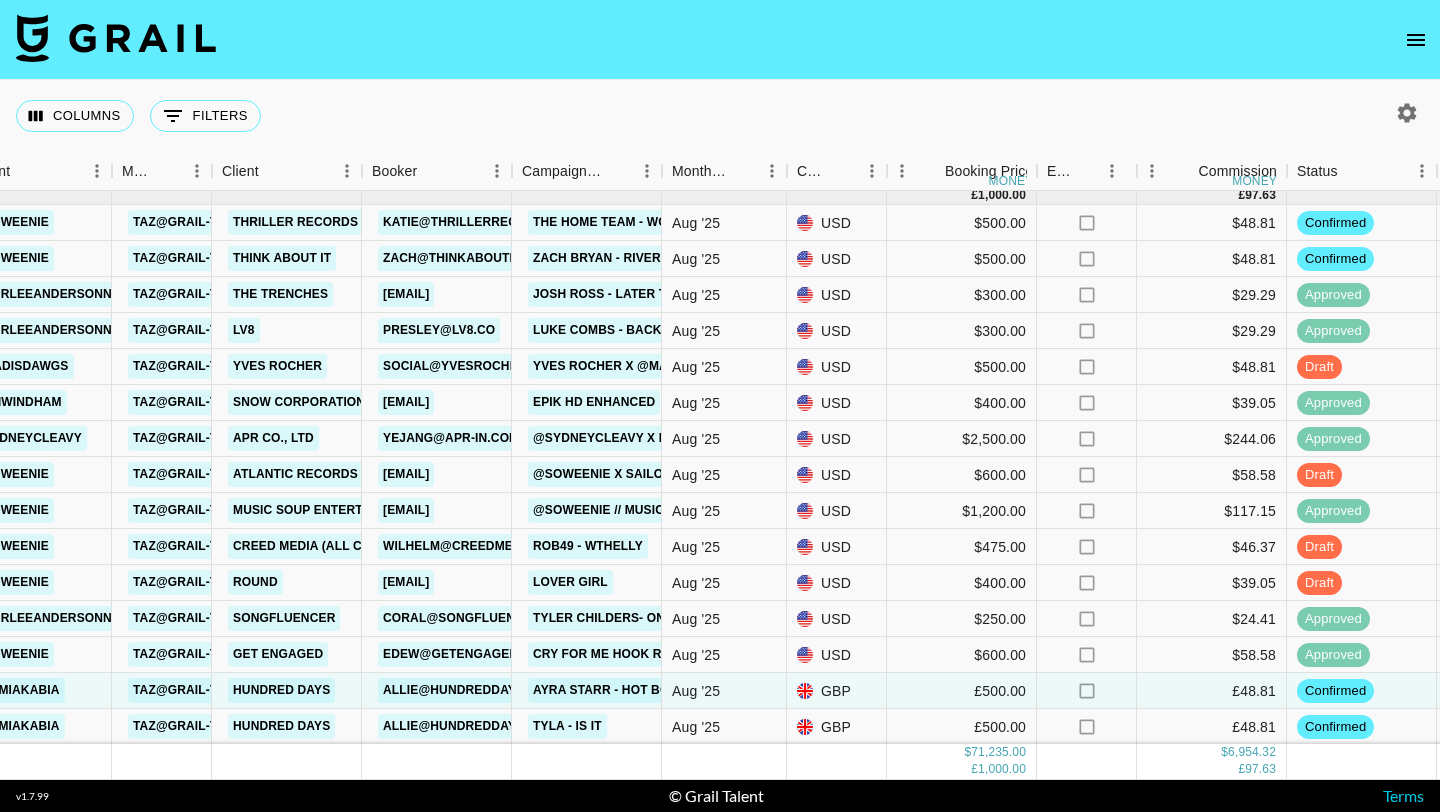 scroll, scrollTop: 2124, scrollLeft: 429, axis: both 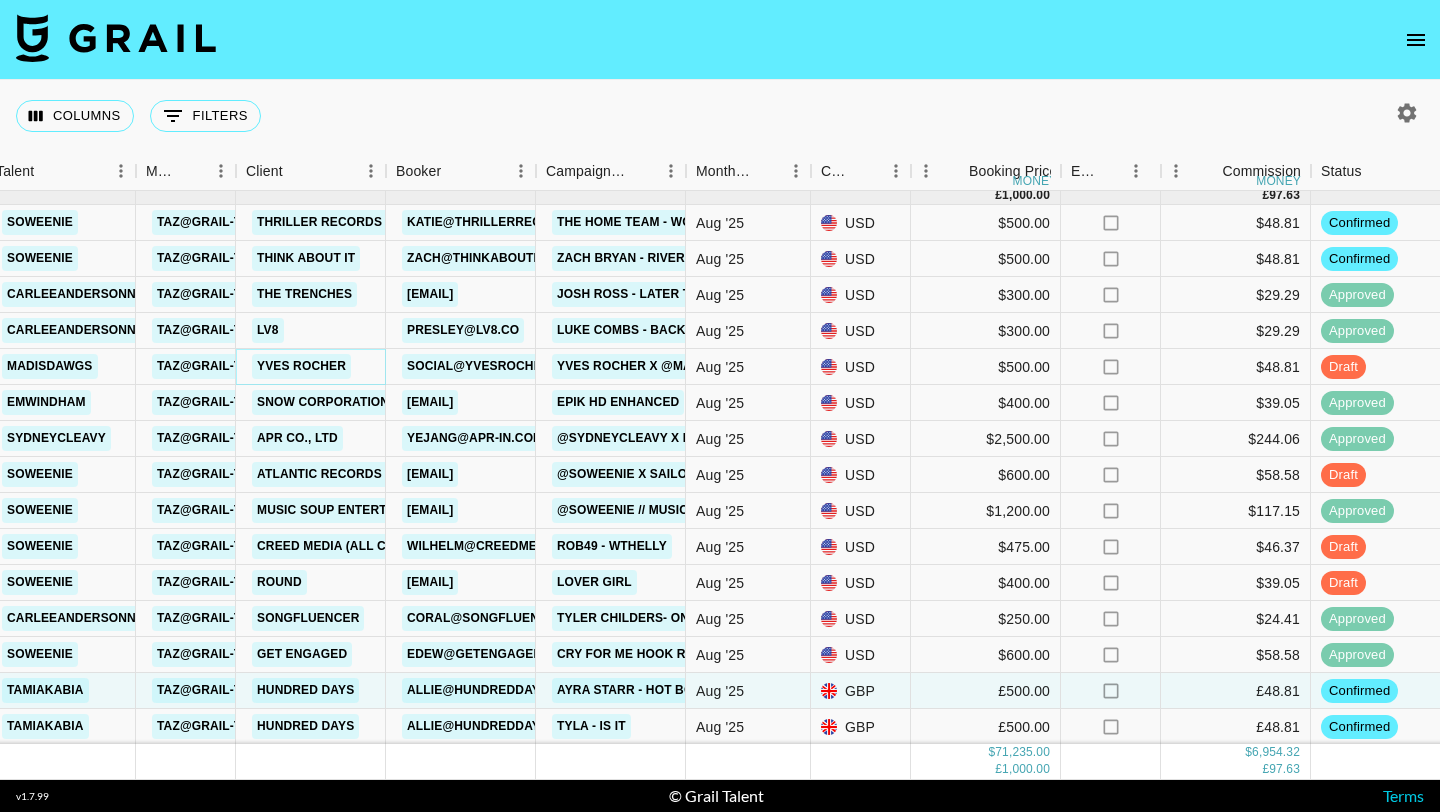 click on "Yves Rocher" at bounding box center (301, 366) 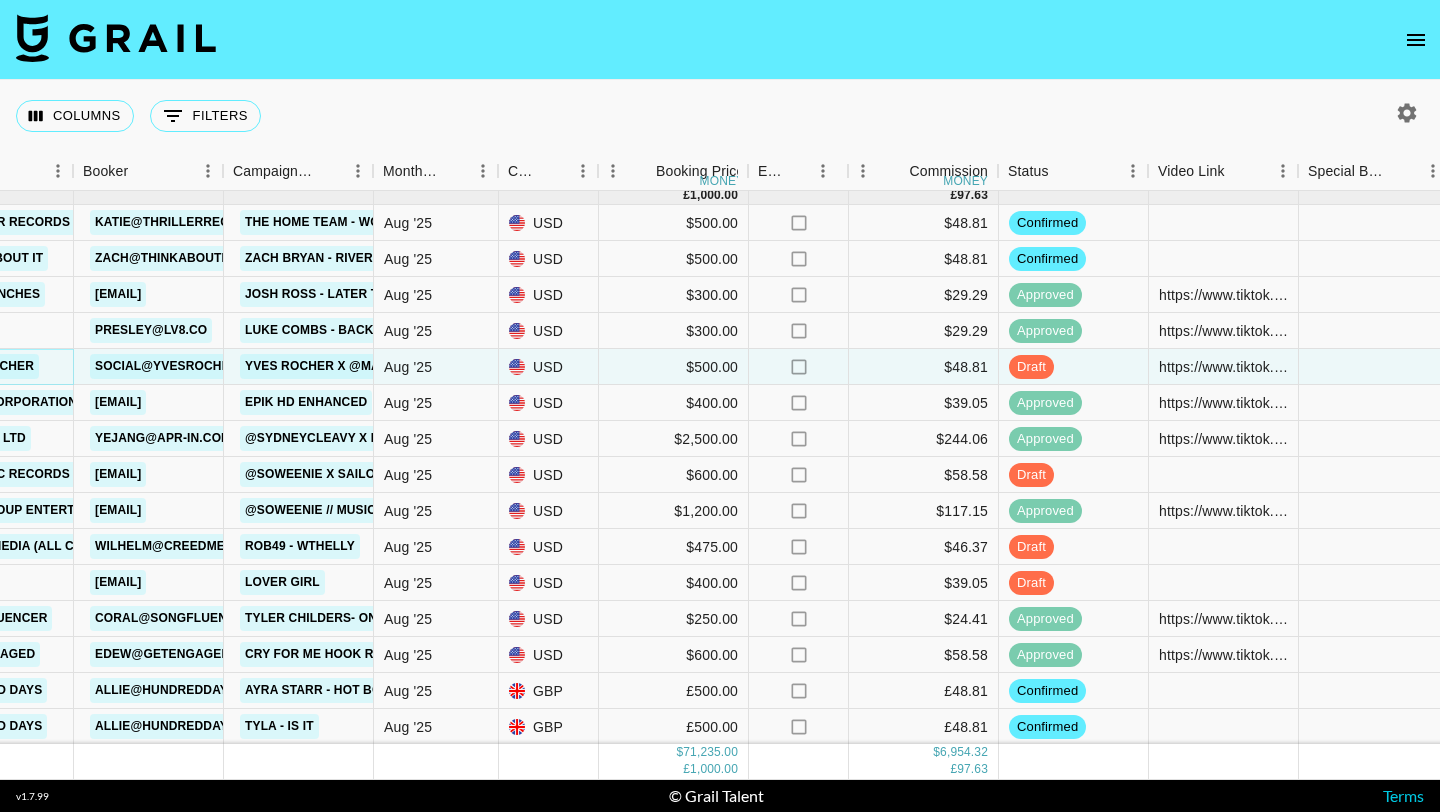 scroll, scrollTop: 2124, scrollLeft: 743, axis: both 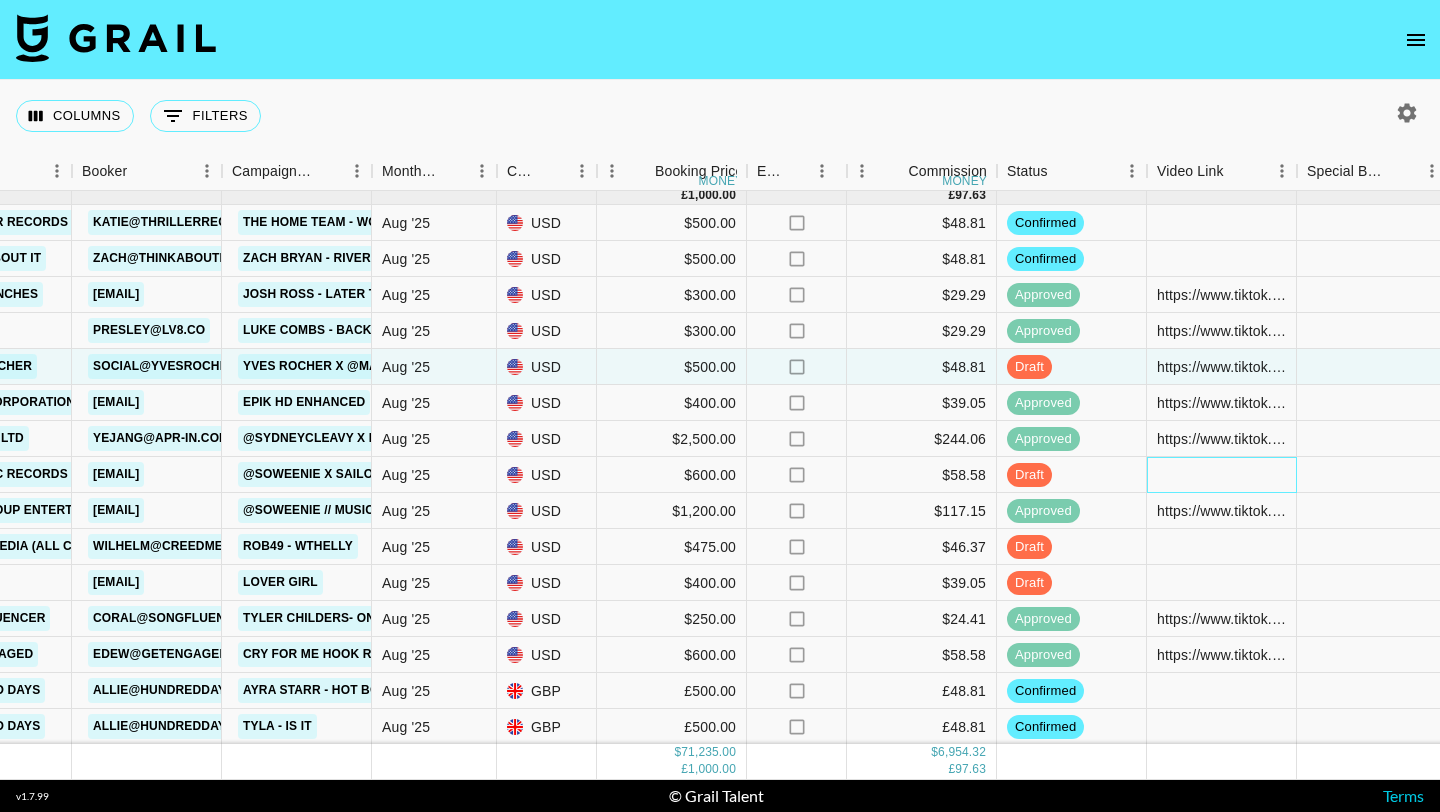 click at bounding box center (1222, 475) 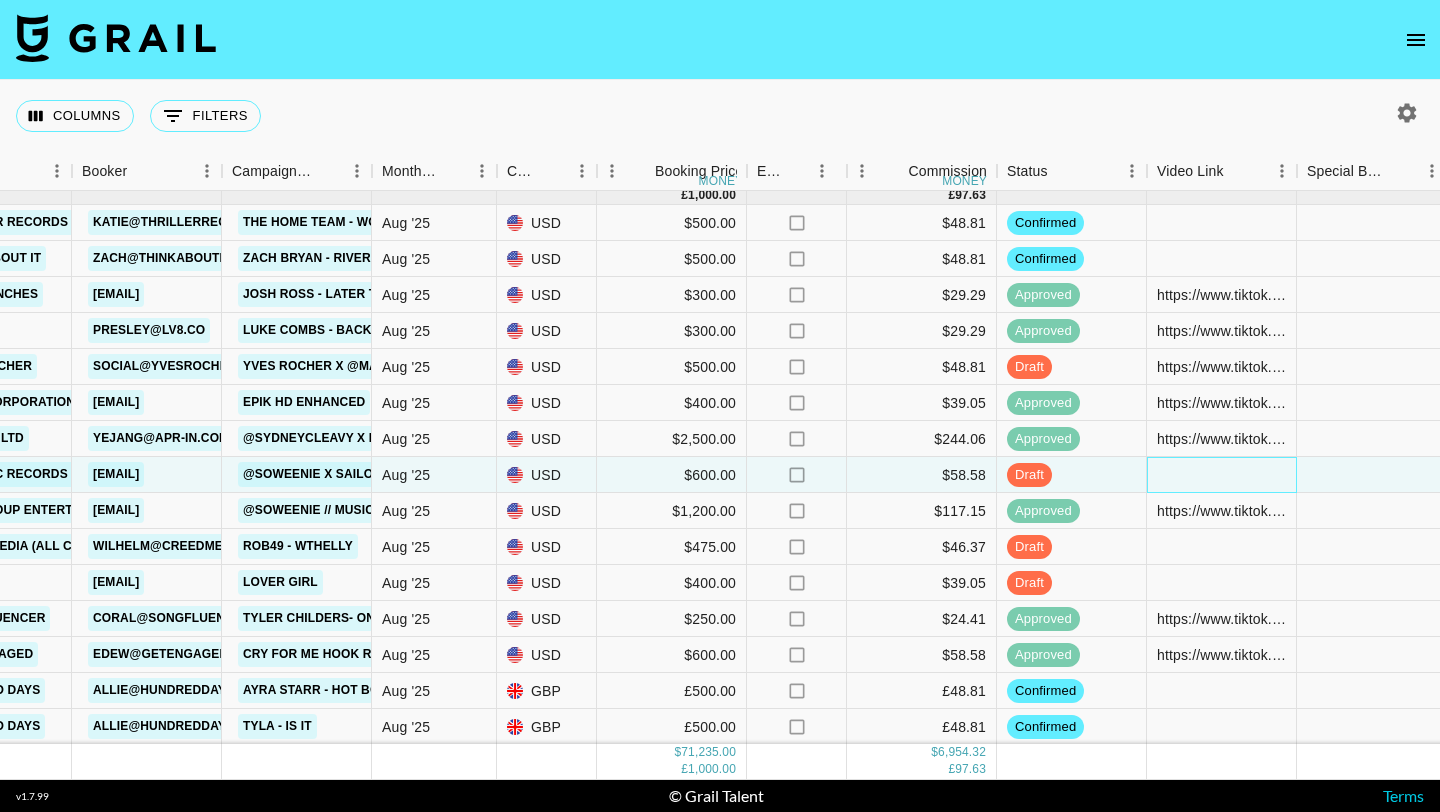 click at bounding box center [1222, 475] 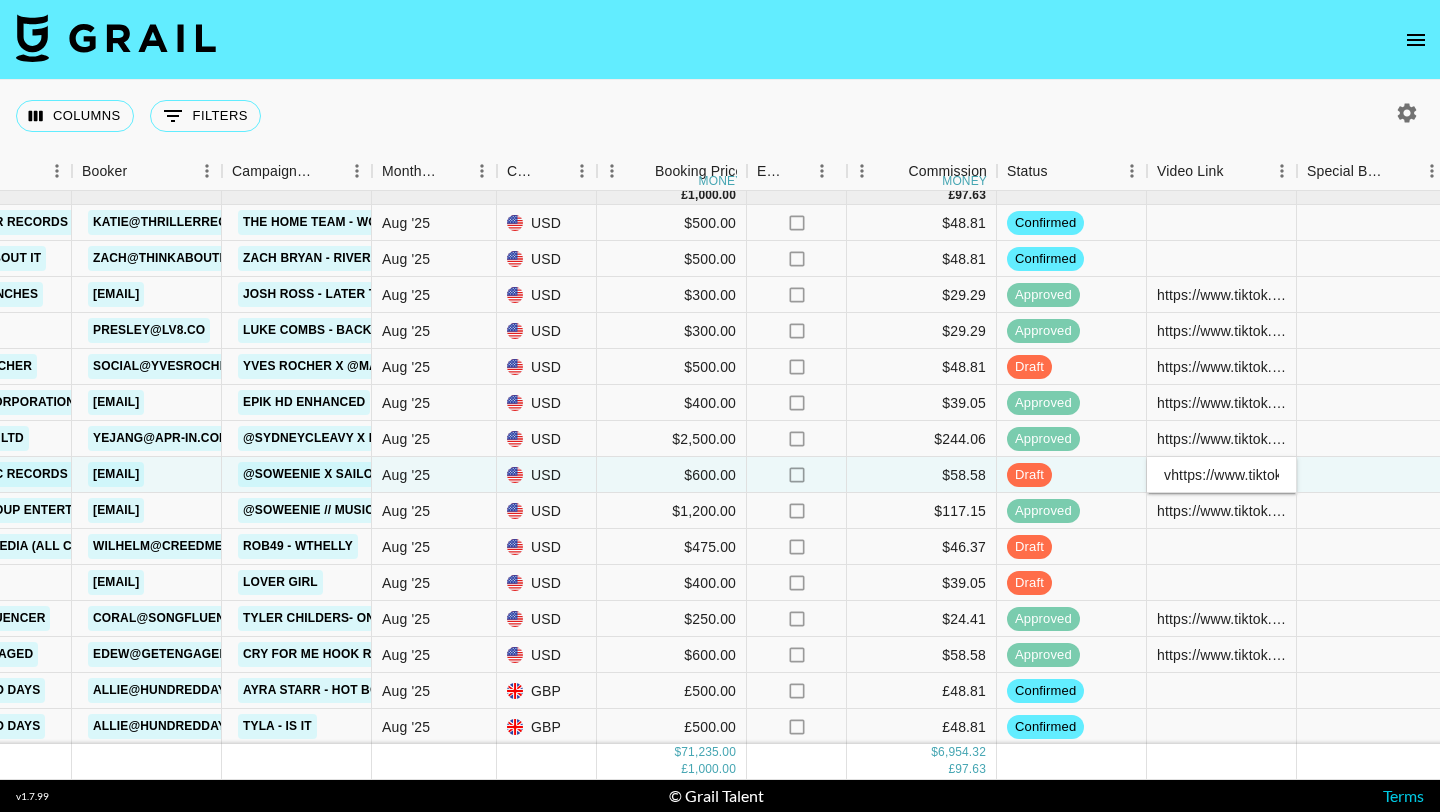 scroll, scrollTop: 0, scrollLeft: 305, axis: horizontal 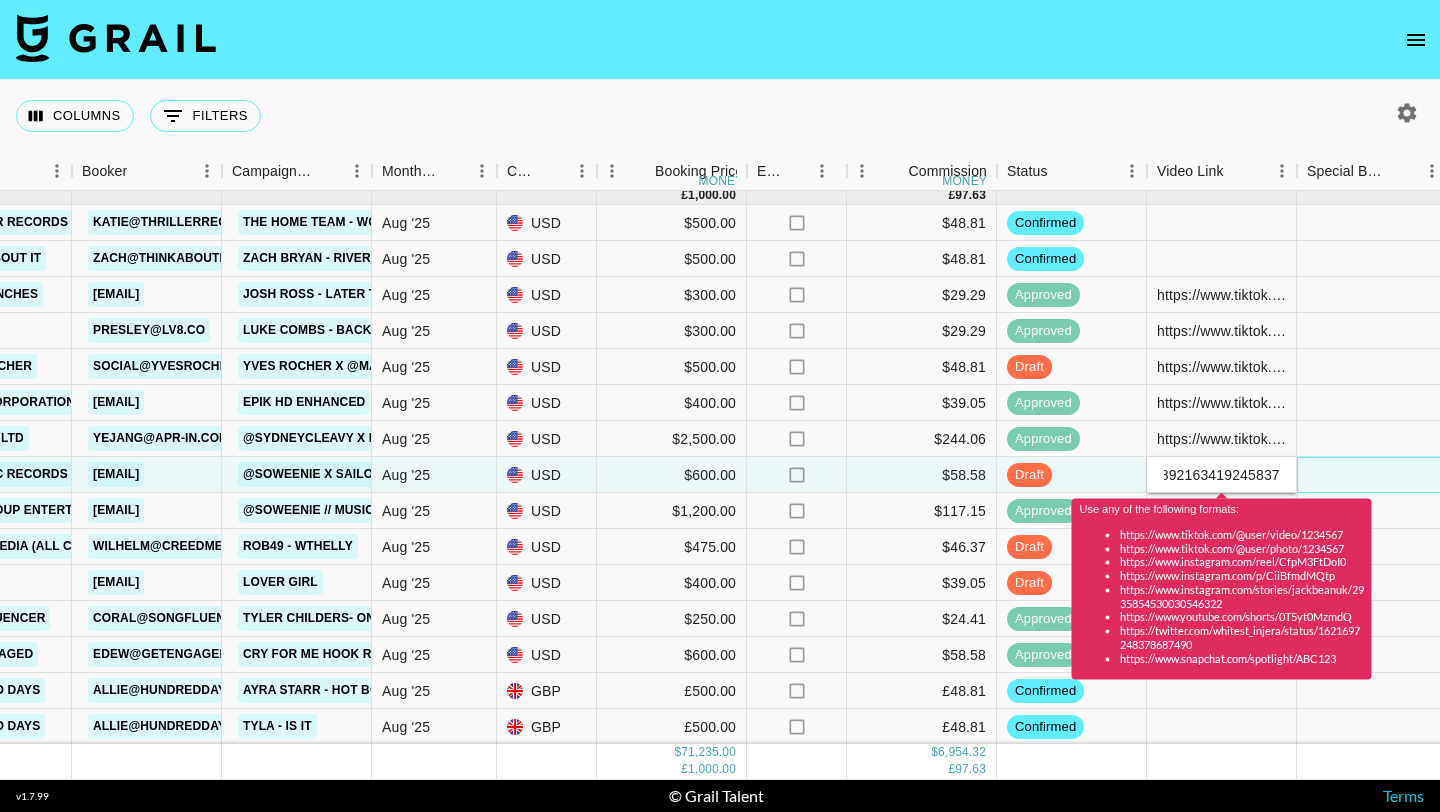 click at bounding box center [1372, 475] 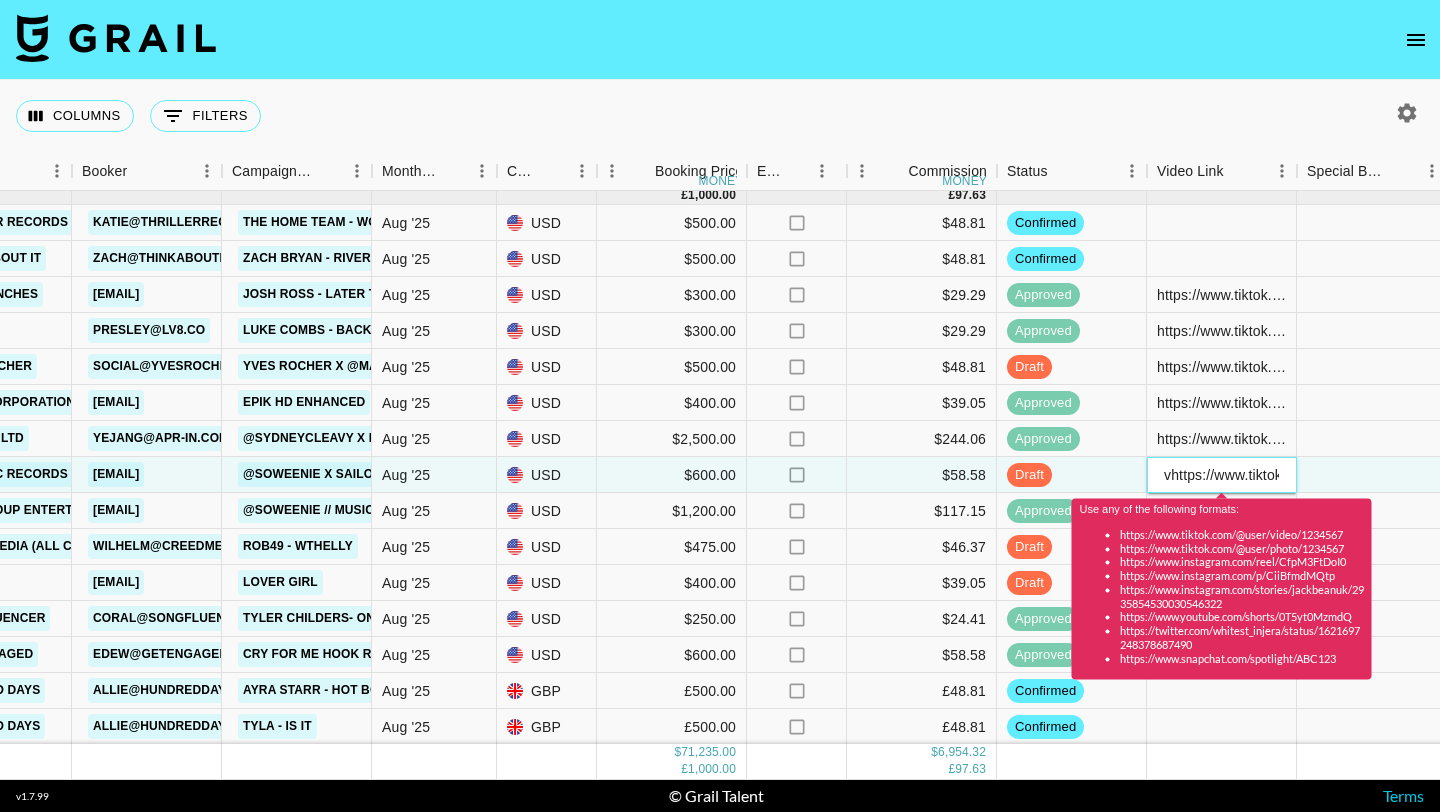 click on "vhttps://www.tiktok.com/@soweenie/video/7535892163419245837" at bounding box center [1221, 475] 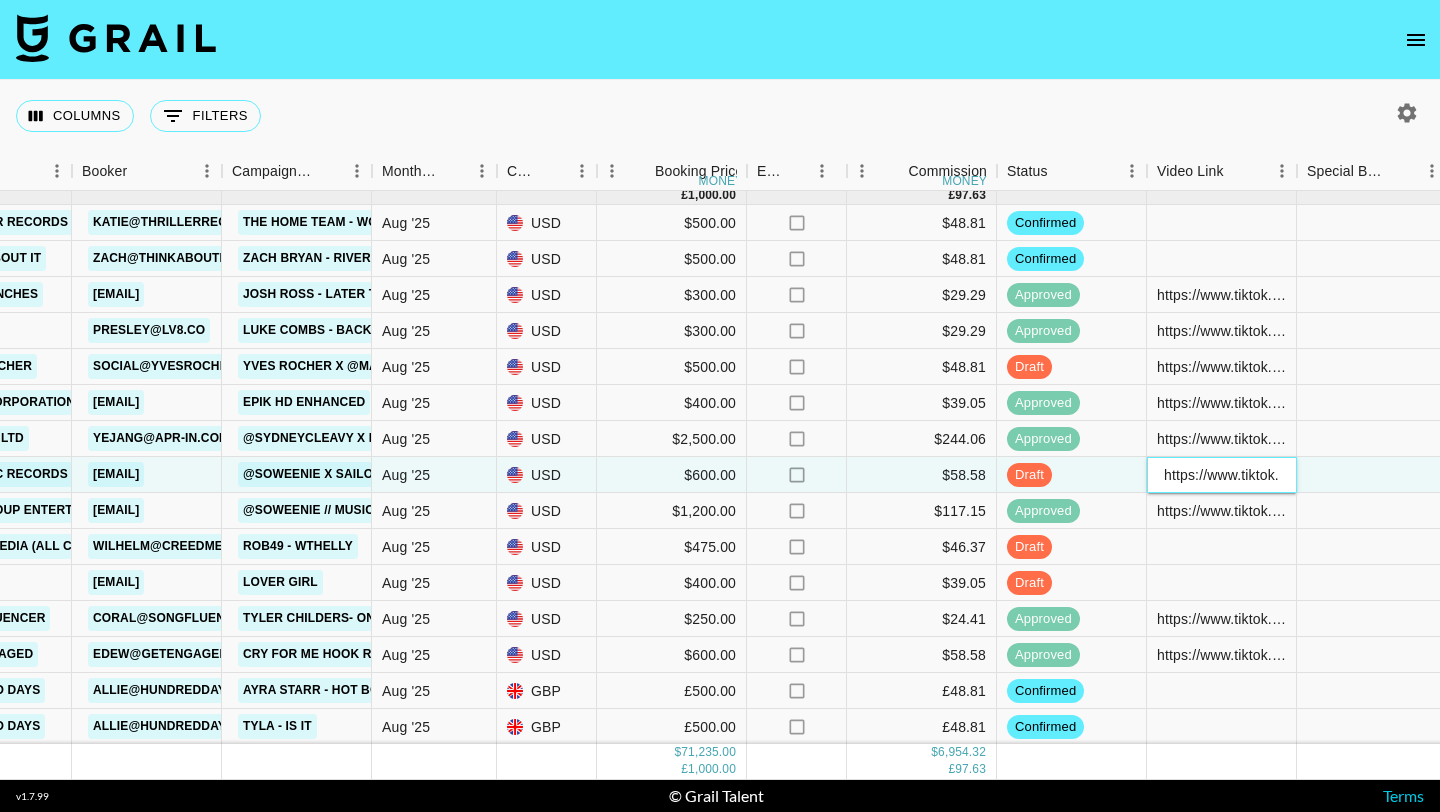 type on "https://www.tiktok.com/@soweenie/video/7535892163419245837" 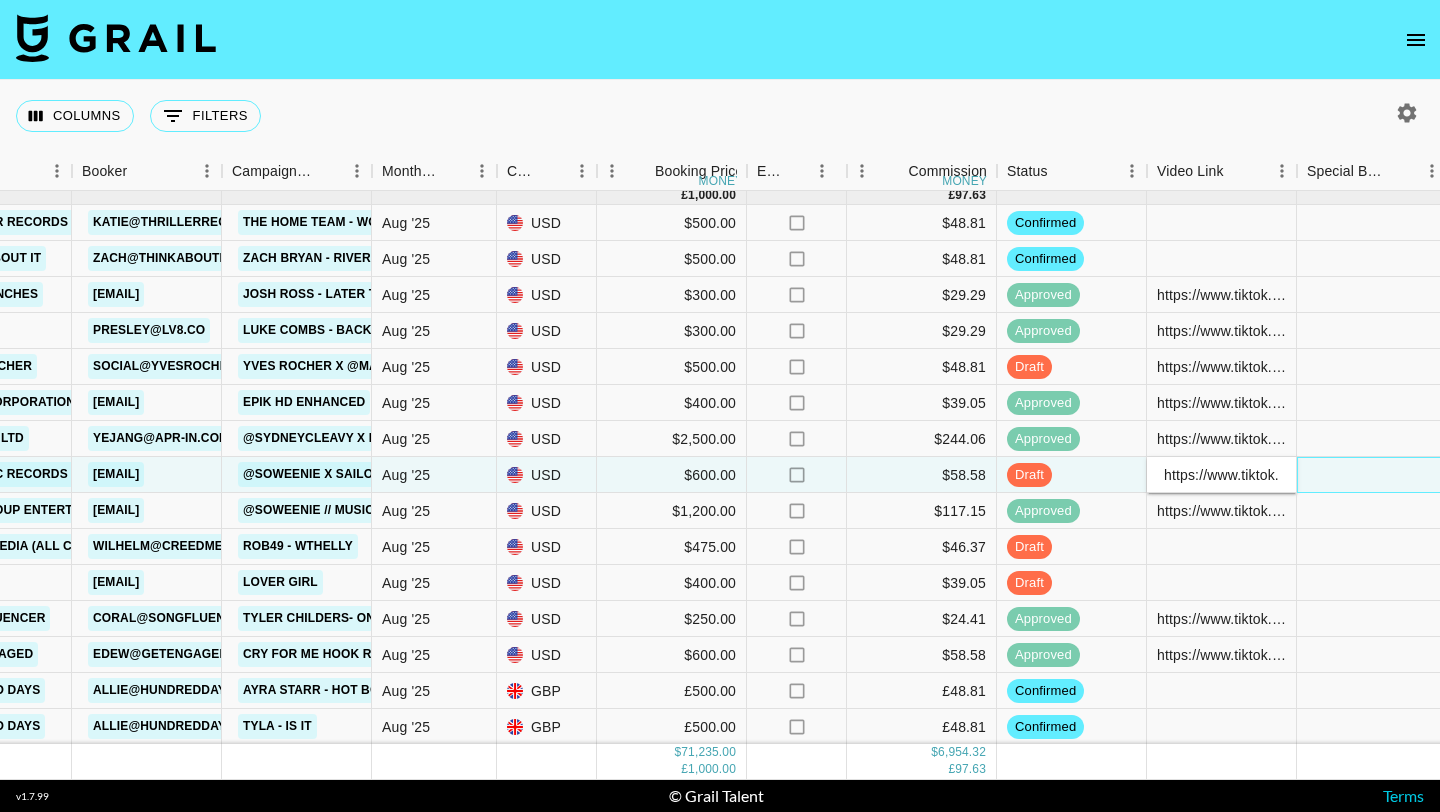 click at bounding box center [1372, 475] 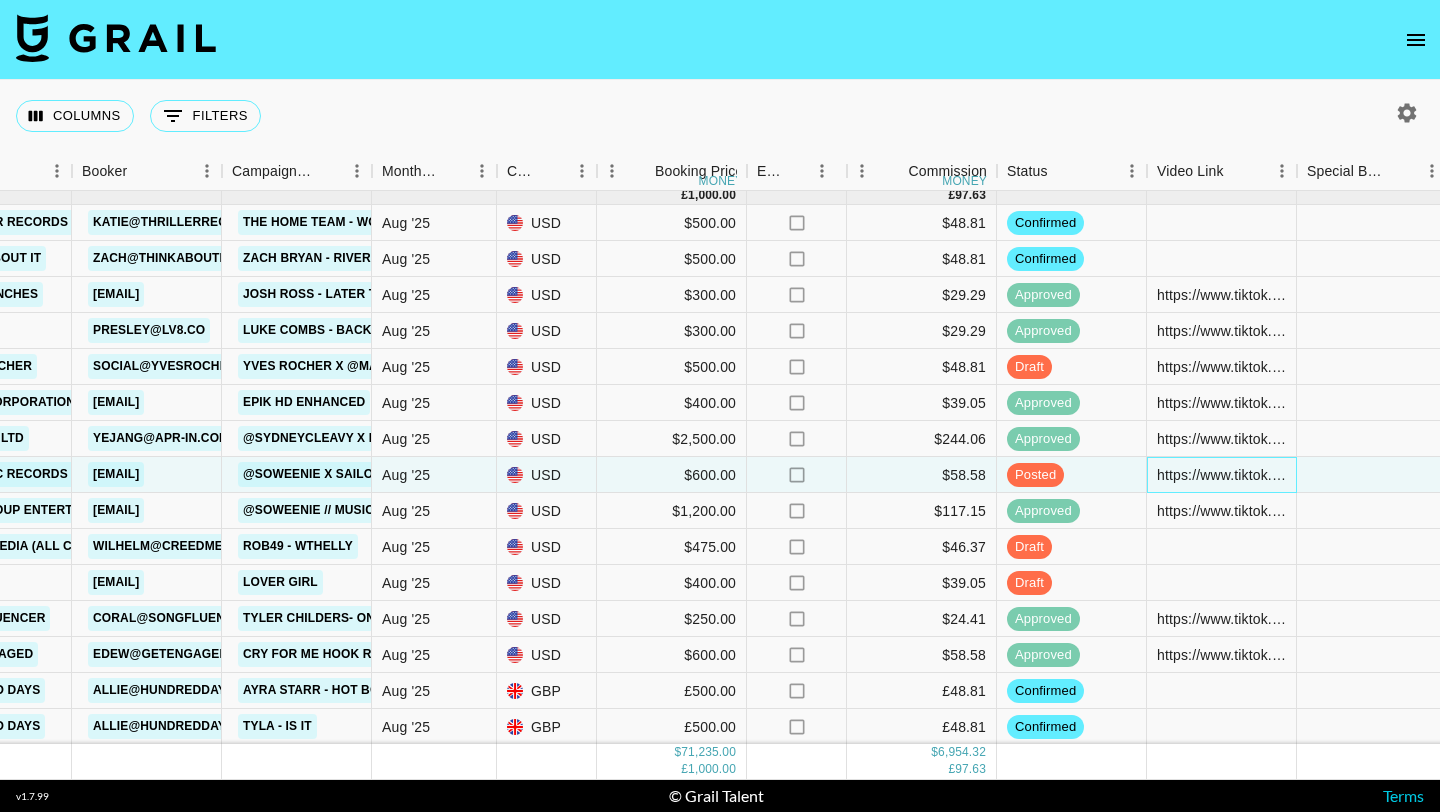 click on "https://www.tiktok.com/@soweenie/video/7535892163419245837" at bounding box center (1221, 475) 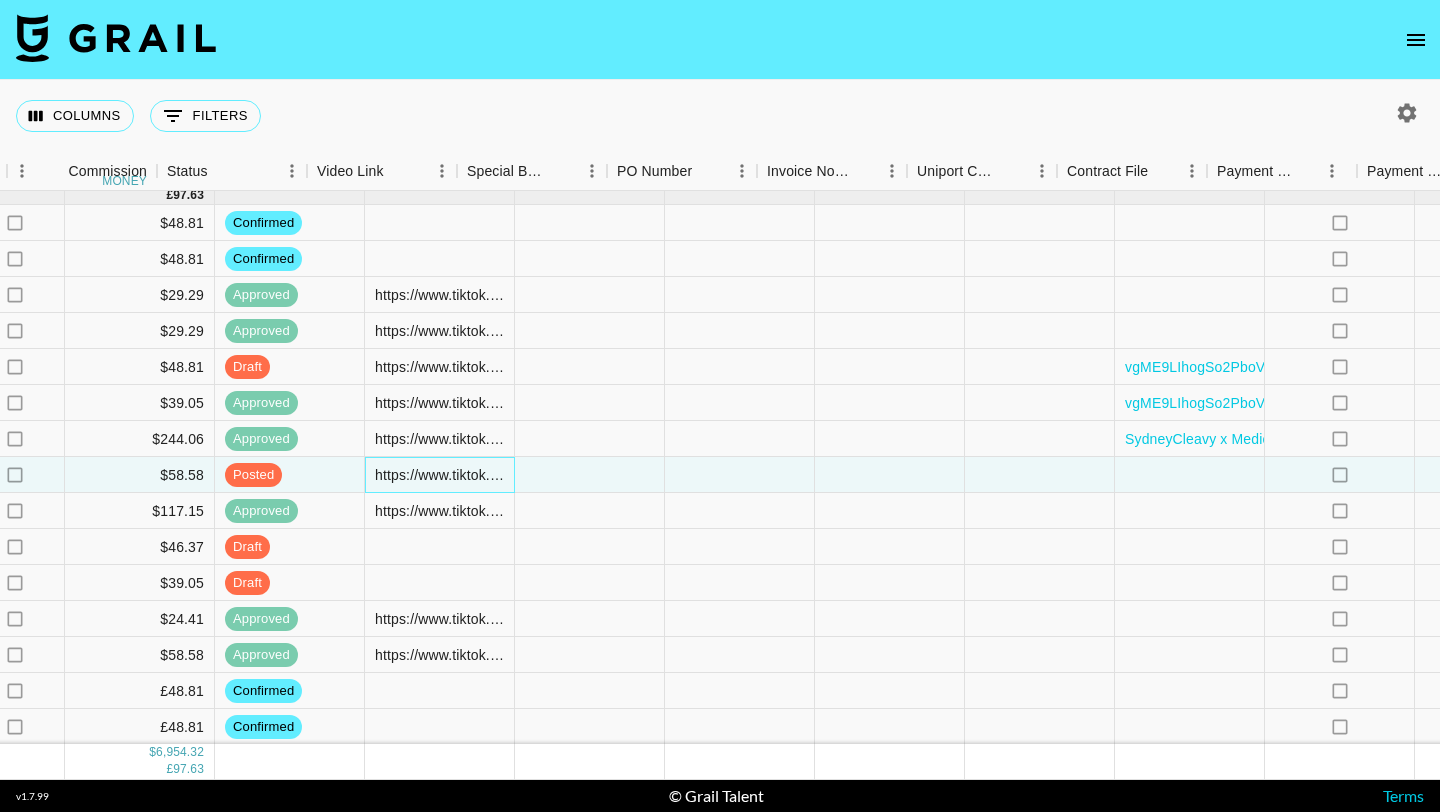 scroll, scrollTop: 2124, scrollLeft: 1880, axis: both 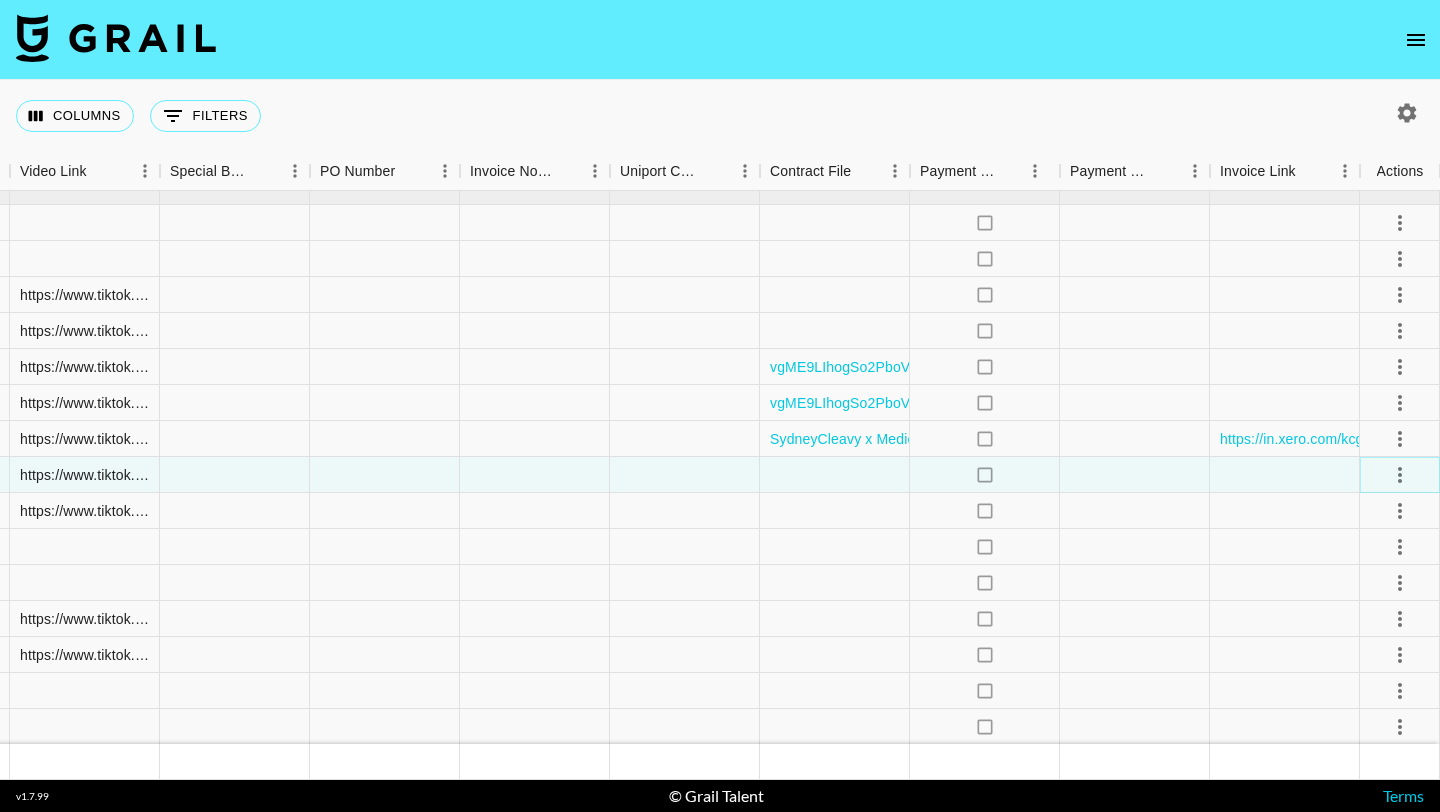 click 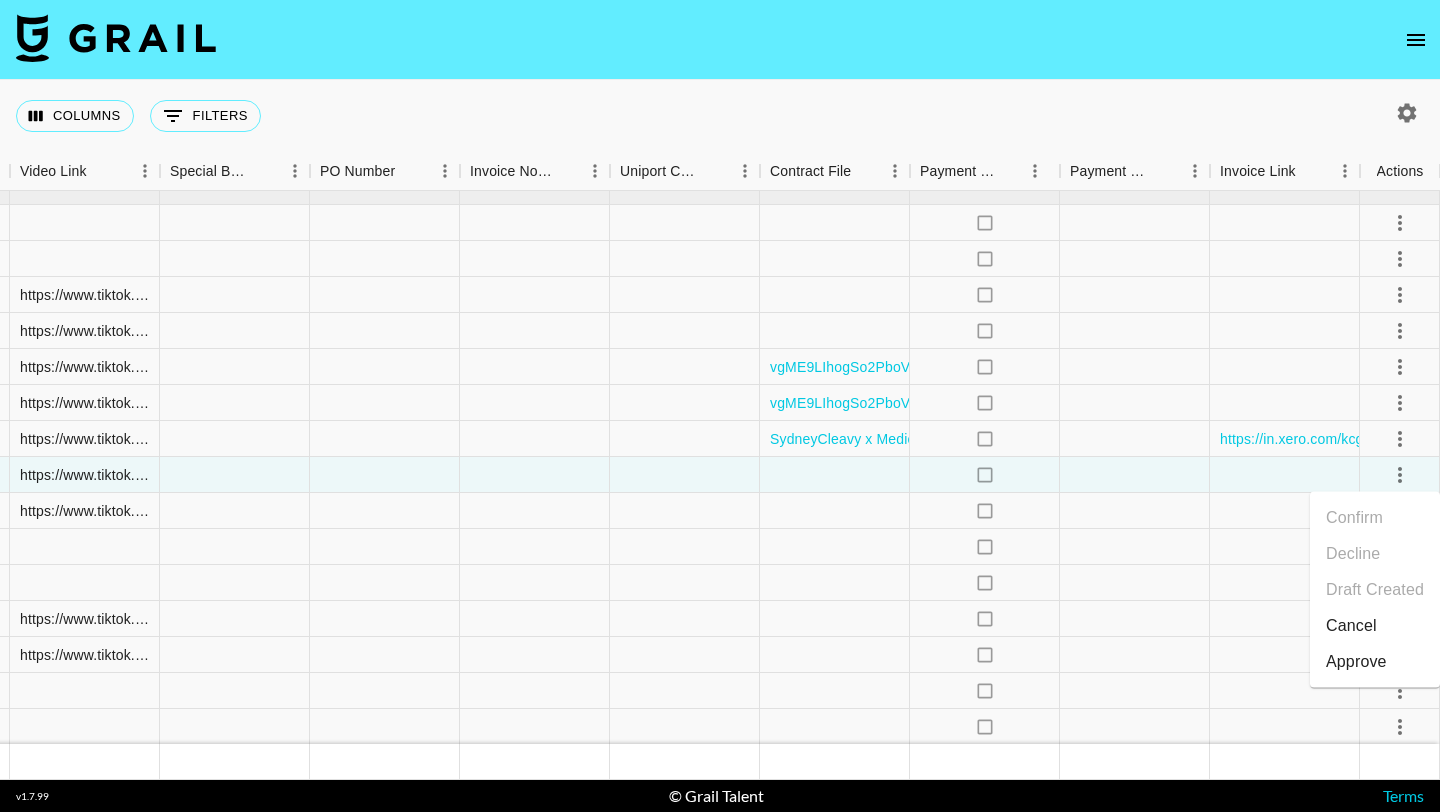 click on "Approve" at bounding box center (1356, 662) 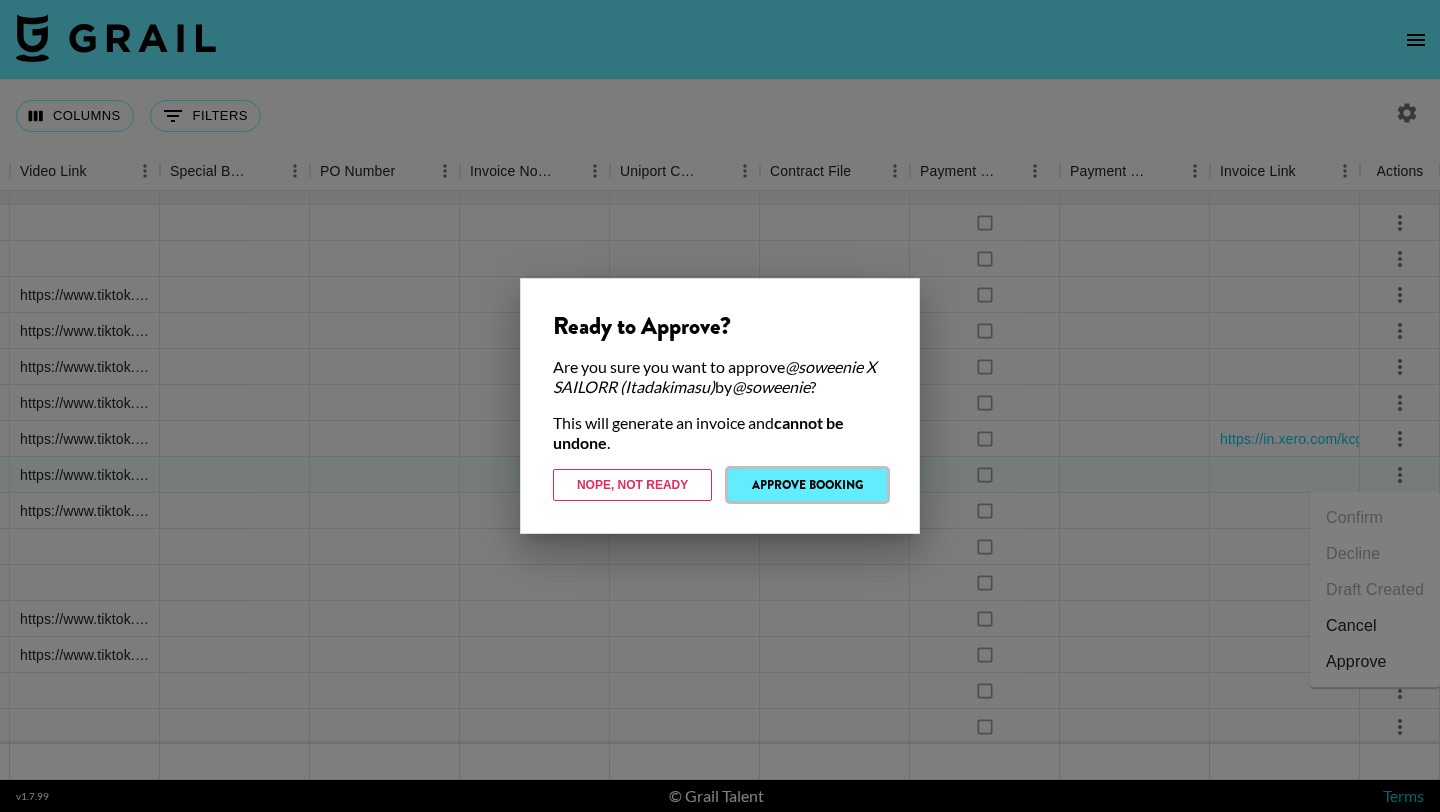 click on "Approve Booking" at bounding box center [807, 485] 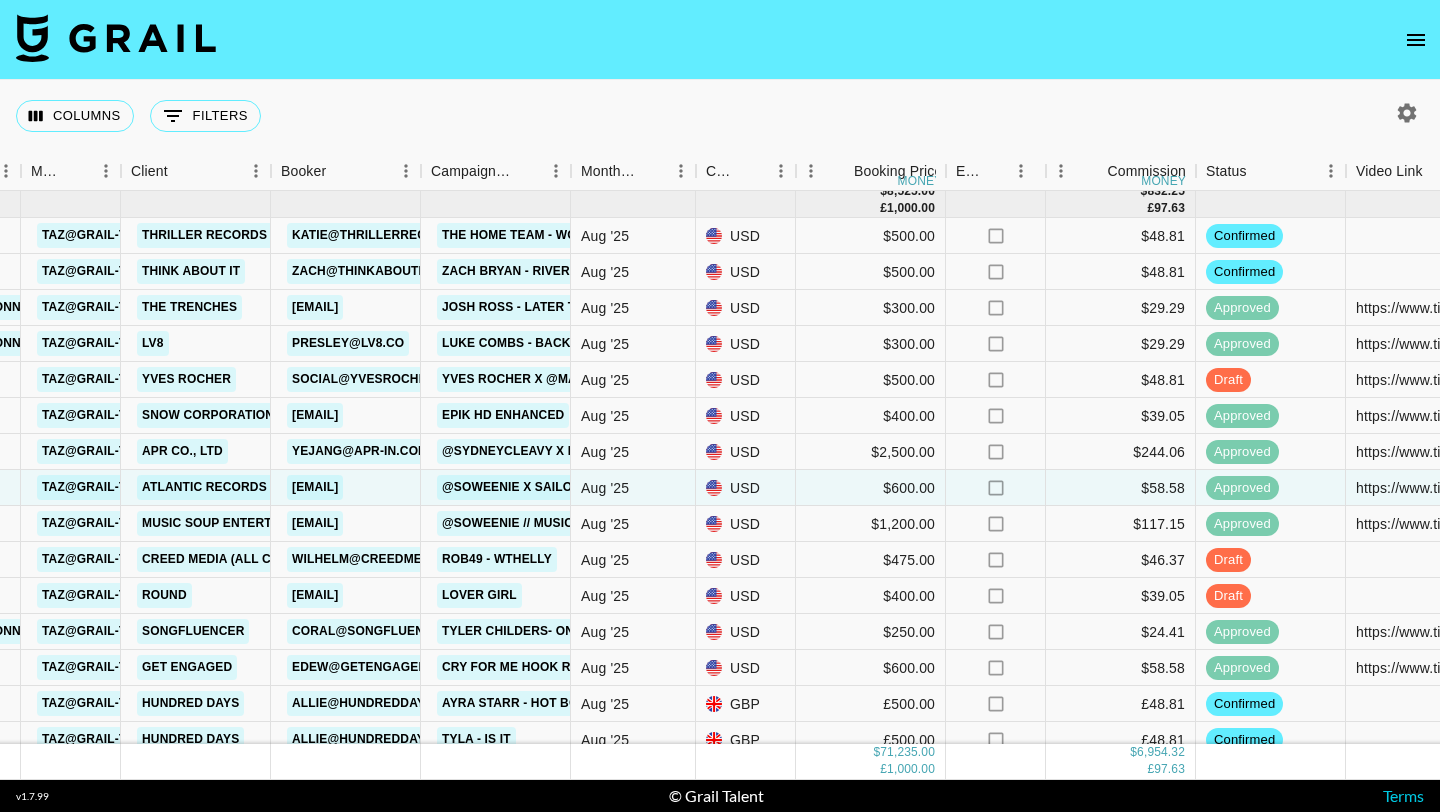 scroll, scrollTop: 2124, scrollLeft: 544, axis: both 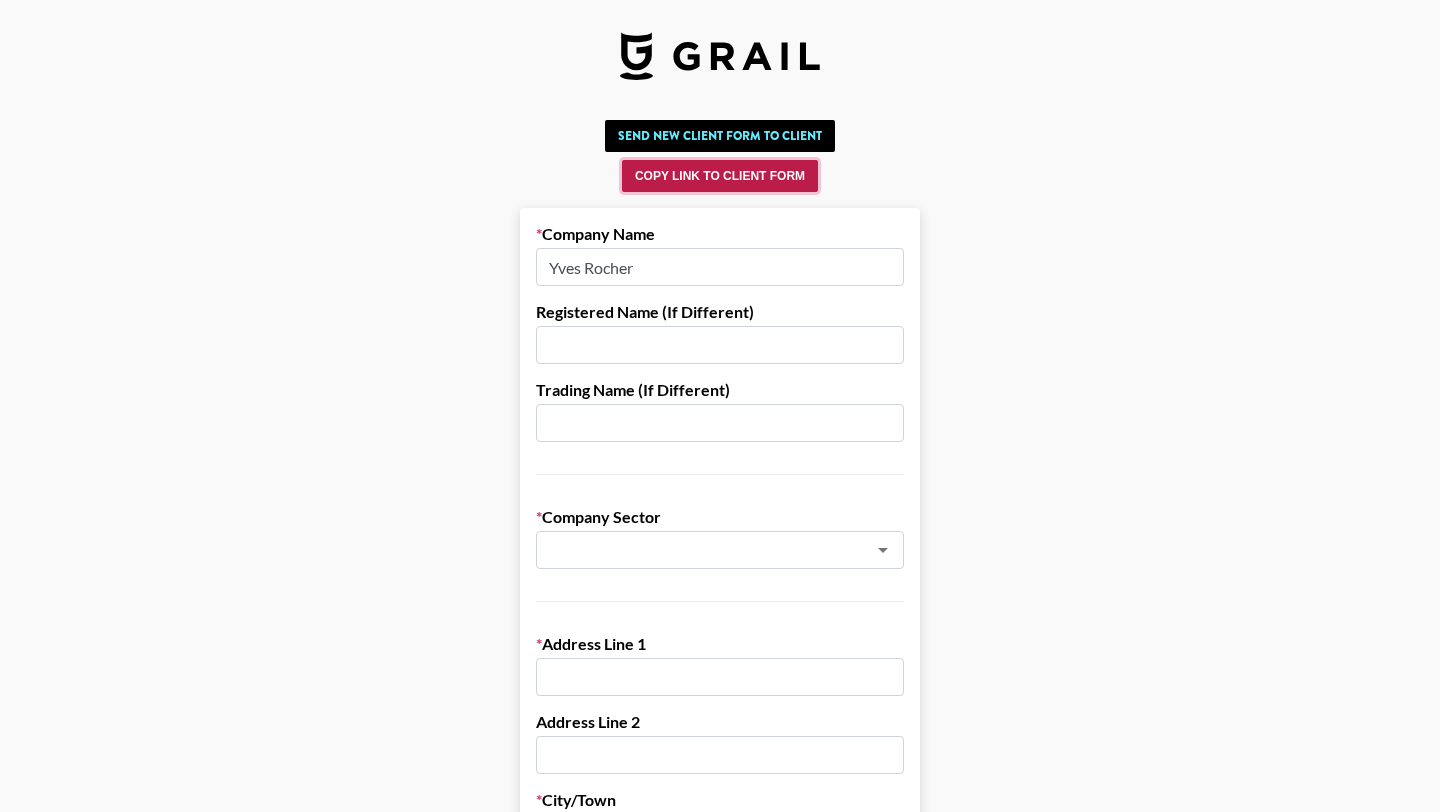 click on "Copy Link to Client Form" at bounding box center [720, 176] 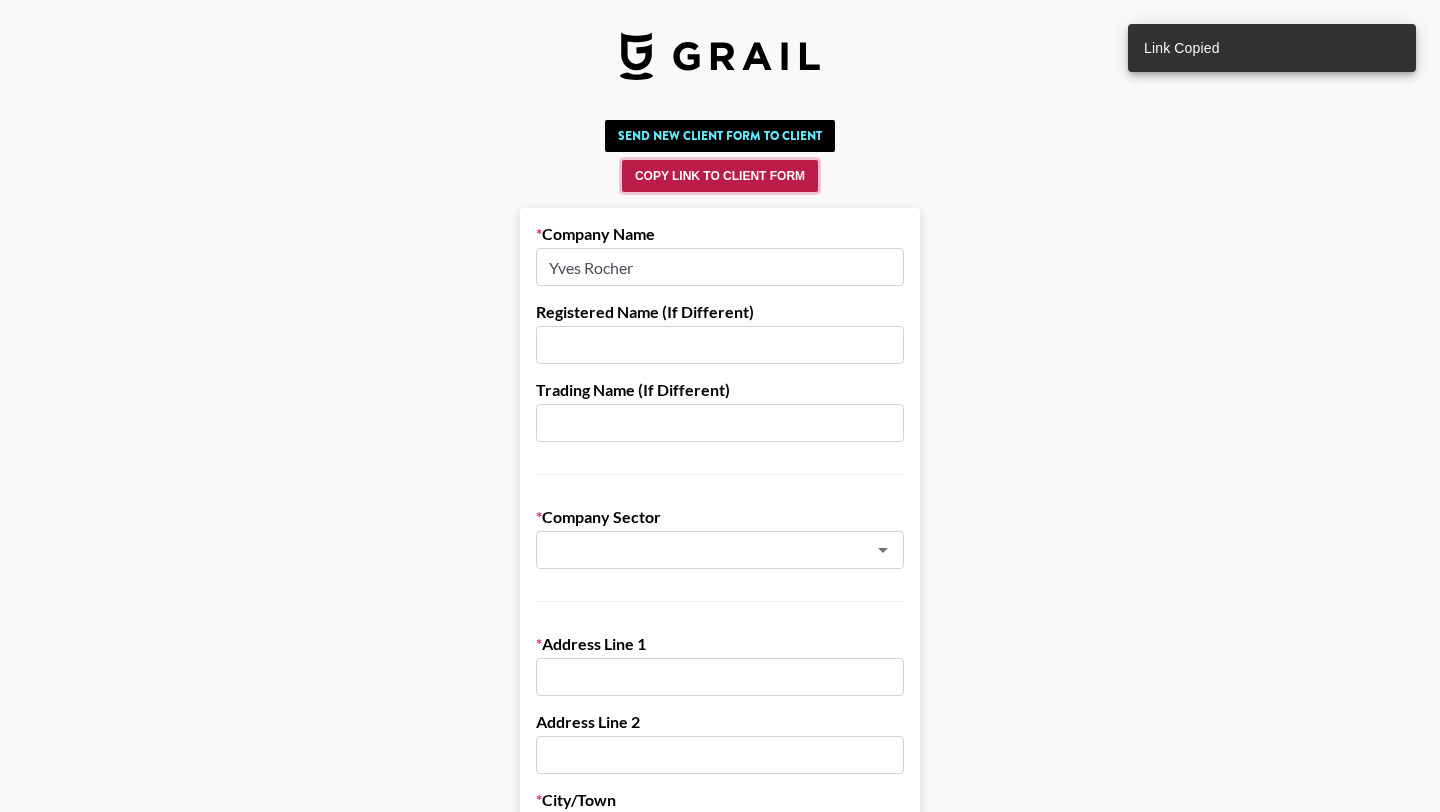 click on "Copy Link to Client Form" at bounding box center [720, 176] 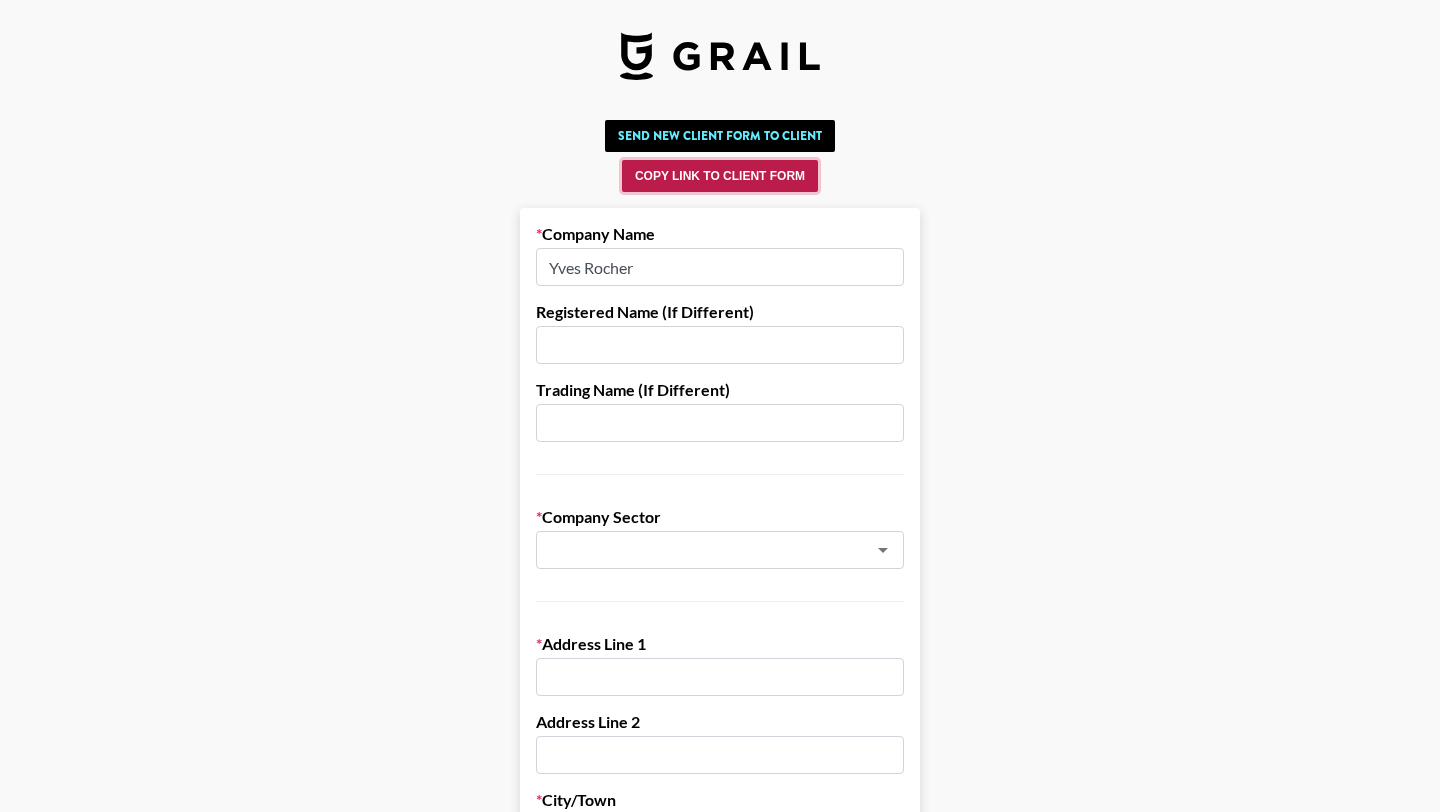 click on "Copy Link to Client Form" at bounding box center [720, 176] 